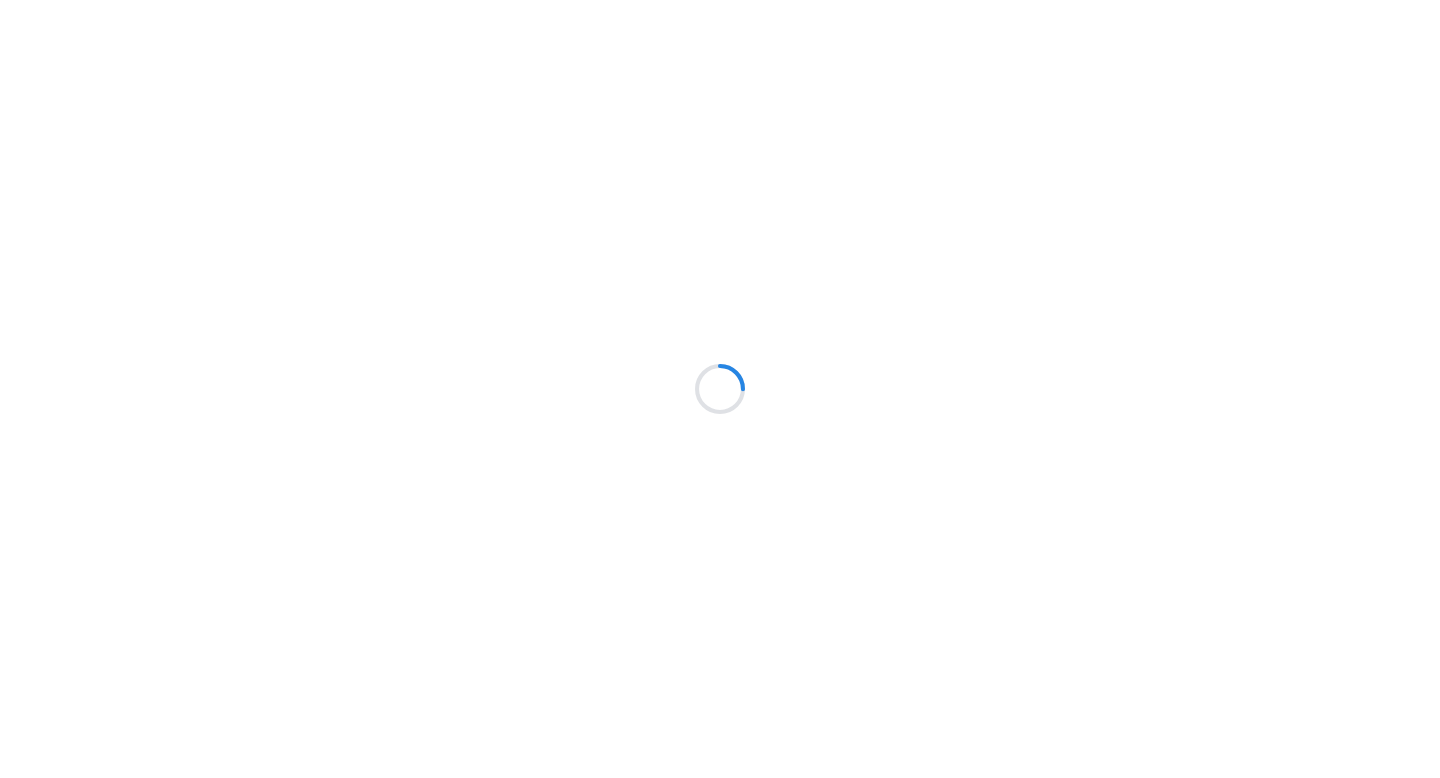 scroll, scrollTop: 0, scrollLeft: 0, axis: both 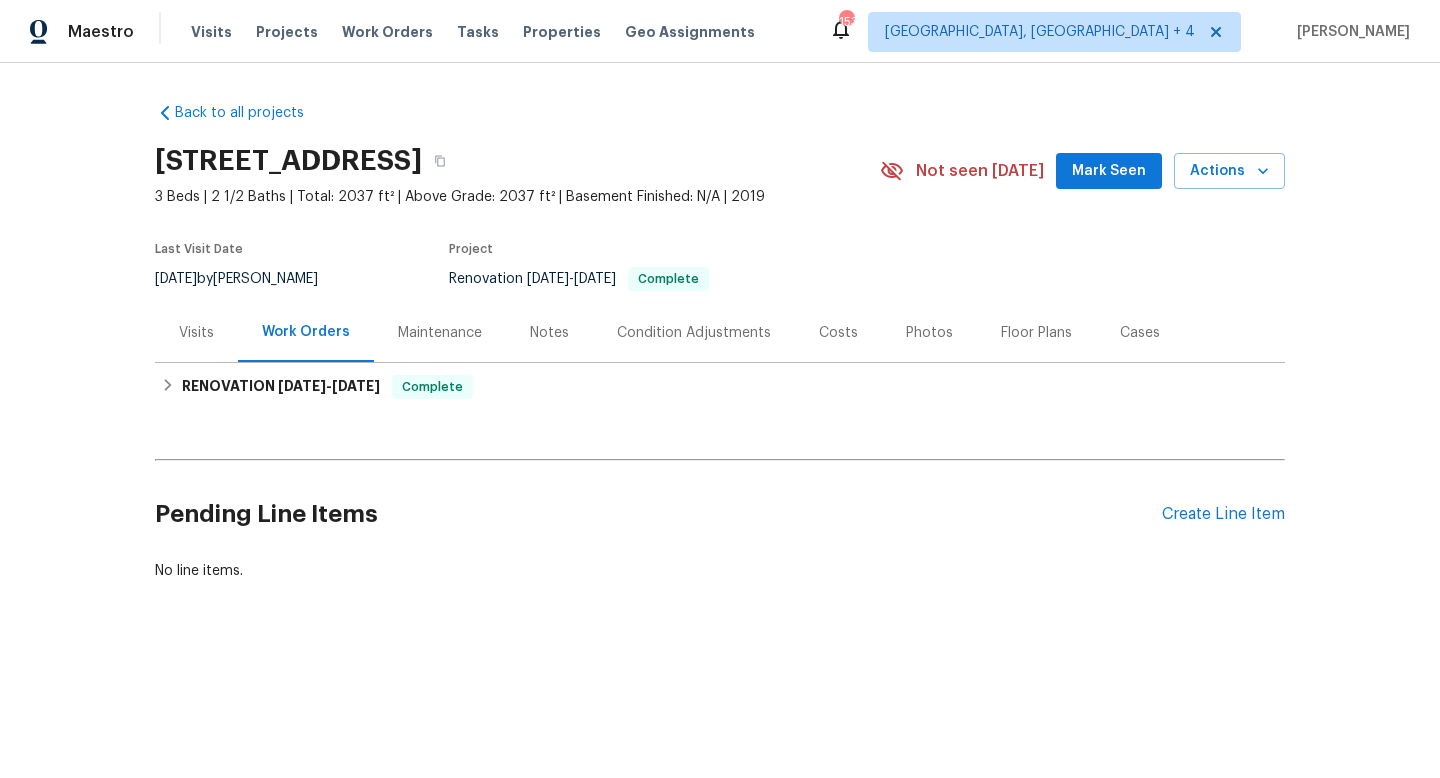 click on "Visits" at bounding box center [196, 333] 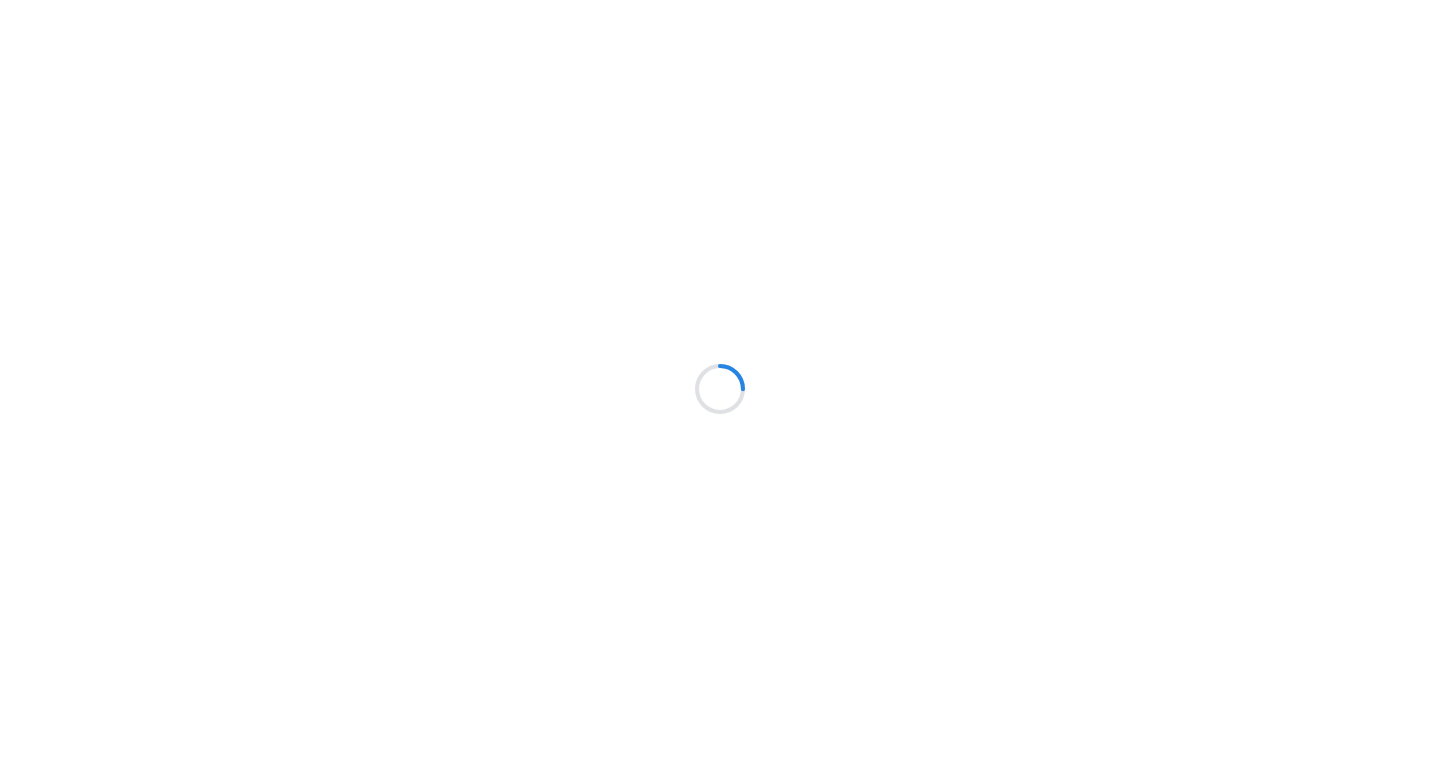 scroll, scrollTop: 0, scrollLeft: 0, axis: both 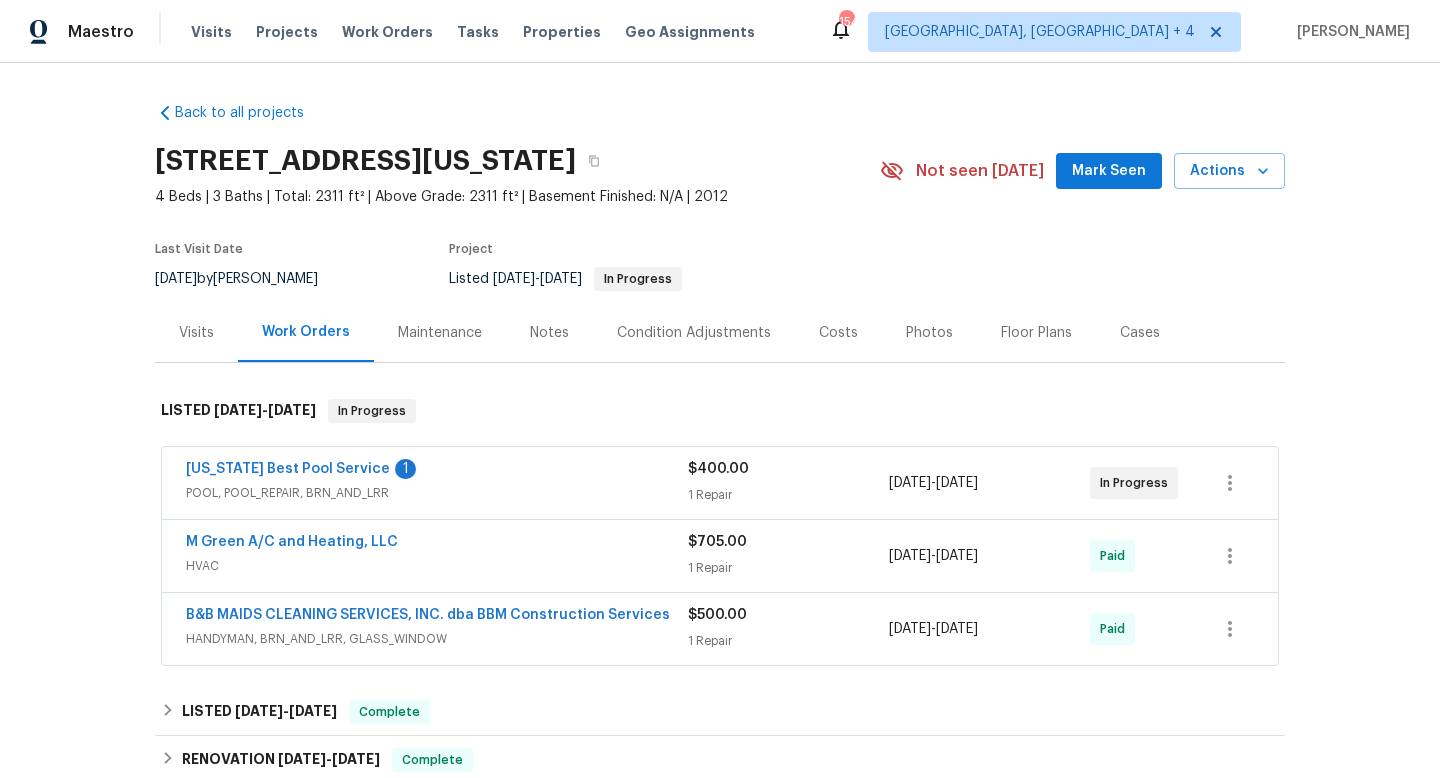 click on "HVAC" at bounding box center (437, 566) 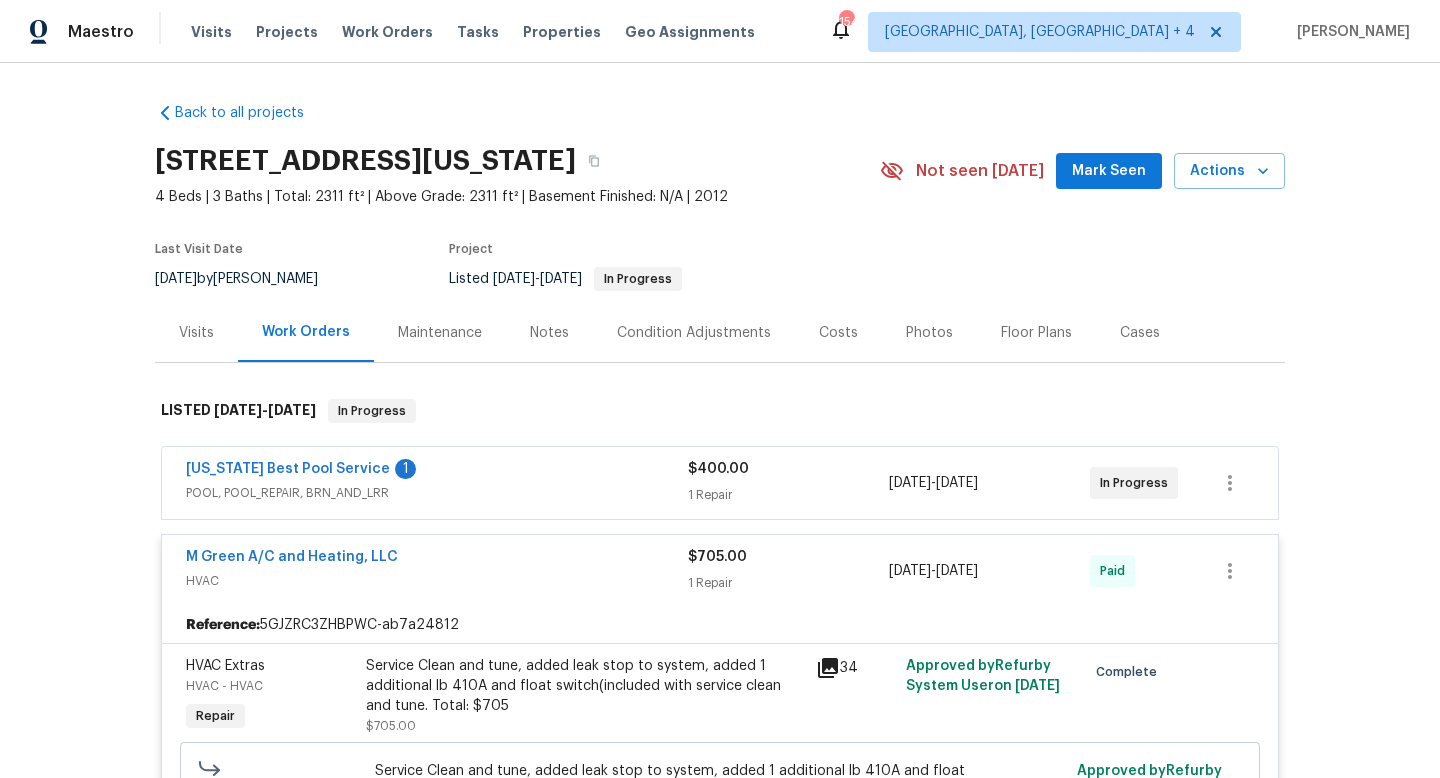 scroll, scrollTop: 17, scrollLeft: 0, axis: vertical 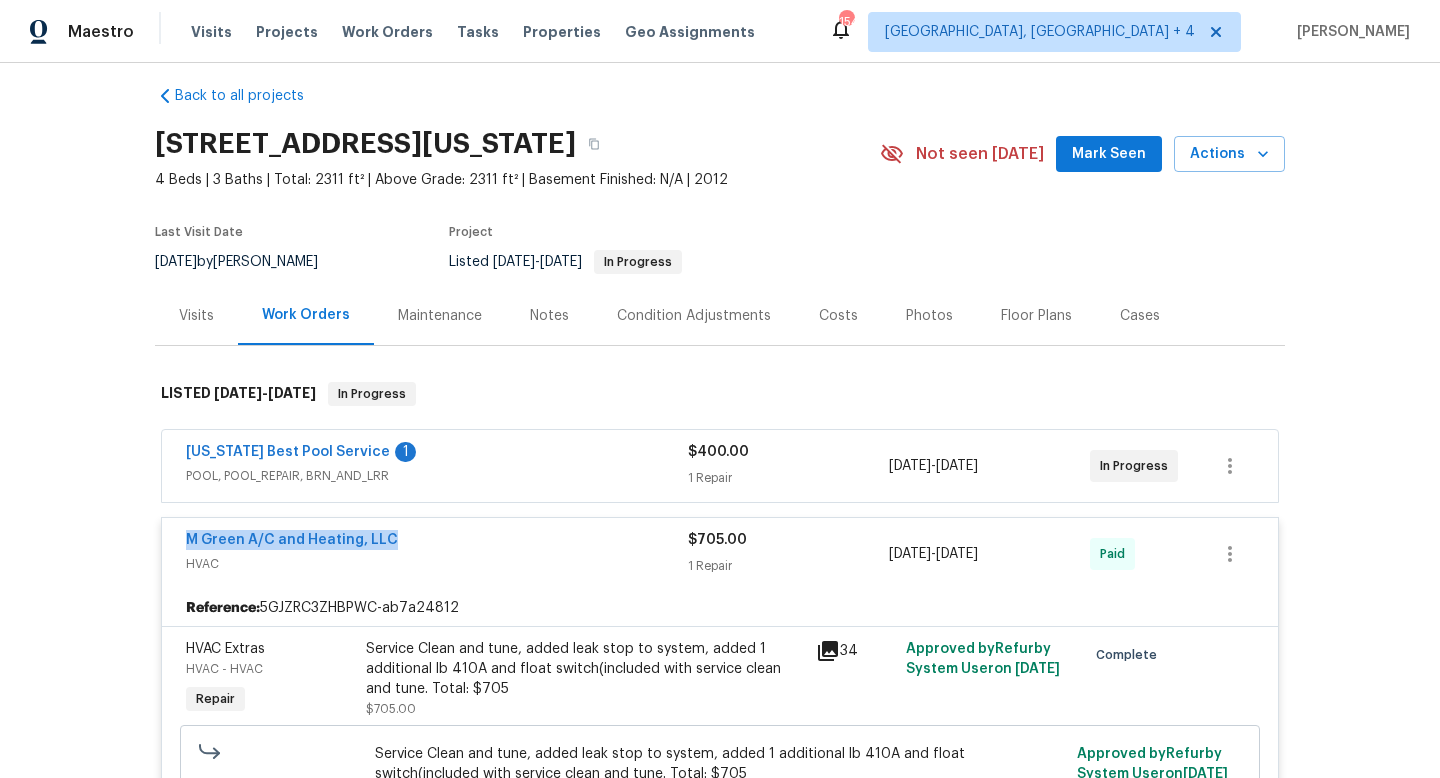 drag, startPoint x: 409, startPoint y: 550, endPoint x: 141, endPoint y: 527, distance: 268.98514 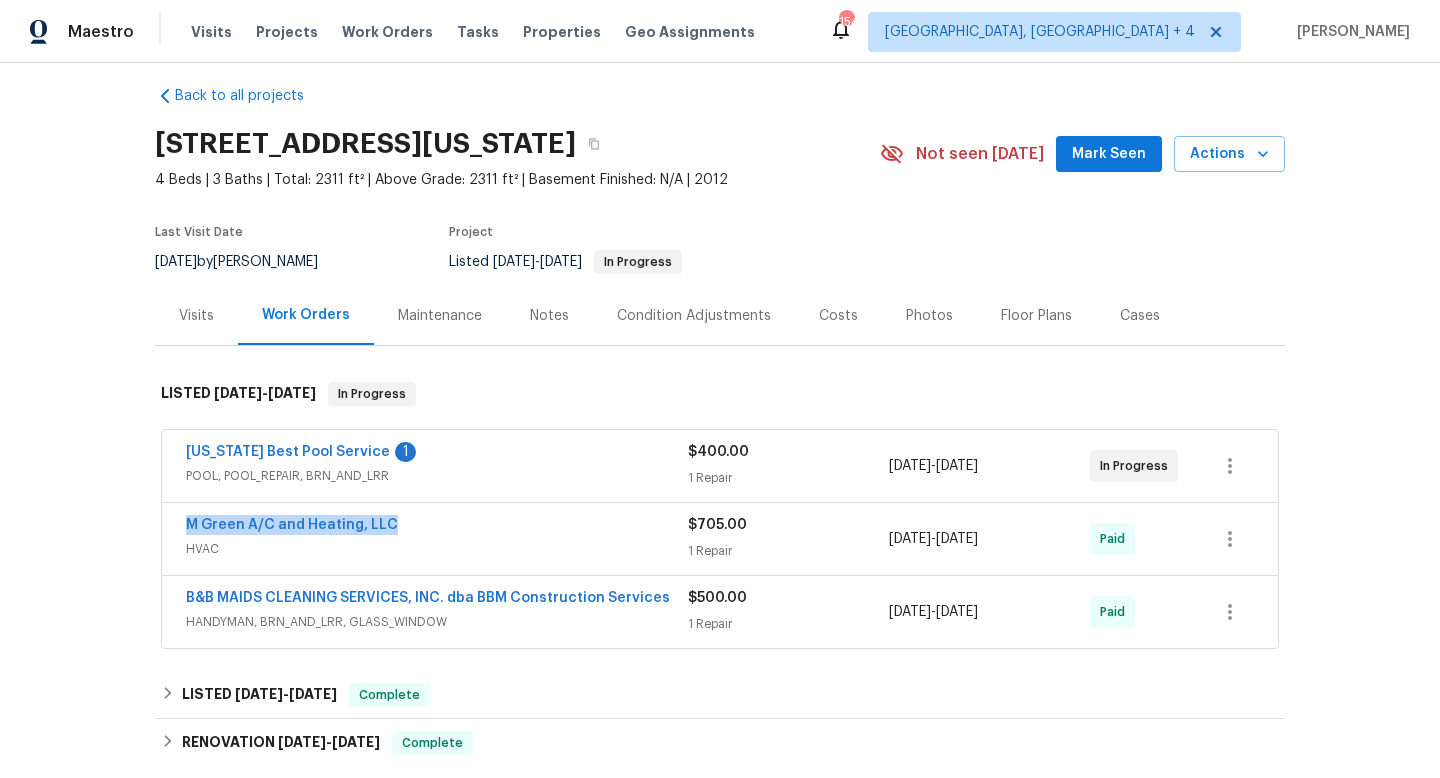 click on "6/7/2025  -  6/10/2025" at bounding box center [989, 539] 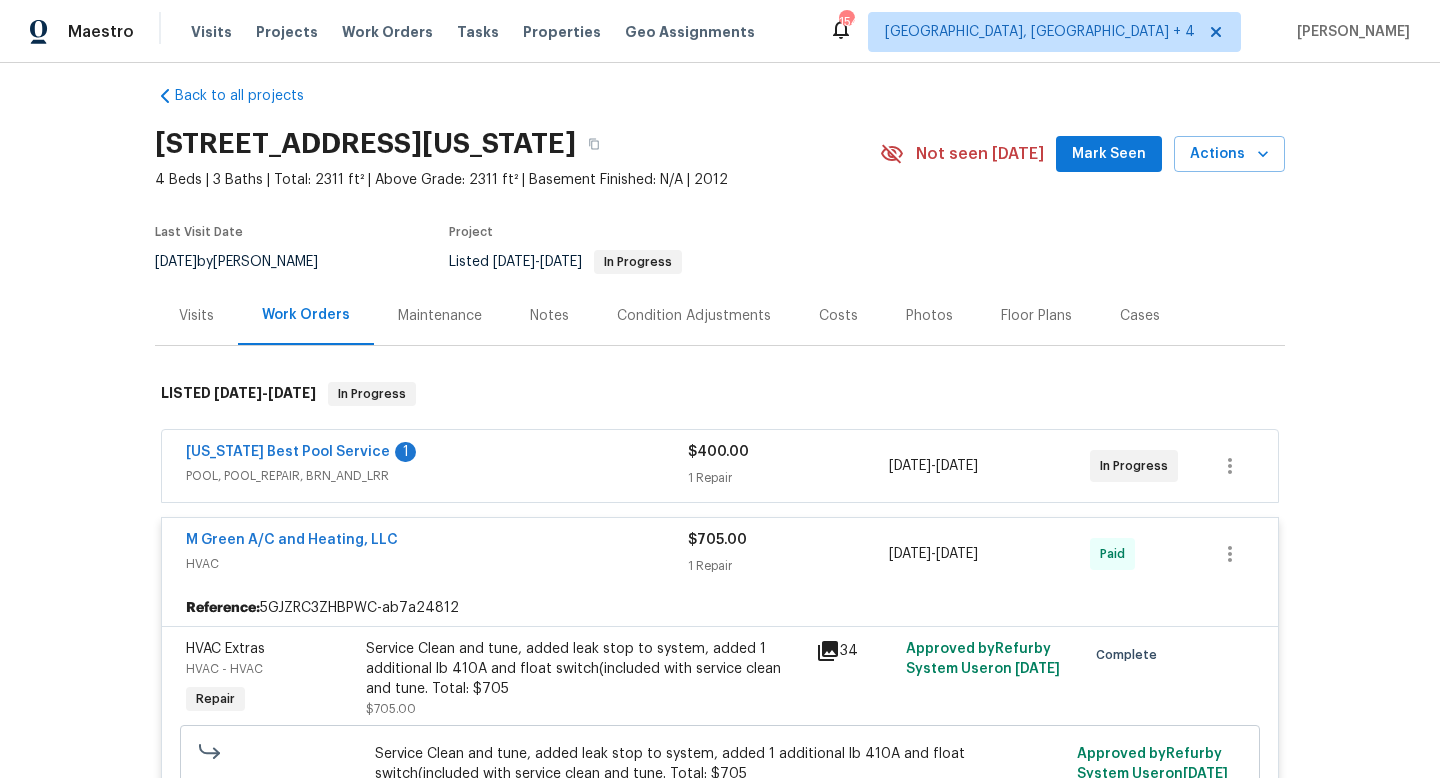 drag, startPoint x: 1037, startPoint y: 556, endPoint x: 860, endPoint y: 551, distance: 177.0706 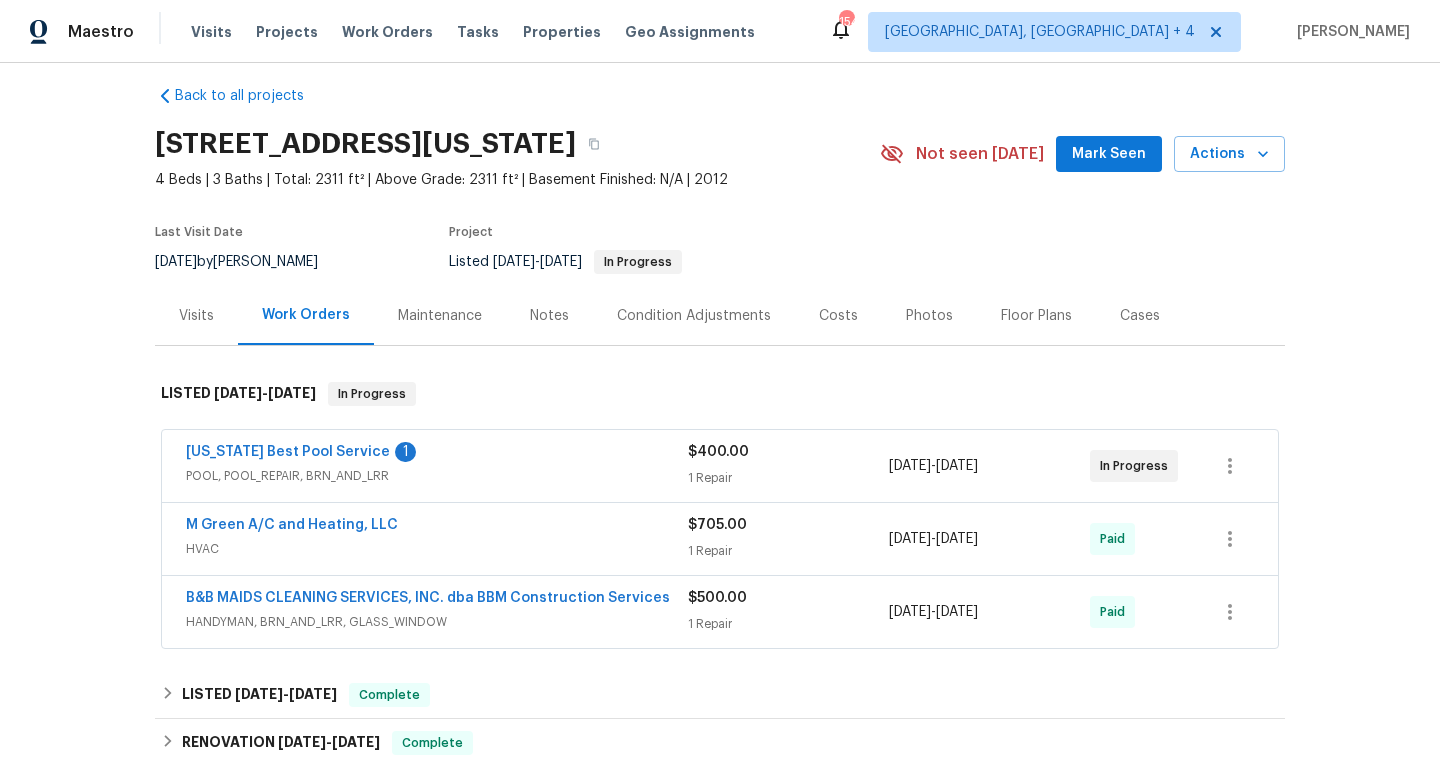 click on "1 Repair" at bounding box center [788, 551] 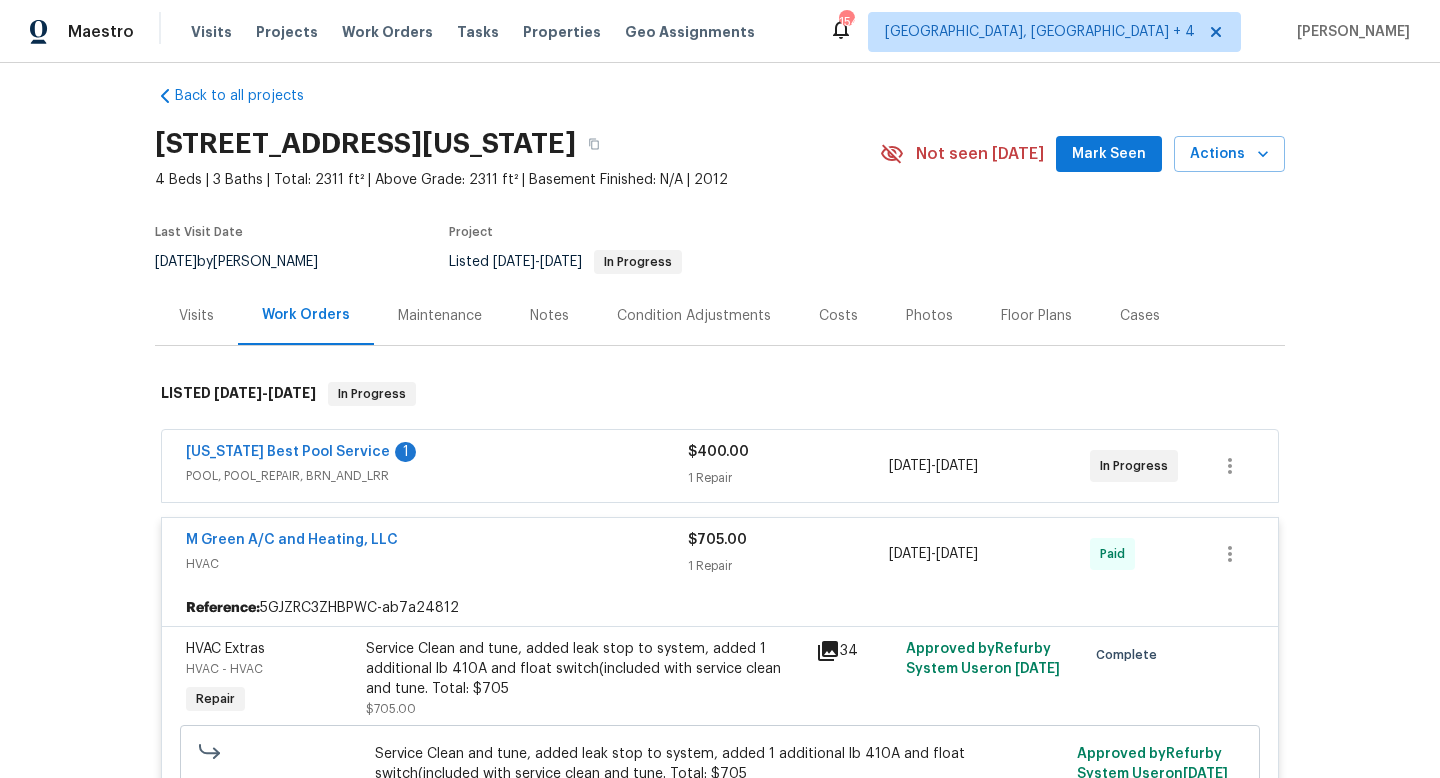 drag, startPoint x: 1035, startPoint y: 558, endPoint x: 883, endPoint y: 557, distance: 152.0033 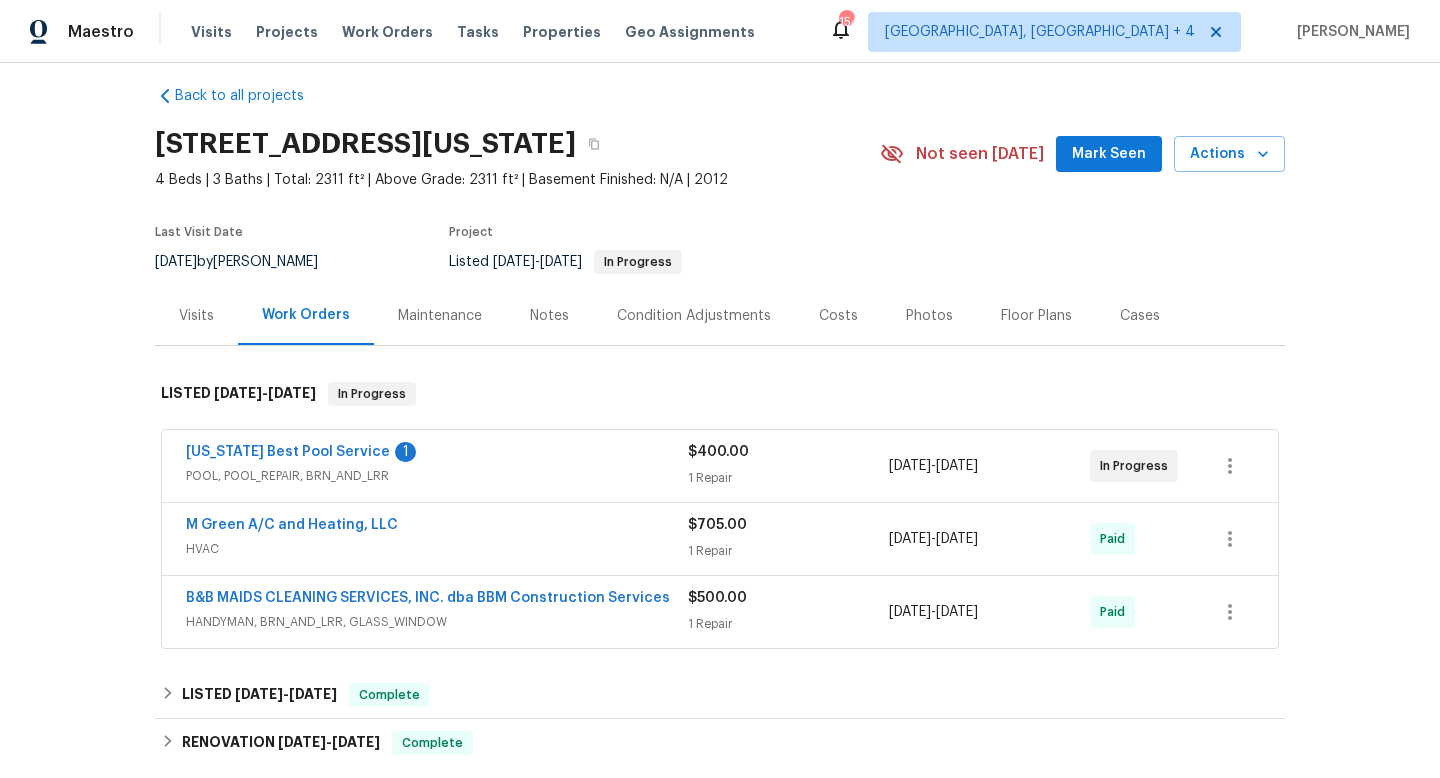 copy on "6/7/2025  -  6/10/2025" 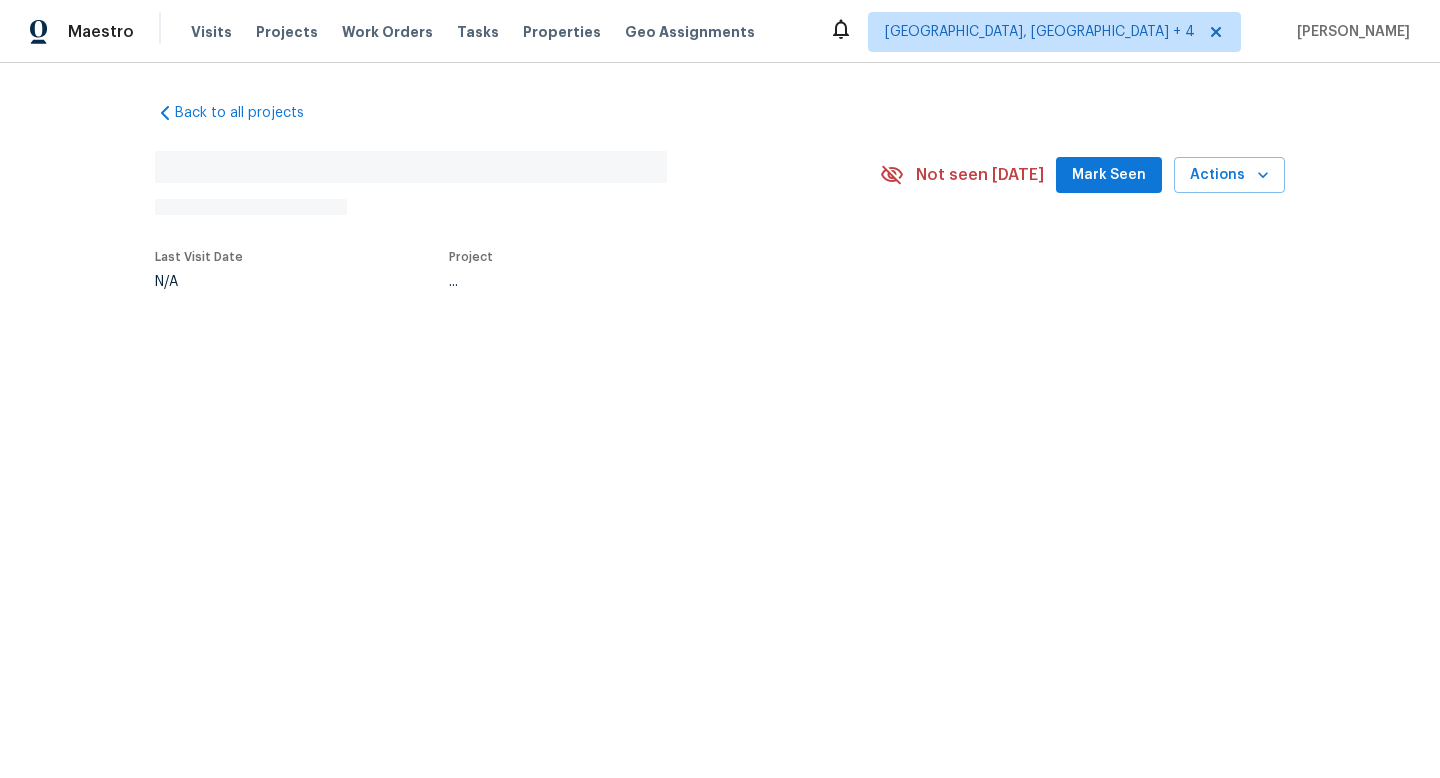 scroll, scrollTop: 0, scrollLeft: 0, axis: both 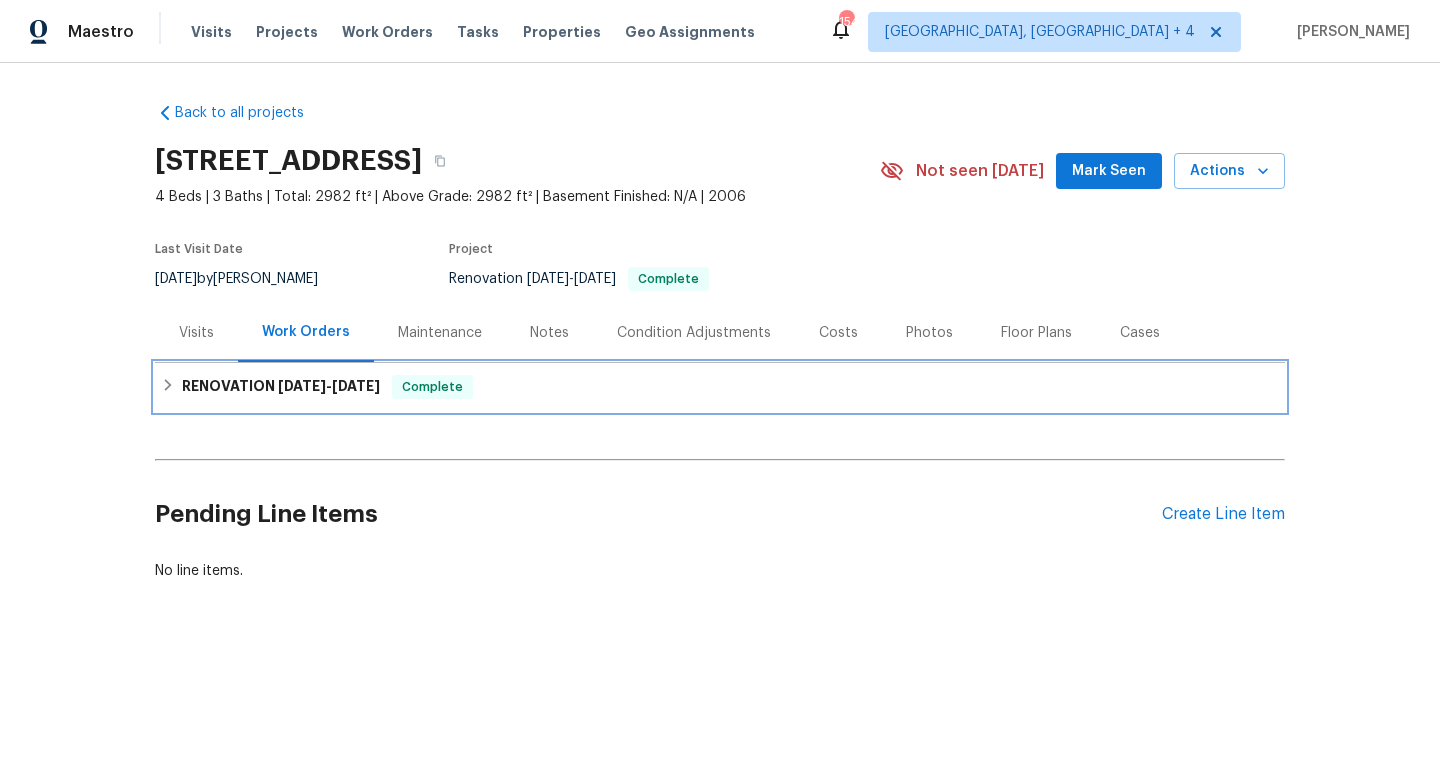click on "[DATE]" at bounding box center [302, 386] 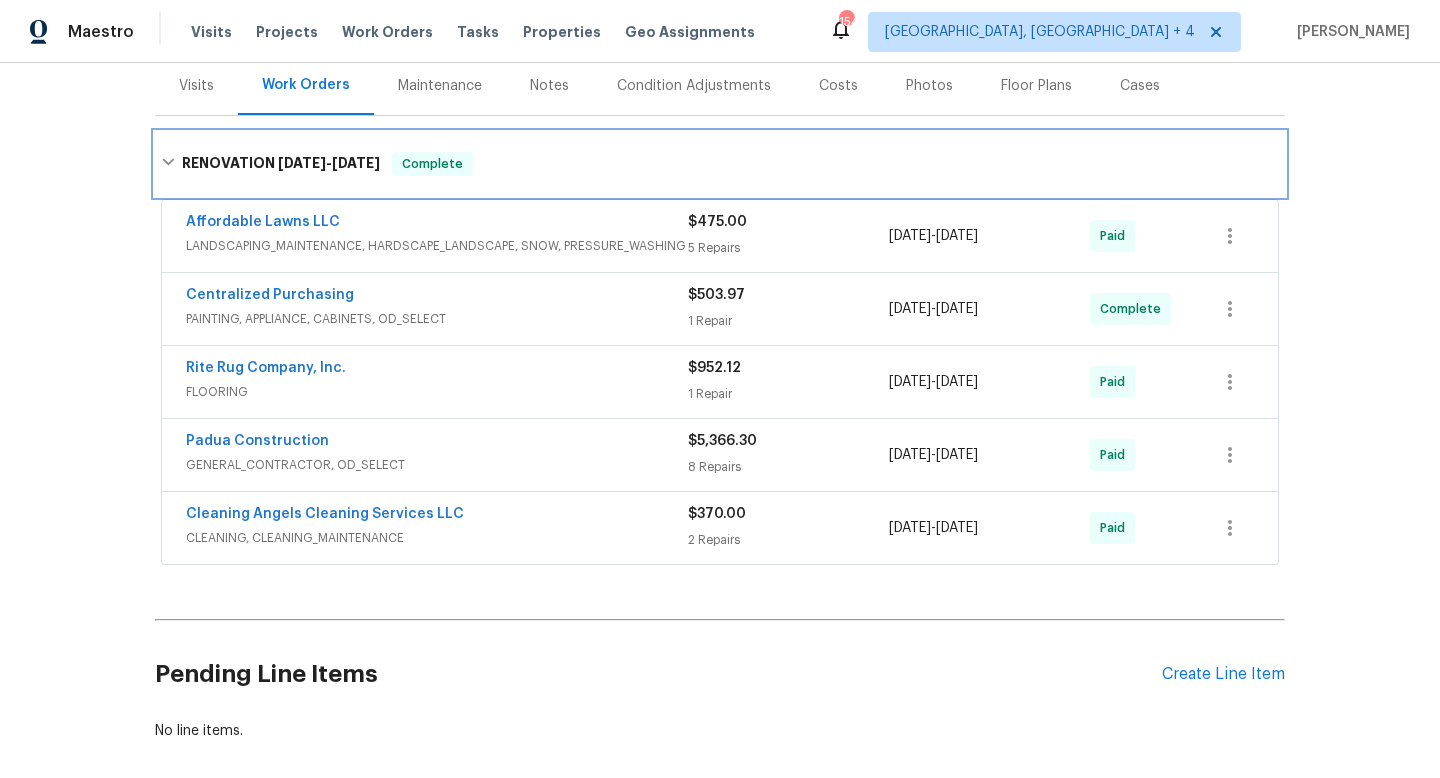 scroll, scrollTop: 300, scrollLeft: 0, axis: vertical 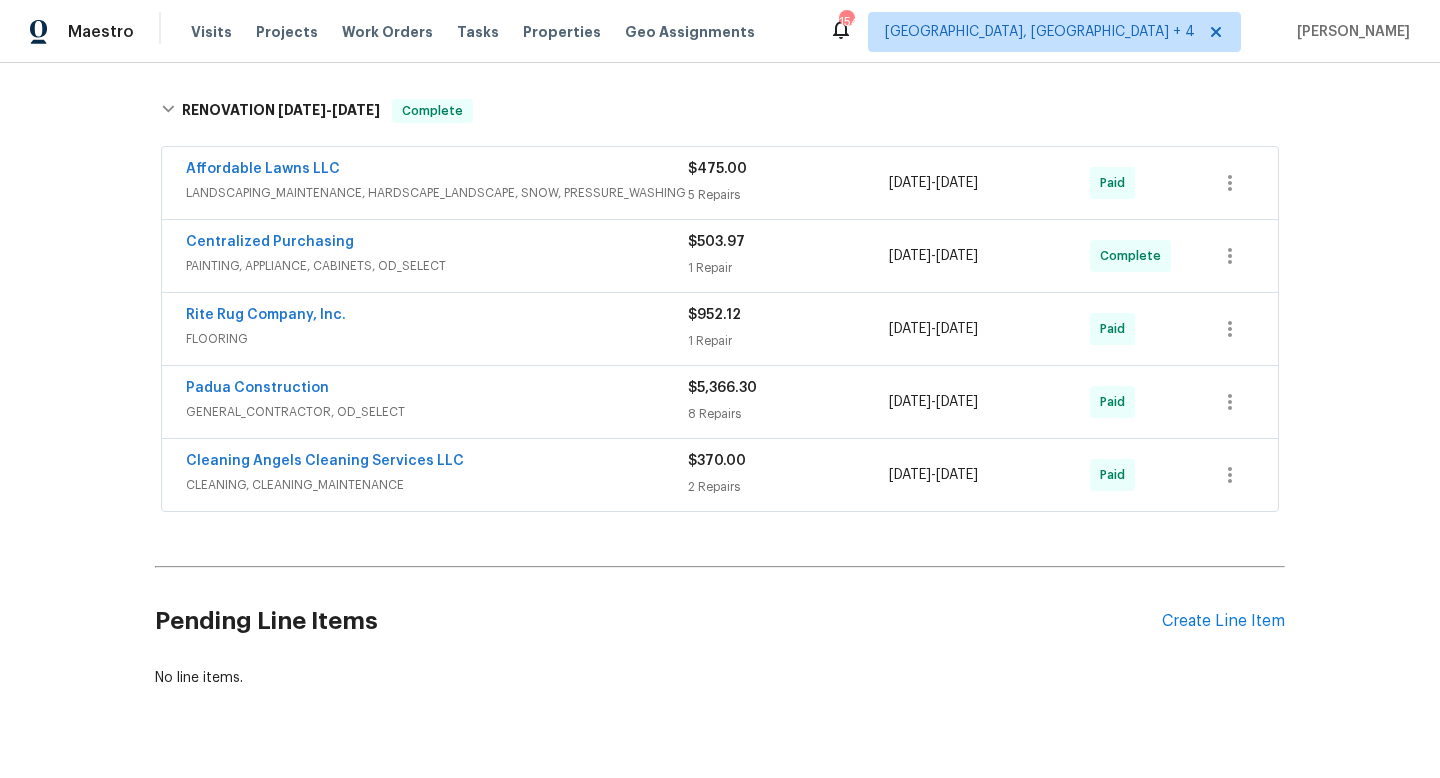 click on "FLOORING" at bounding box center (437, 339) 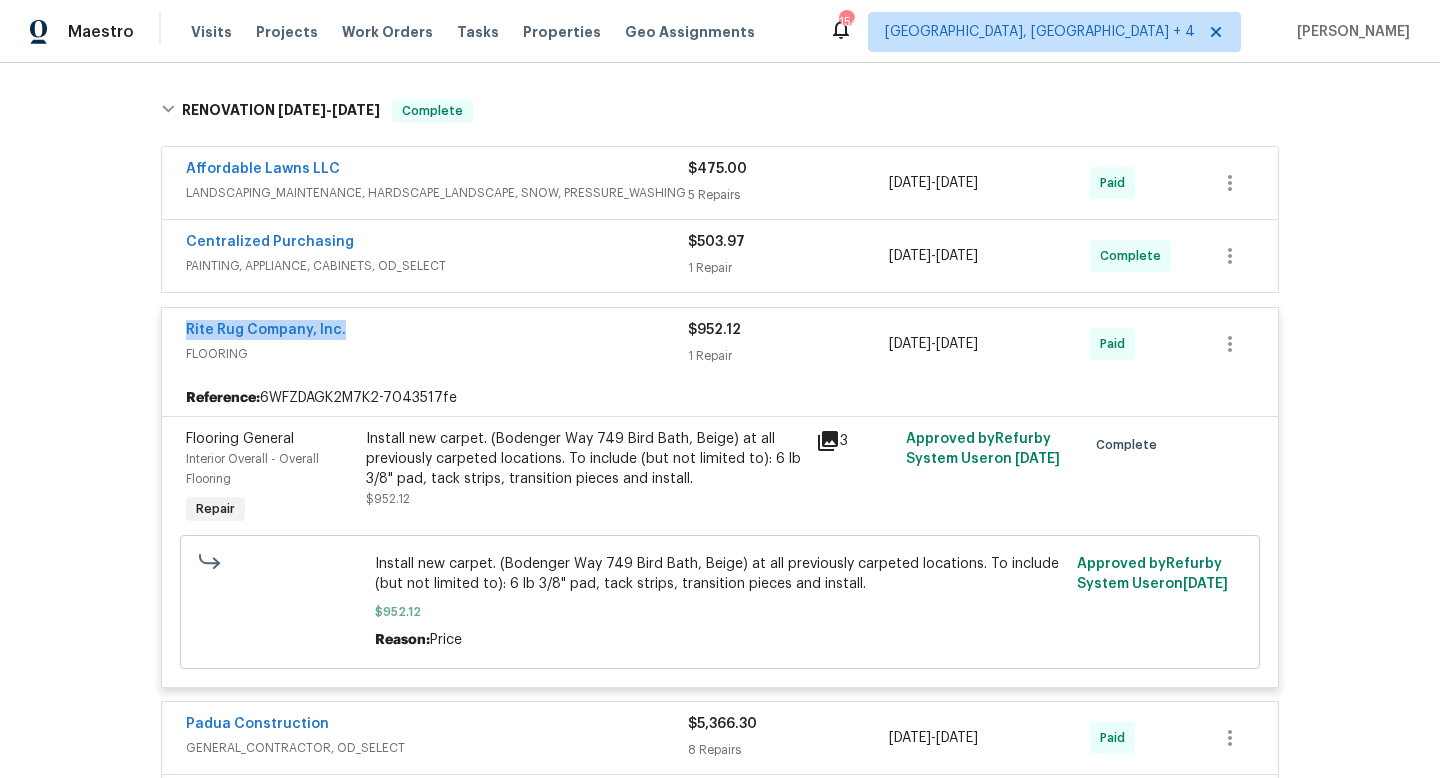 drag, startPoint x: 360, startPoint y: 333, endPoint x: 175, endPoint y: 330, distance: 185.02432 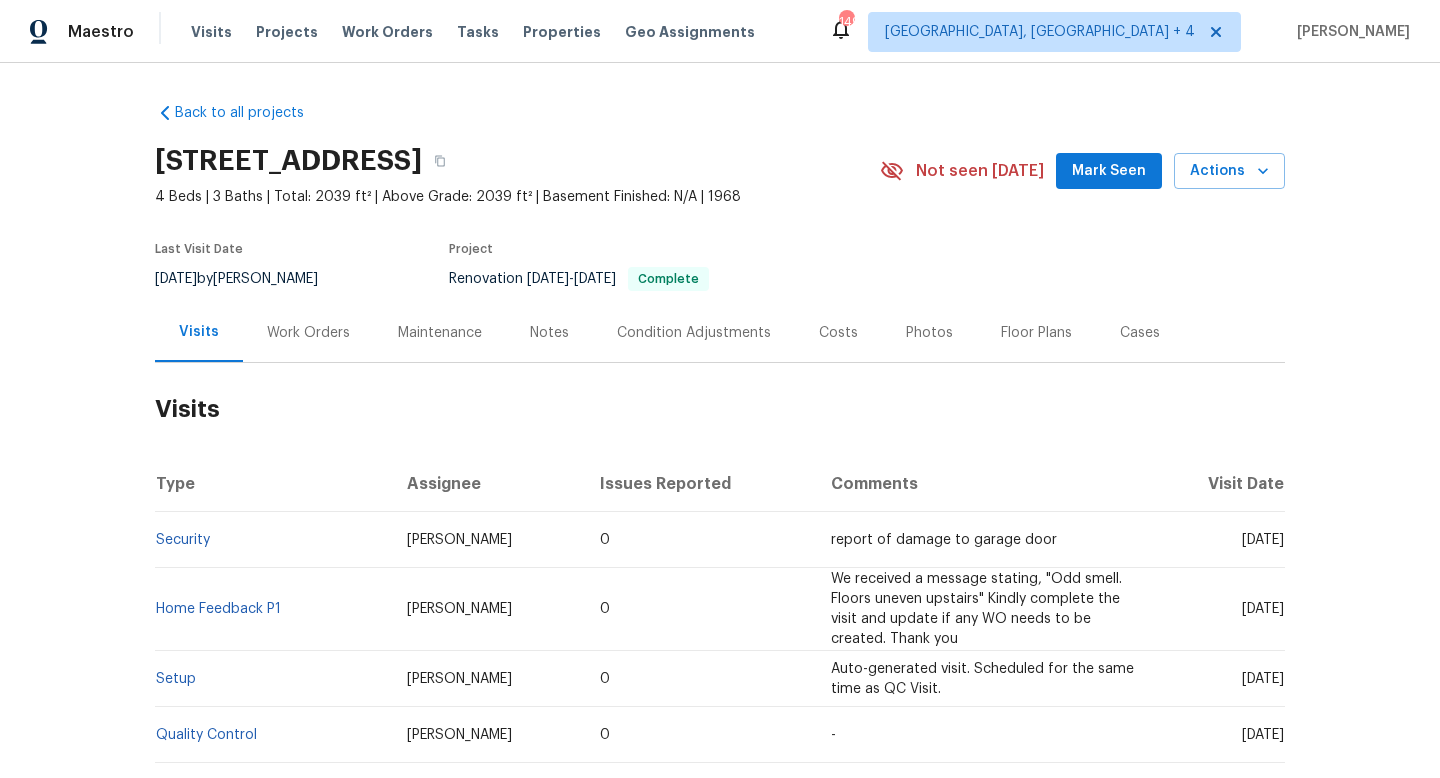 scroll, scrollTop: 0, scrollLeft: 0, axis: both 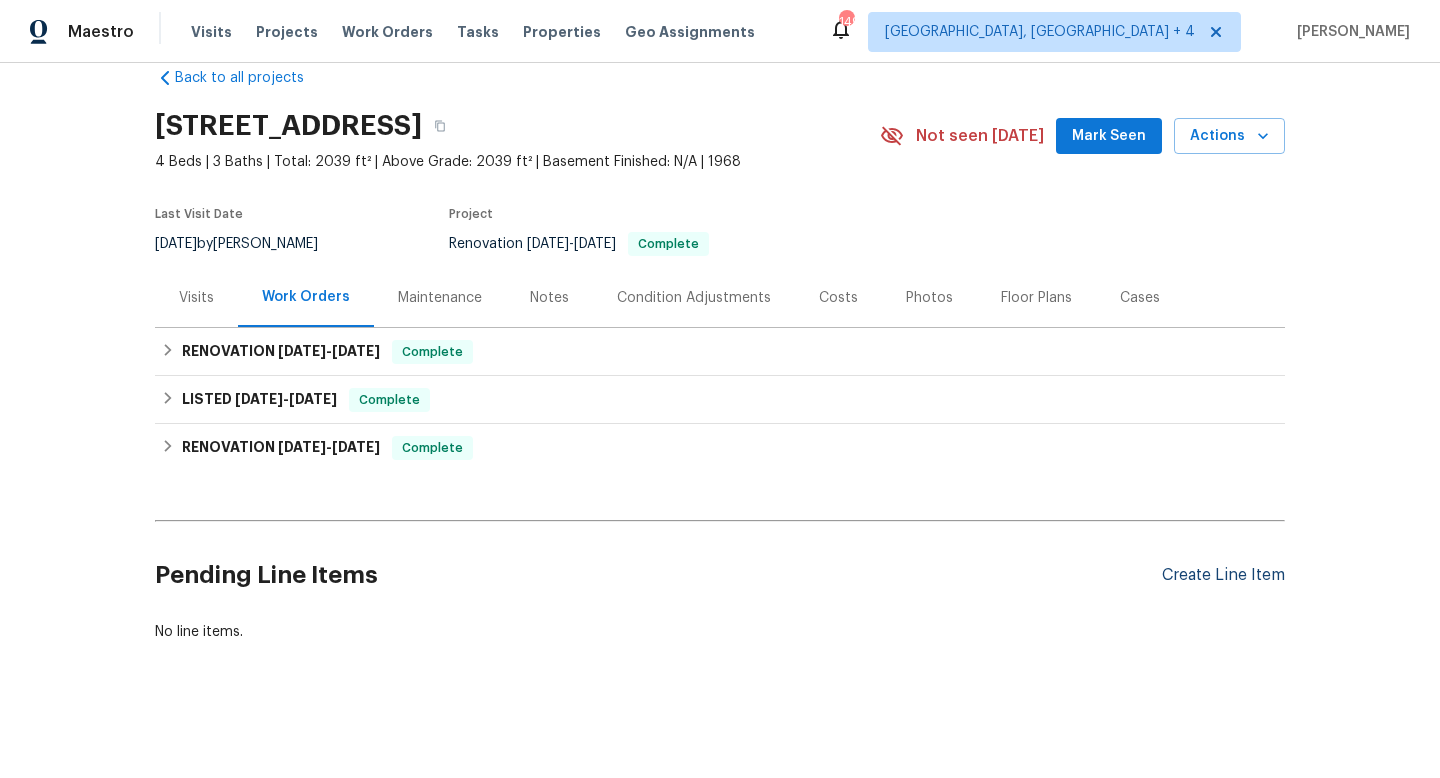 click on "Create Line Item" at bounding box center (1223, 575) 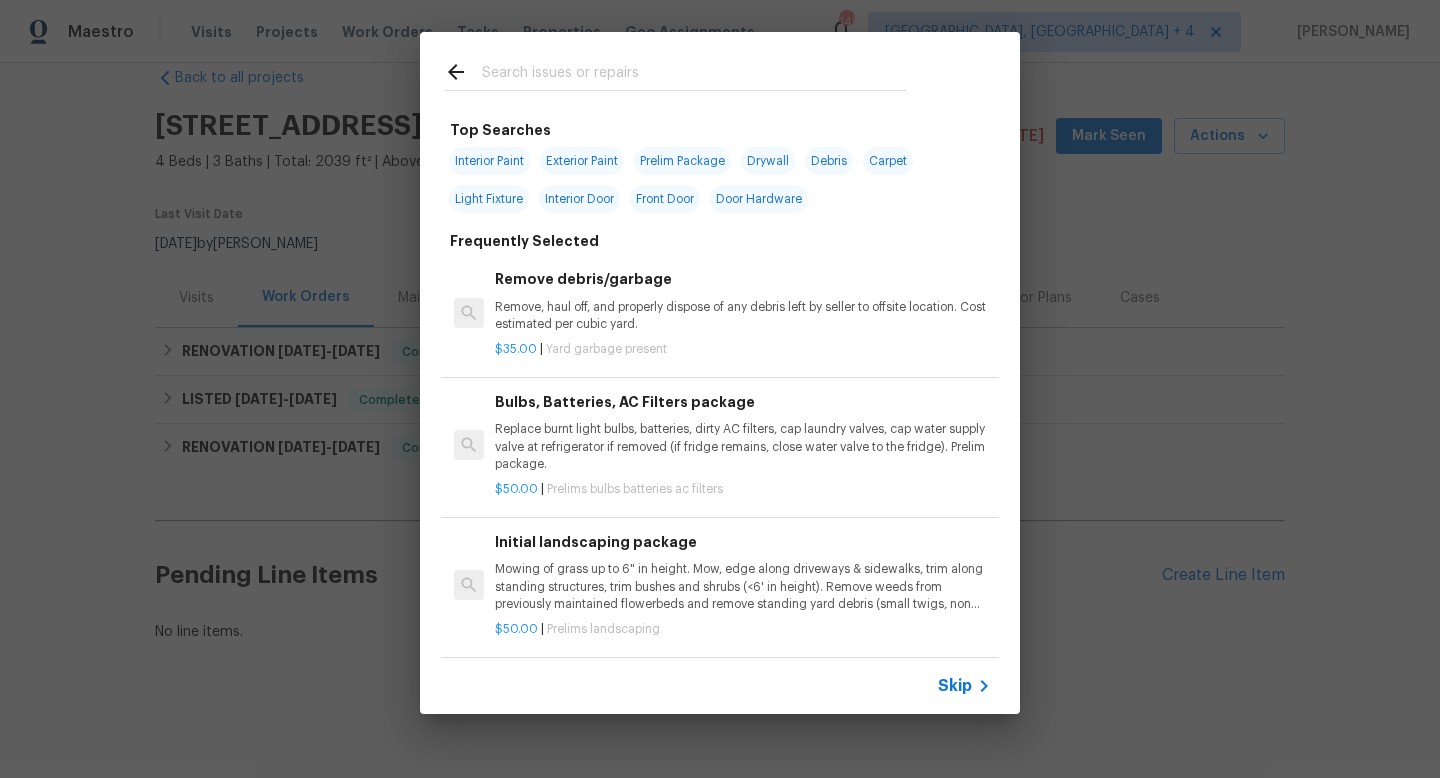 click on "Skip" at bounding box center (955, 686) 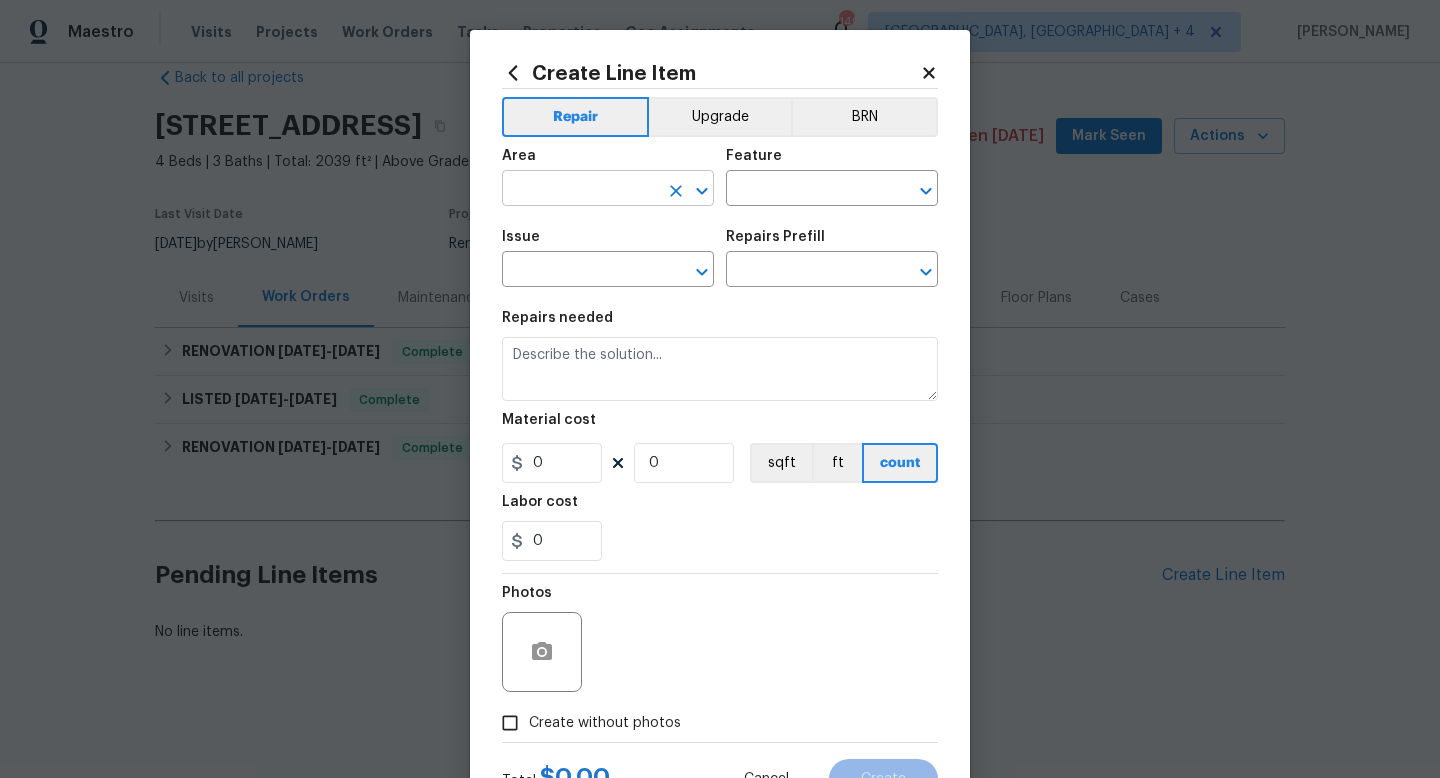 click at bounding box center (580, 190) 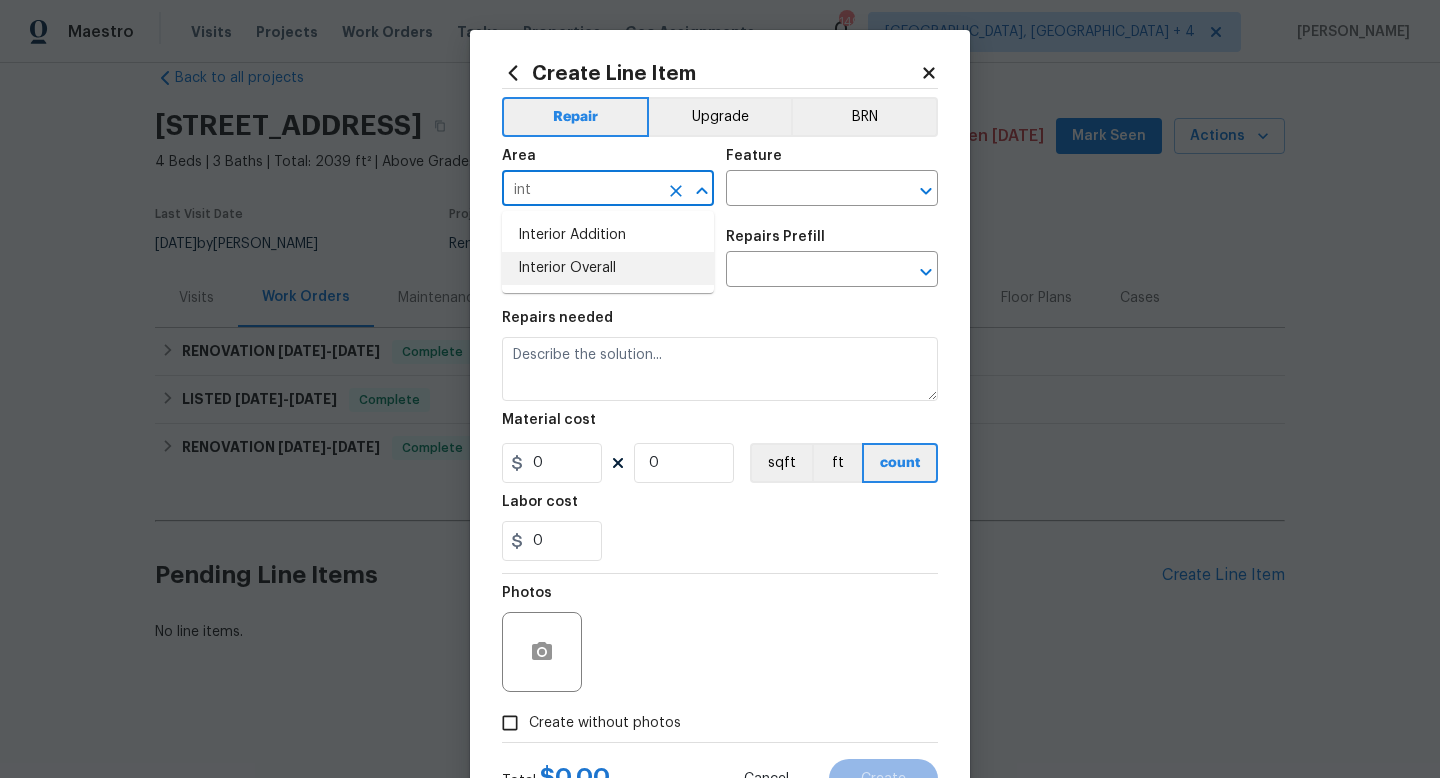 click on "Interior Overall" at bounding box center (608, 268) 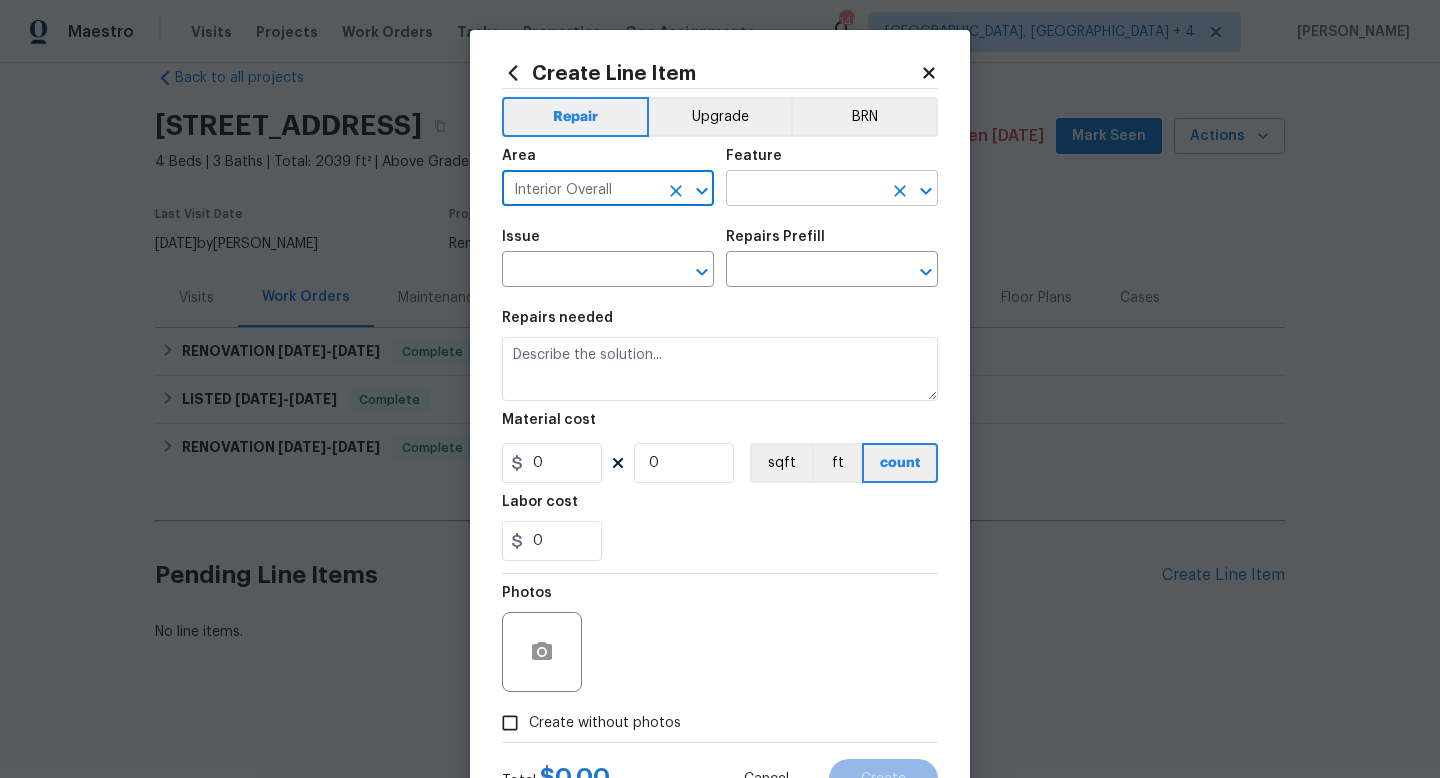 type on "Interior Overall" 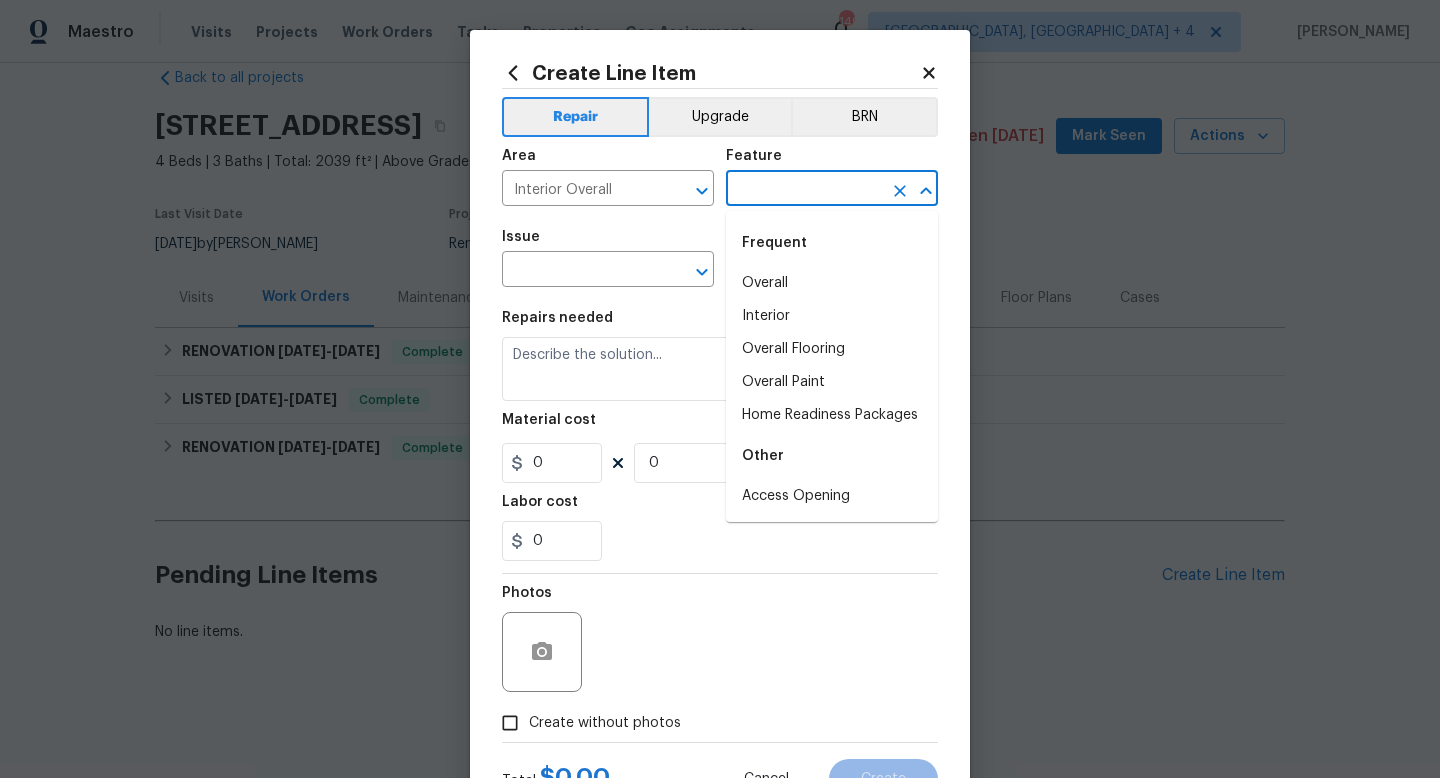 click at bounding box center (804, 190) 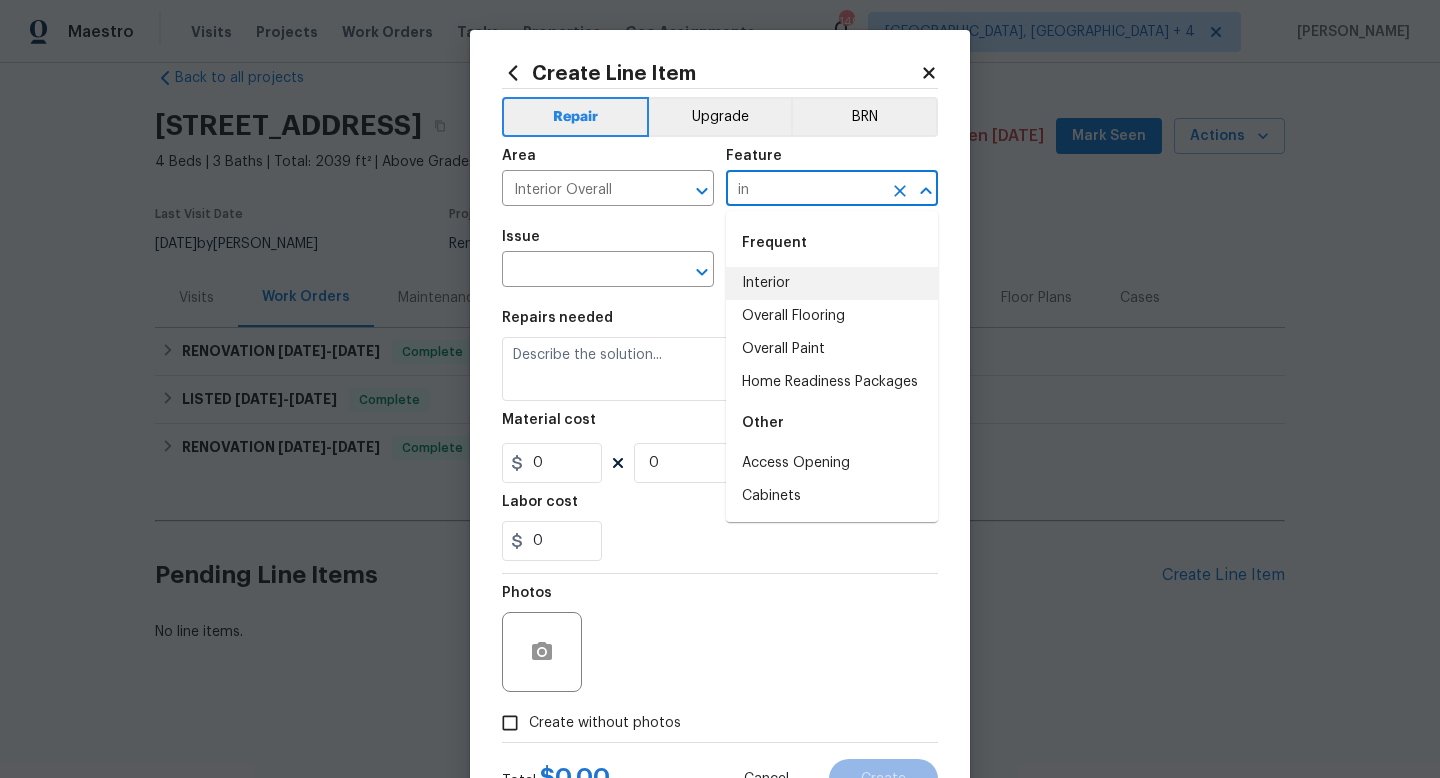 click on "Interior" at bounding box center (832, 283) 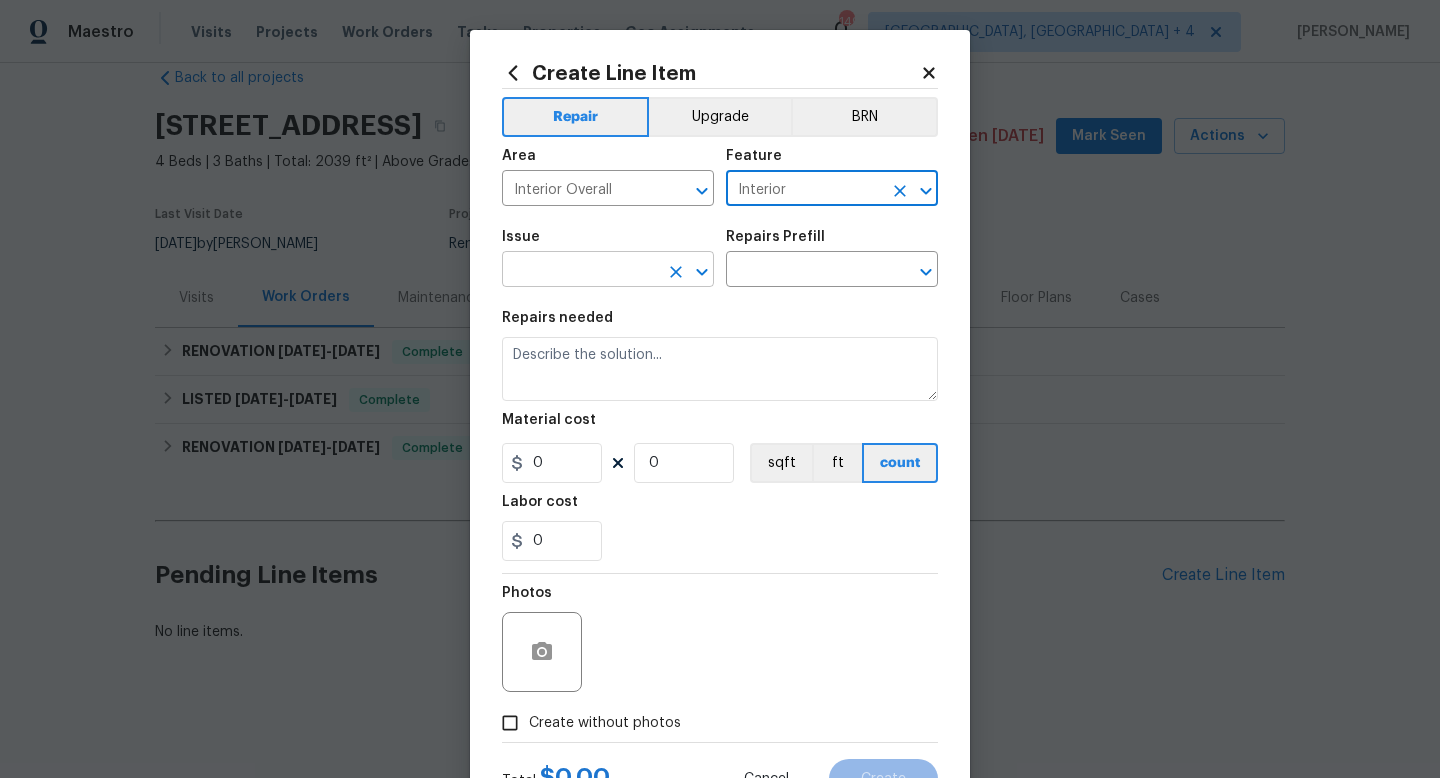 type on "Interior" 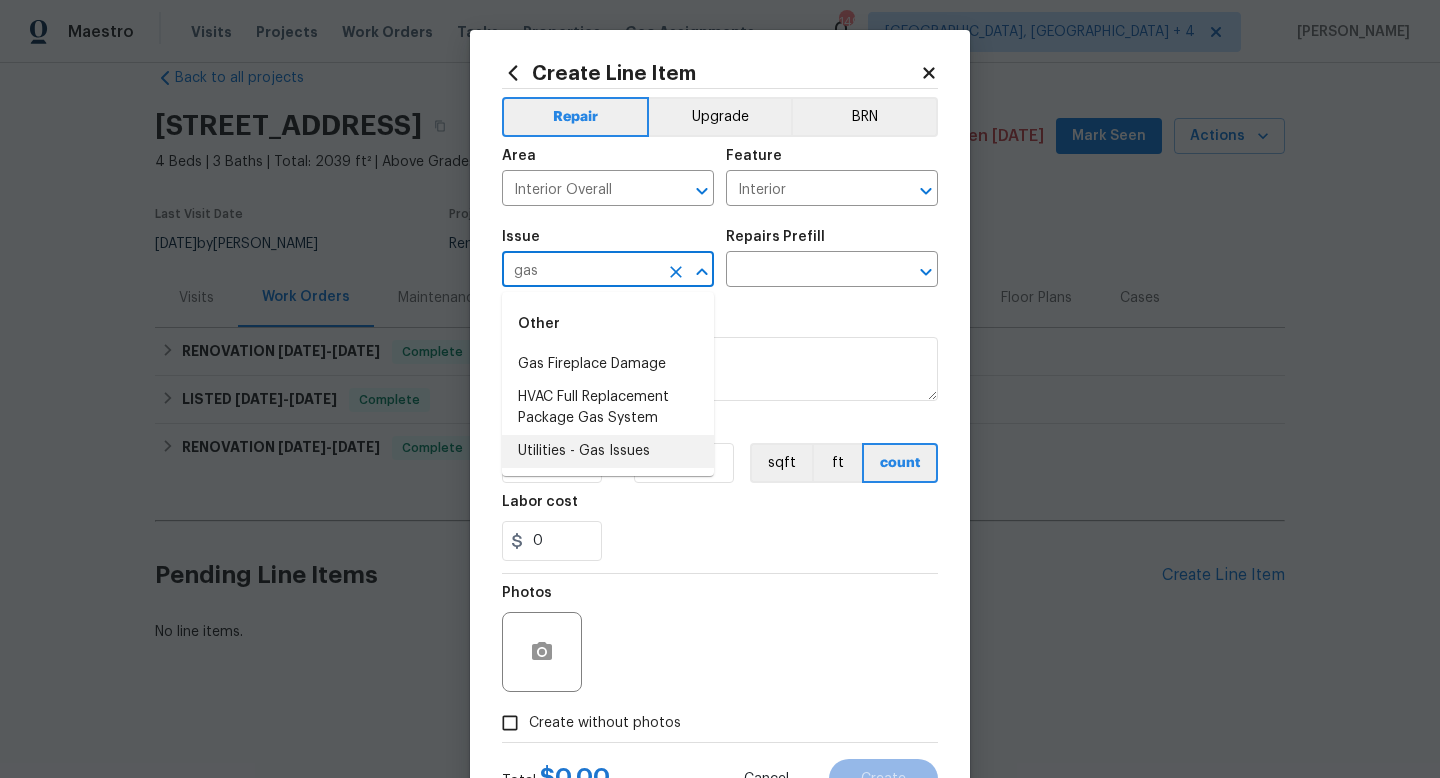 click on "Utilities - Gas Issues" at bounding box center [608, 451] 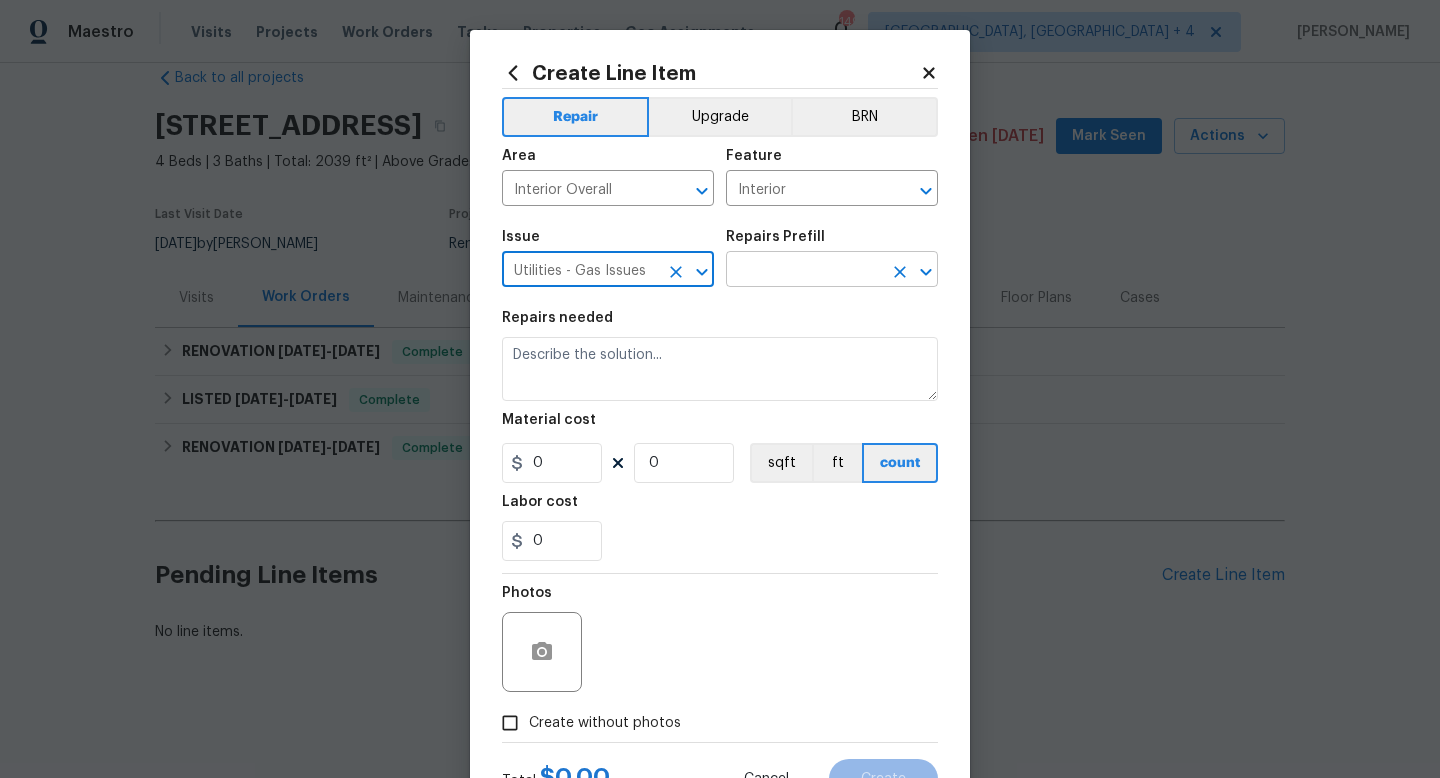 type on "Utilities - Gas Issues" 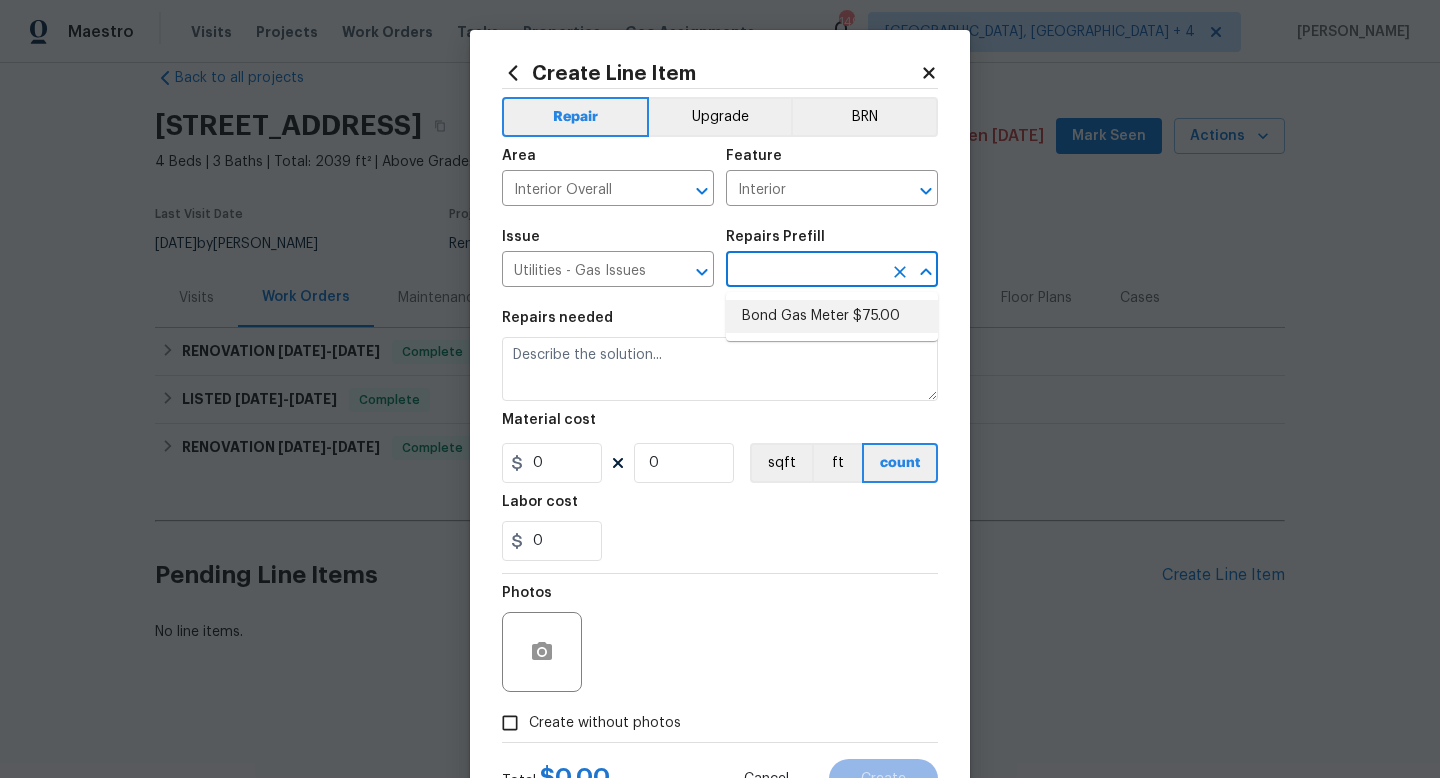 click on "Bond Gas Meter $75.00" at bounding box center (832, 316) 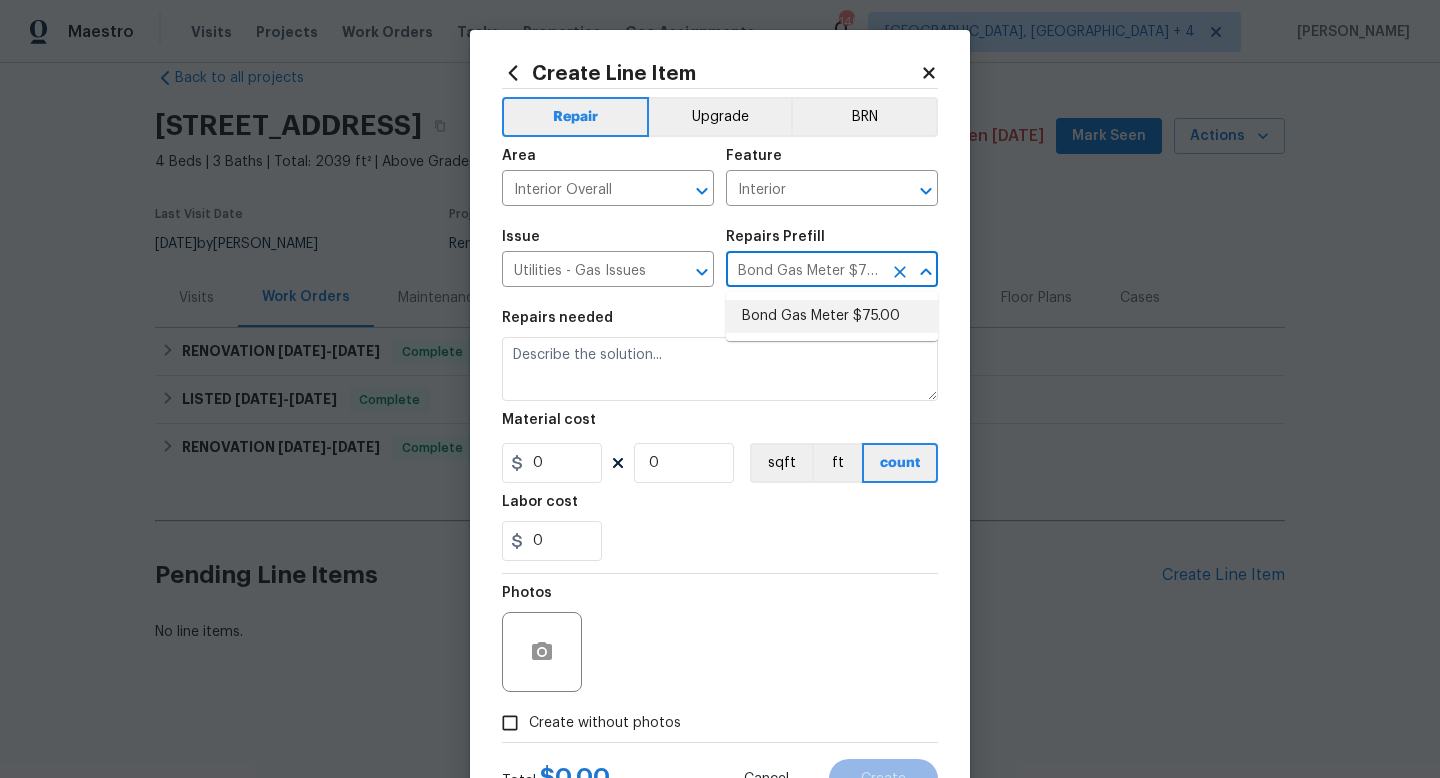 type on "Bond Gas Meter: add grounding clamp to gas line near gas meter and wire to grounding rod. Grounding rod must be 6-8ft in length and driven into the ground to show no more than 6-8" above ground." 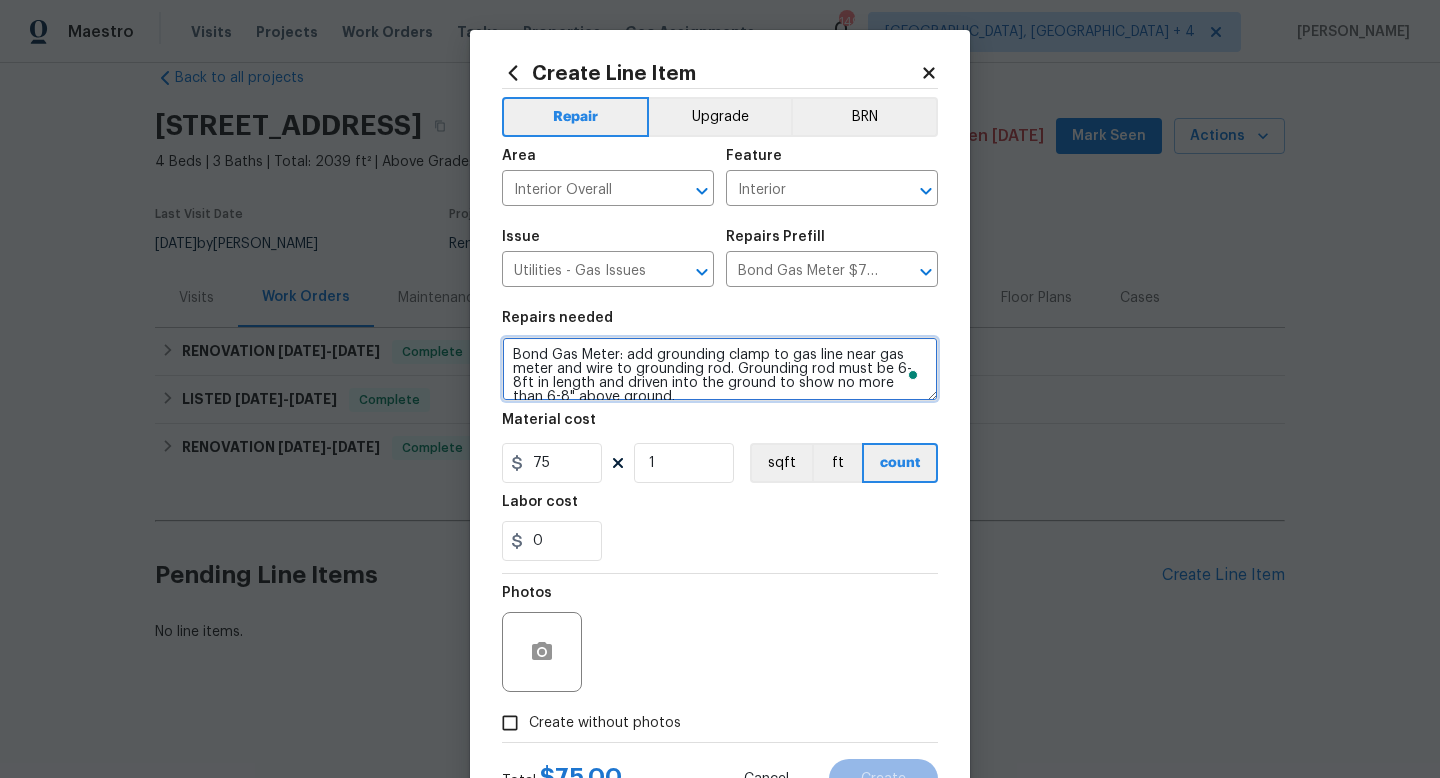 drag, startPoint x: 652, startPoint y: 395, endPoint x: 488, endPoint y: 339, distance: 173.29744 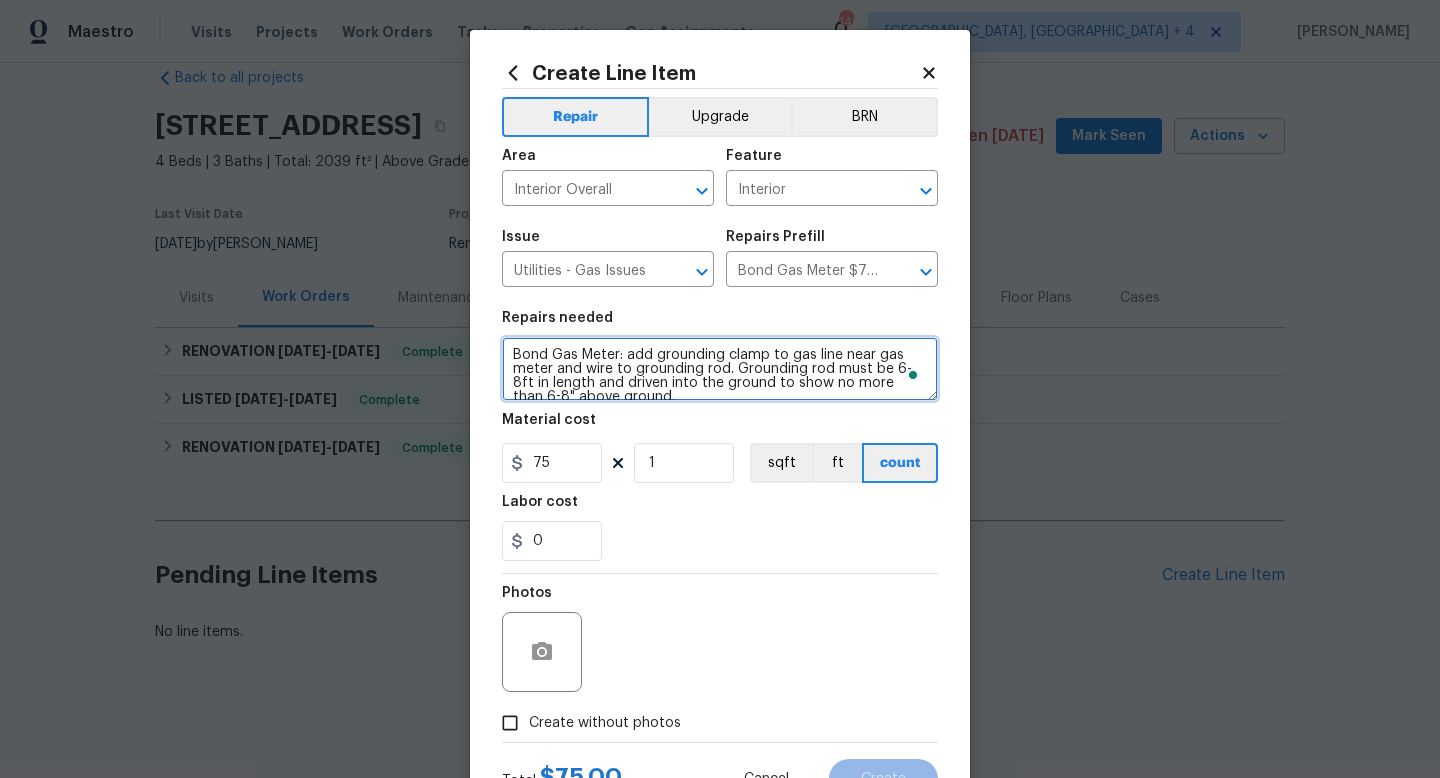 click on "Create Line Item Repair Upgrade BRN Area Interior Overall ​ Feature Interior ​ Issue Utilities - Gas Issues ​ Repairs Prefill Bond Gas Meter $75.00 ​ Repairs needed Bond Gas Meter: add grounding clamp to gas line near gas meter and wire to grounding rod. Grounding rod must be 6-8ft in length and driven into the ground to show no more than 6-8" above ground. Material cost 75 1 sqft ft count Labor cost 0 Photos Create without photos Total   $ 75.00 Cancel Create" at bounding box center [720, 430] 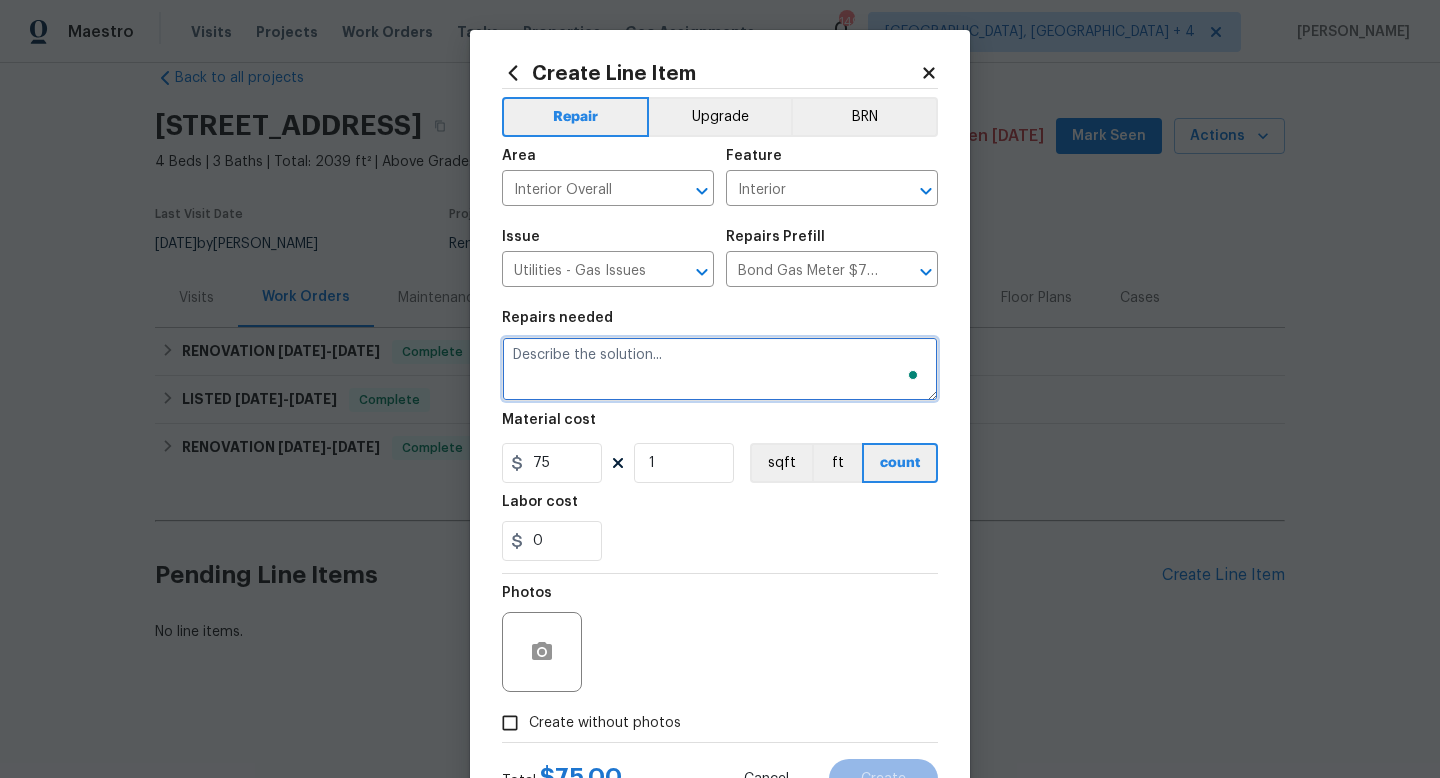 type 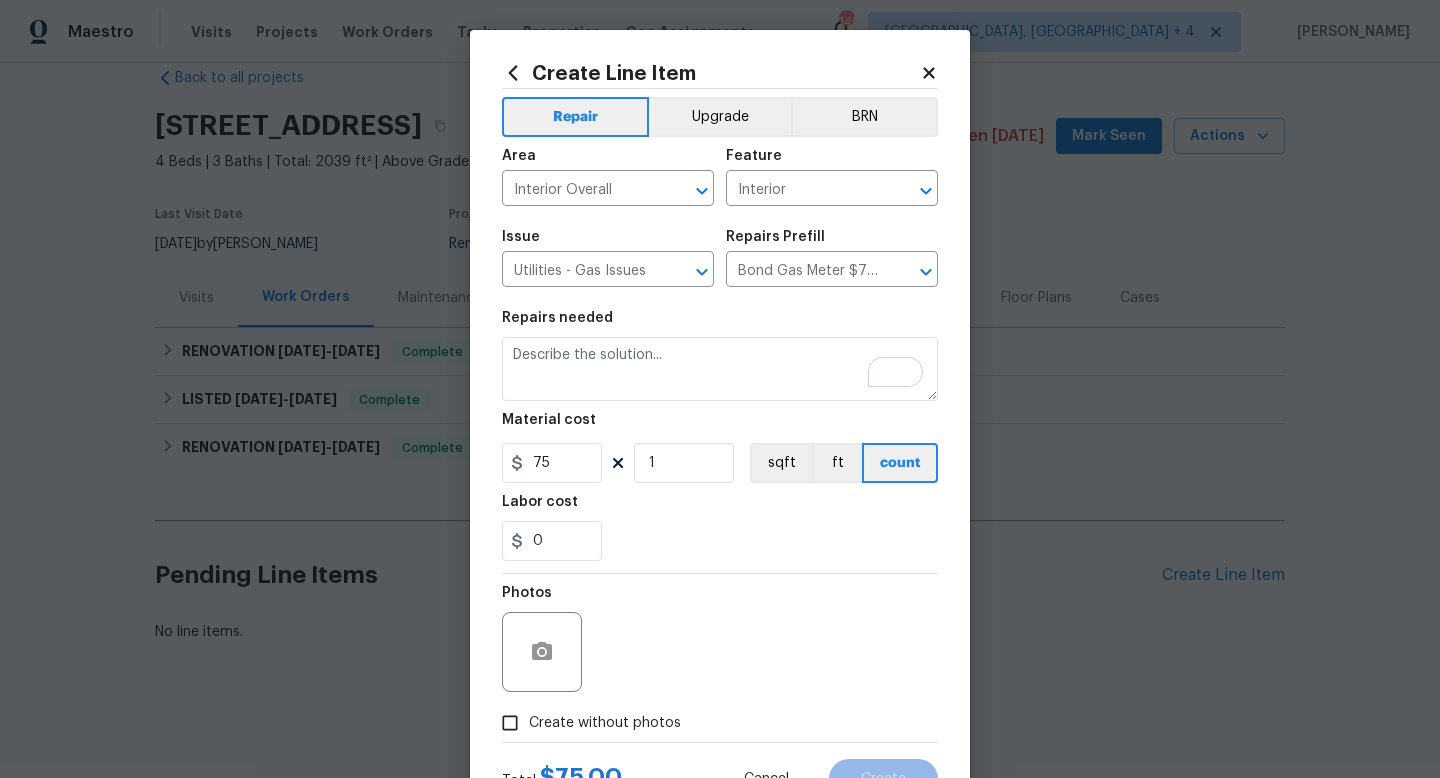 click 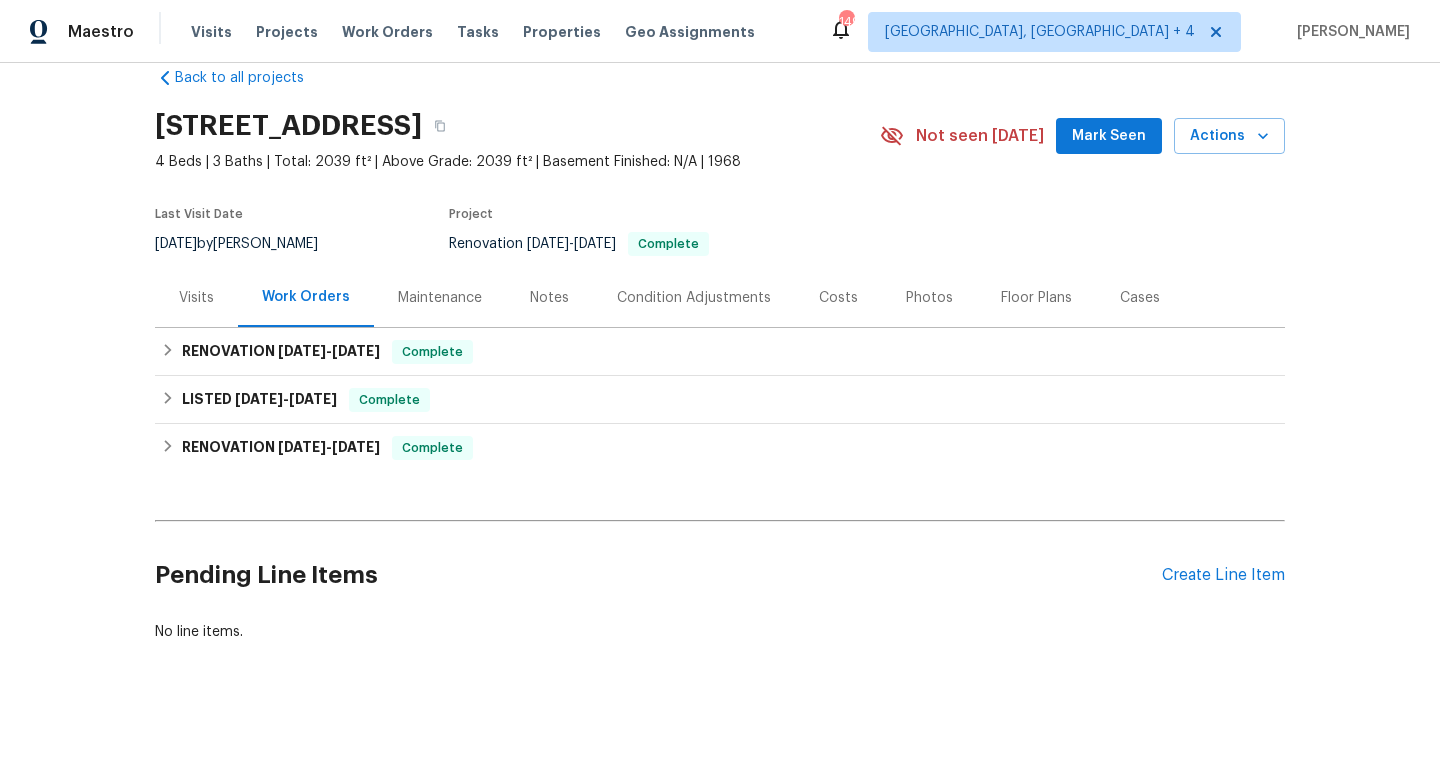 click on "Visits" at bounding box center [196, 297] 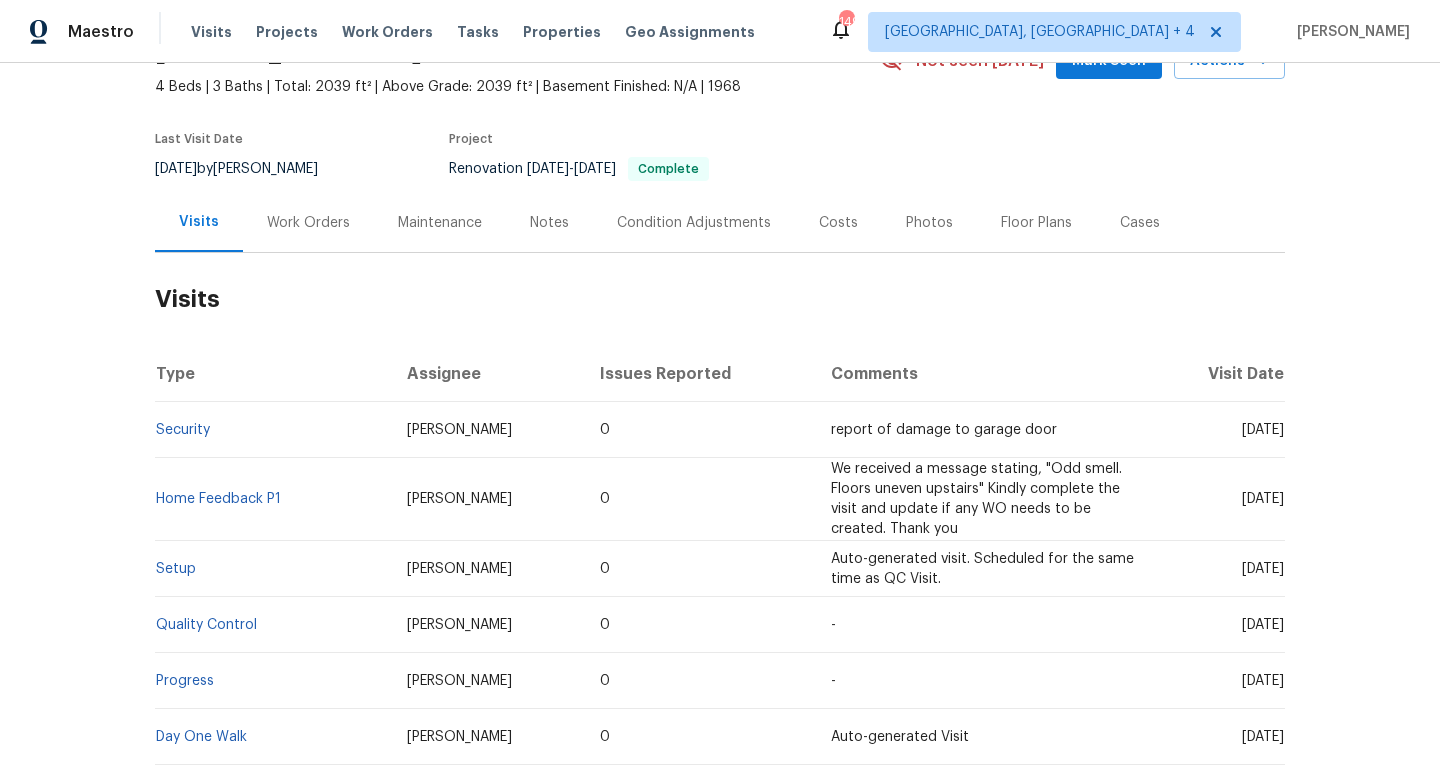 scroll, scrollTop: 157, scrollLeft: 0, axis: vertical 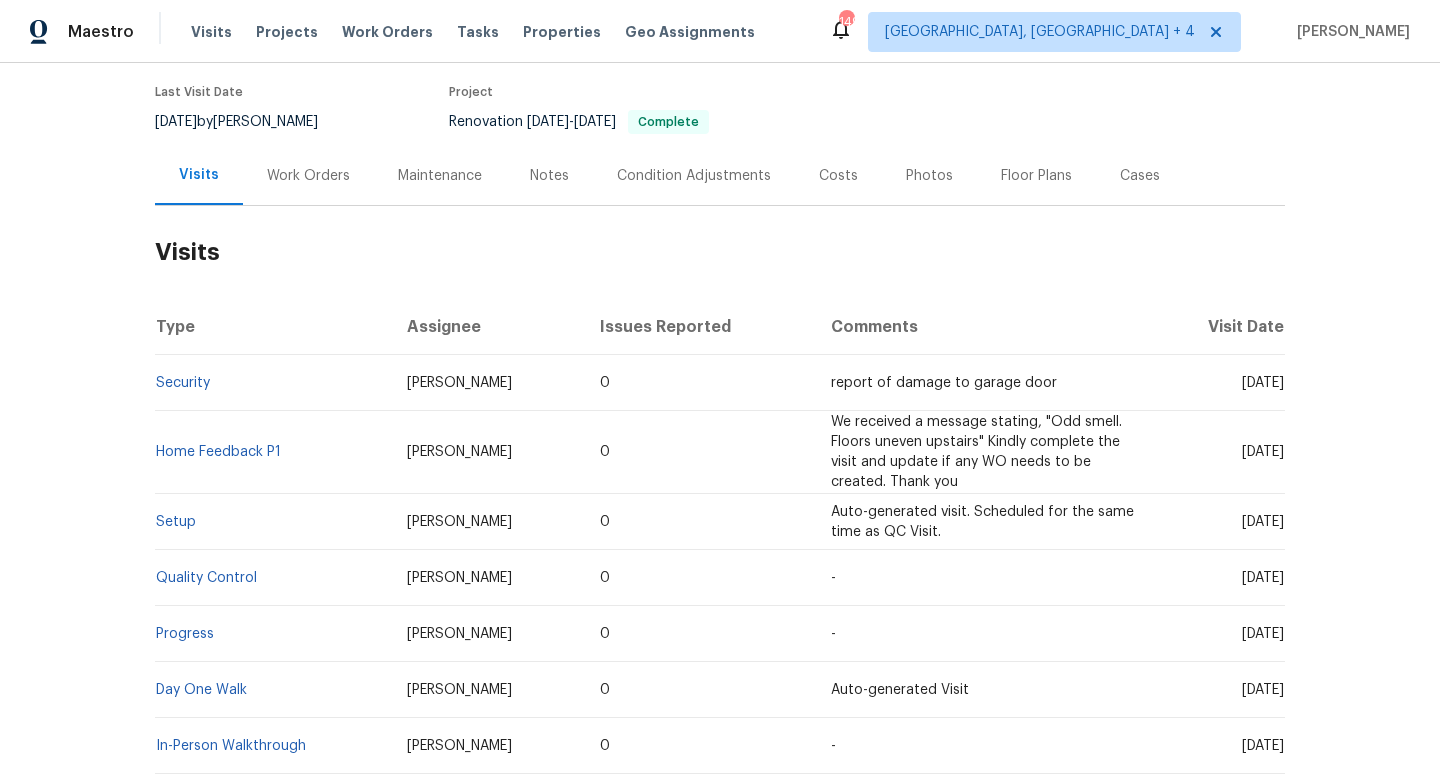click on "Back to all projects 15815 La Cabana Dr, Houston, TX 77062 4 Beds | 3 Baths | Total: 2039 ft² | Above Grade: 2039 ft² | Basement Finished: N/A | 1968 Not seen today Mark Seen Actions Last Visit Date 7/15/2025  by  Andy Taylor   Project Renovation   2/10/2025  -  2/10/2025 Complete Visits Work Orders Maintenance Notes Condition Adjustments Costs Photos Floor Plans Cases Visits Type Assignee Issues Reported Comments Visit Date Security Andy Taylor 0 report of damage to garage door
Tue, Jul 15 2025 Home Feedback P1 Andy Taylor 0 We received a message stating, "Odd smell. Floors uneven upstairs" Kindly complete the visit and update if any WO needs to be created. Thank you  Mon, Apr 21 2025 Setup Andy Taylor 0 Auto-generated visit. Scheduled for the same time as QC Visit. Fri, Jan 31 2025 Quality Control Andy Taylor 0 - Fri, Jan 31 2025 Progress Steven Rosas 0 - Fri, Jan 10 2025 Day One Walk Navid Ranjbar 0 Auto-generated Visit Fri, Jan 10 2025 In-Person Walkthrough Andy Taylor 0 - Fri, Oct 25 2024 12 -" at bounding box center [720, 420] 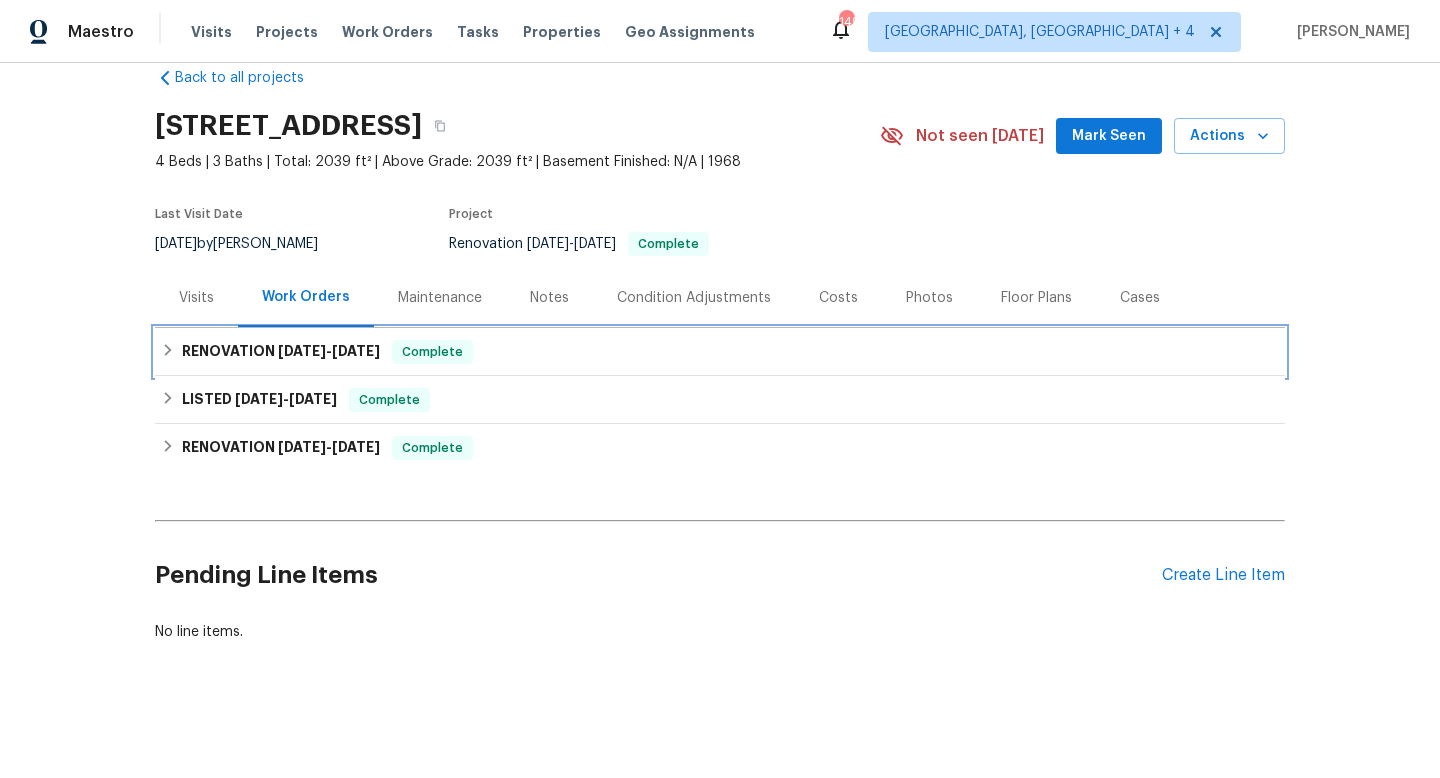 click on "RENOVATION   2/10/25  -  2/10/25 Complete" at bounding box center [720, 352] 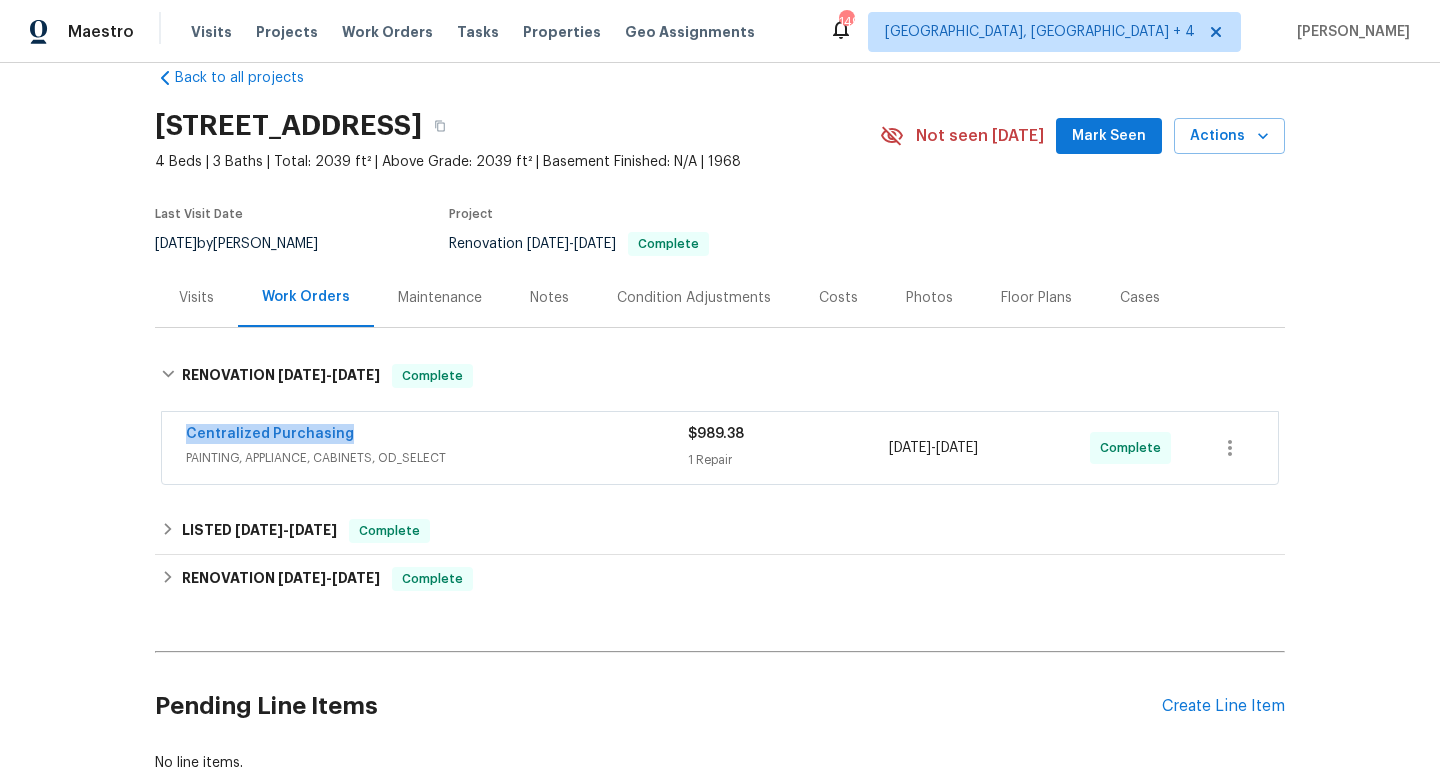 drag, startPoint x: 367, startPoint y: 435, endPoint x: 172, endPoint y: 434, distance: 195.00256 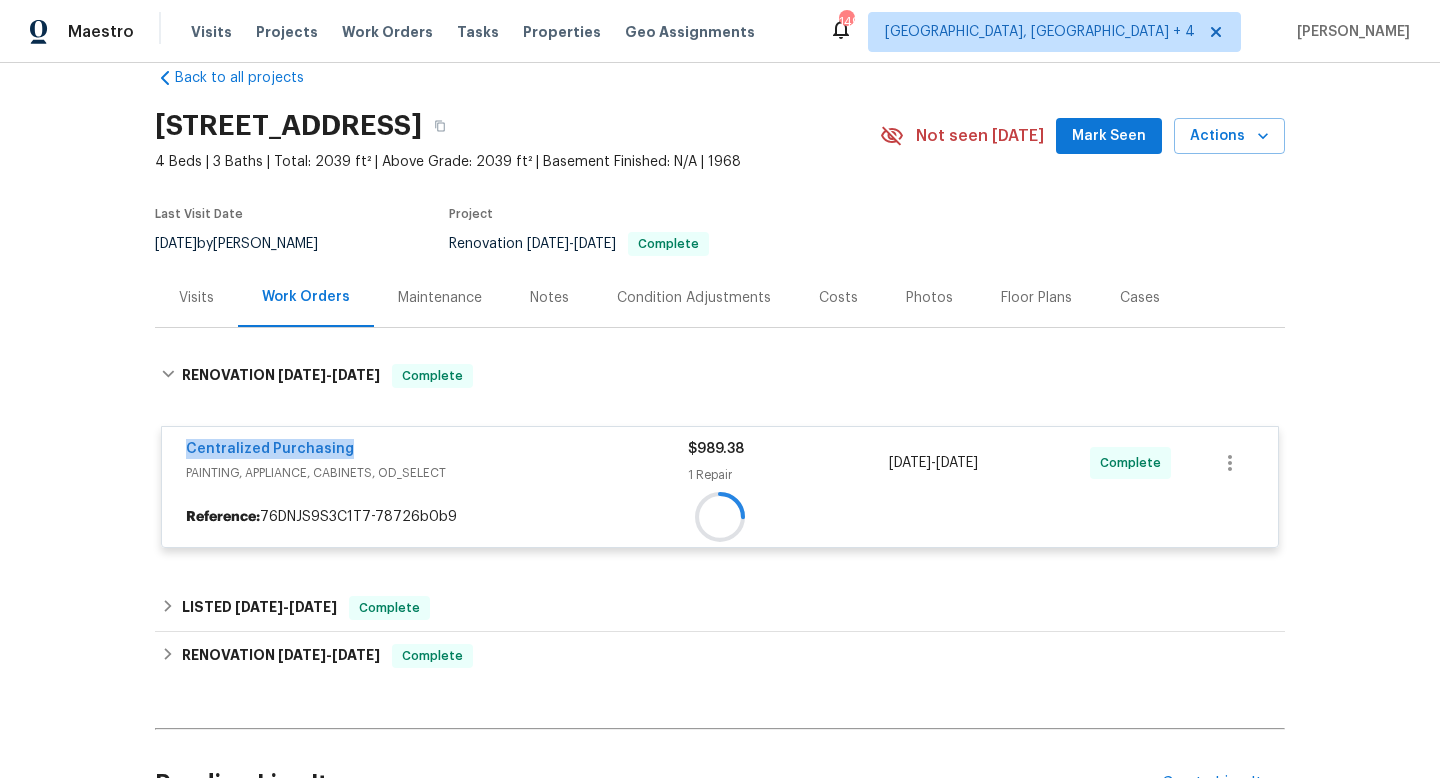 copy on "2/10/2025  -  2/10/2025" 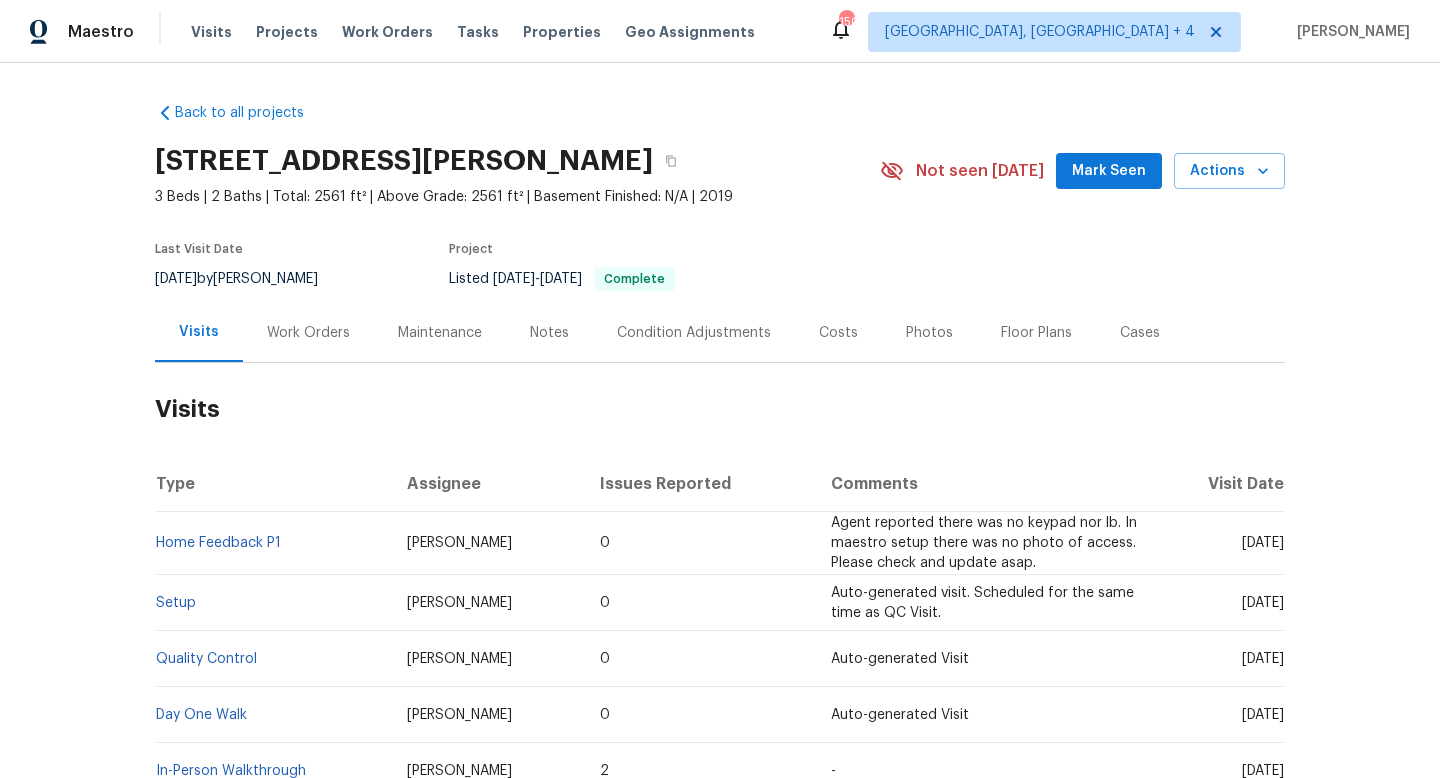 scroll, scrollTop: 0, scrollLeft: 0, axis: both 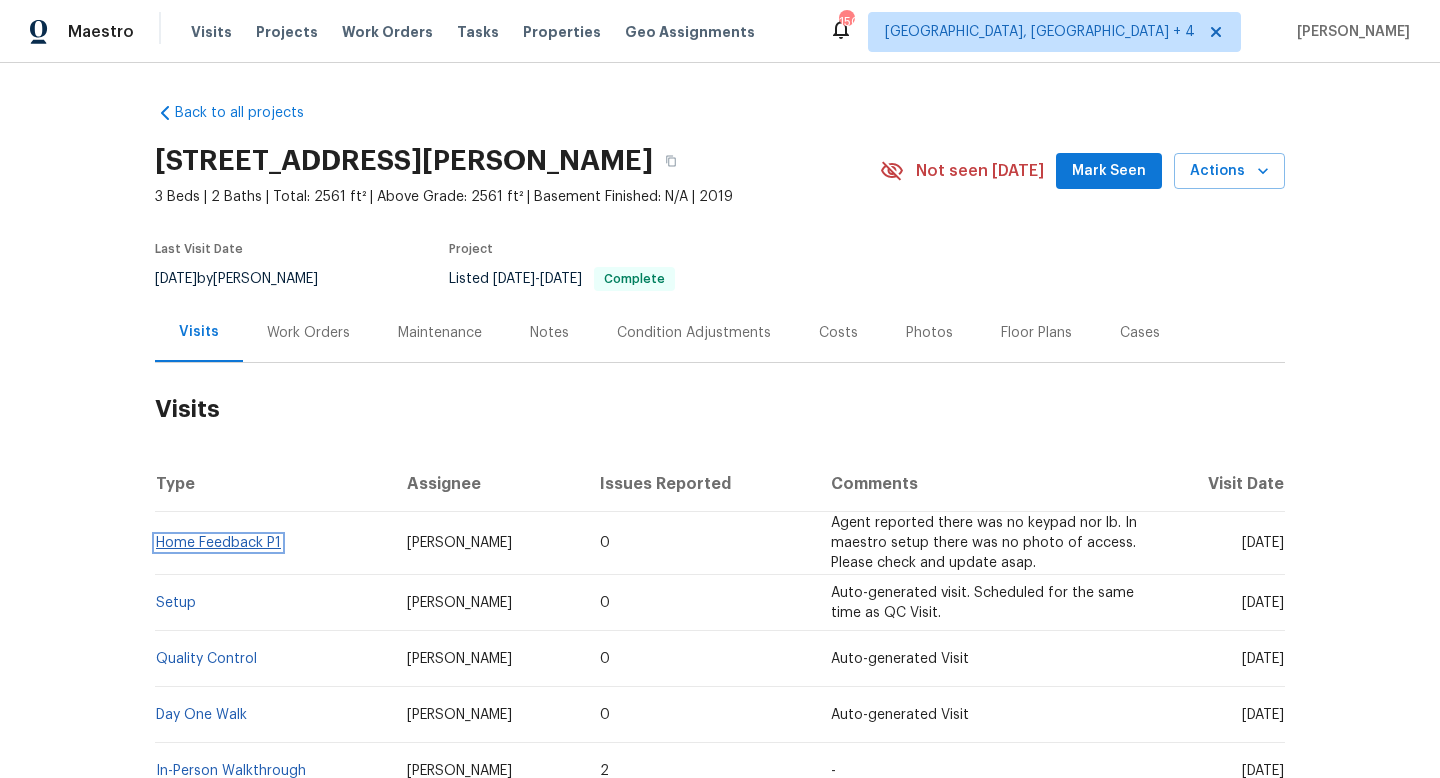 click on "Home Feedback P1" at bounding box center [218, 543] 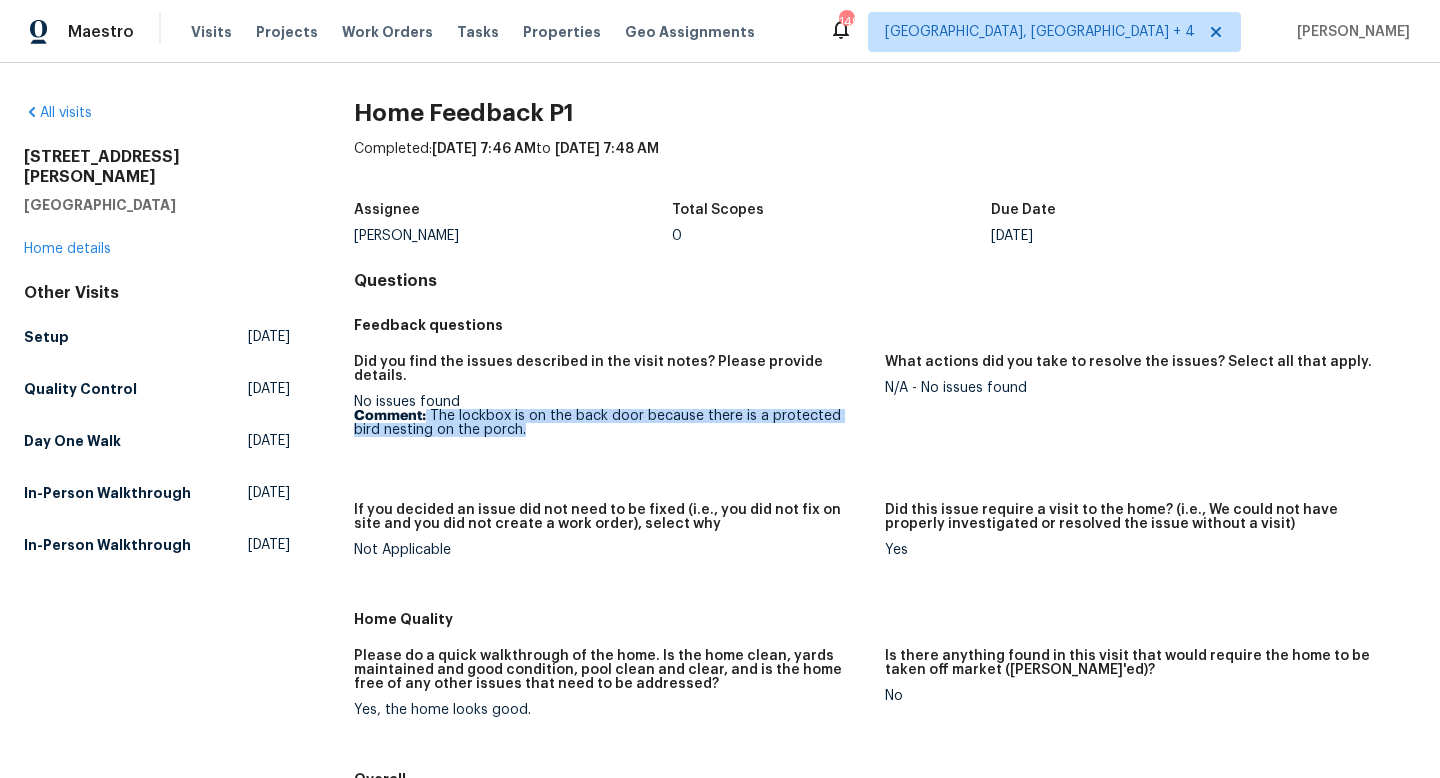 drag, startPoint x: 515, startPoint y: 423, endPoint x: 427, endPoint y: 402, distance: 90.47099 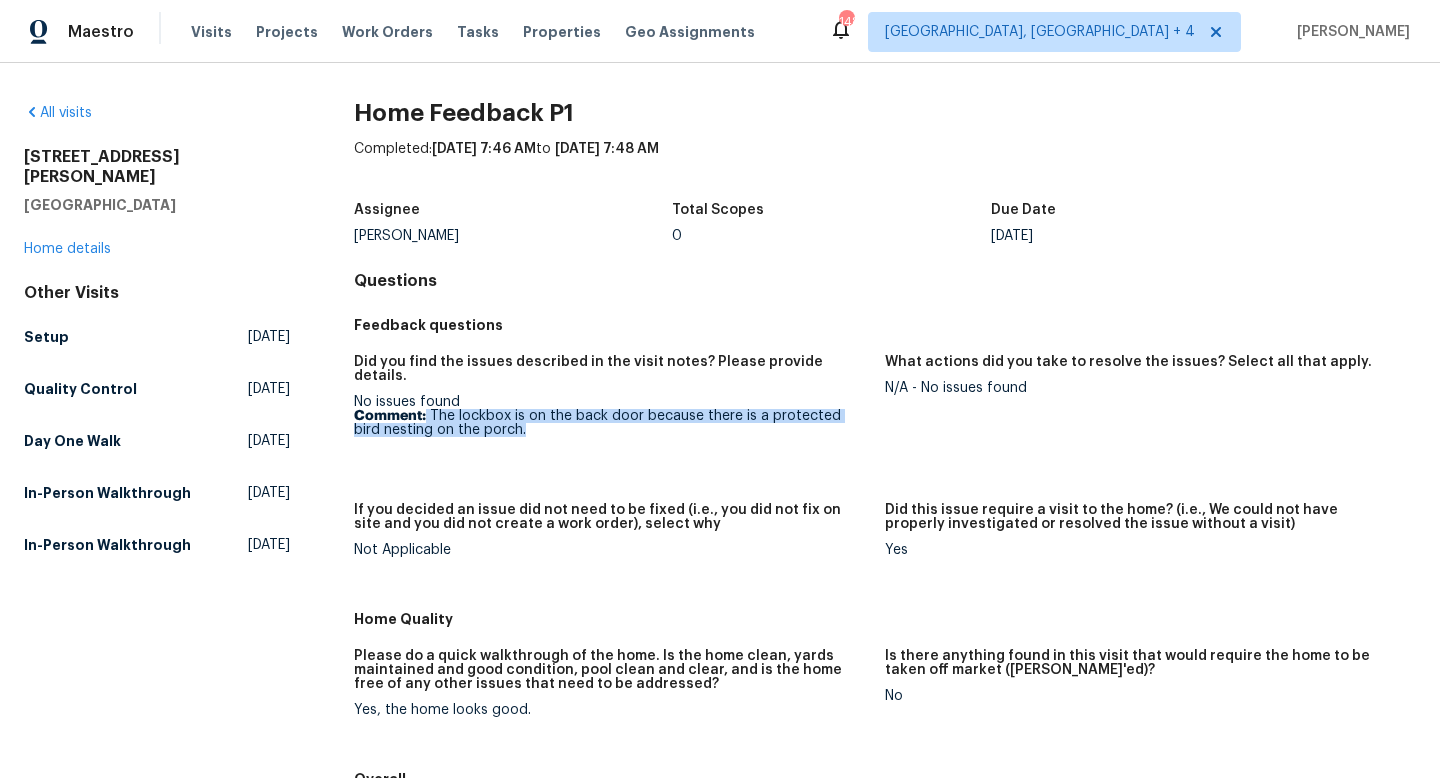 drag, startPoint x: 450, startPoint y: 239, endPoint x: 350, endPoint y: 237, distance: 100.02 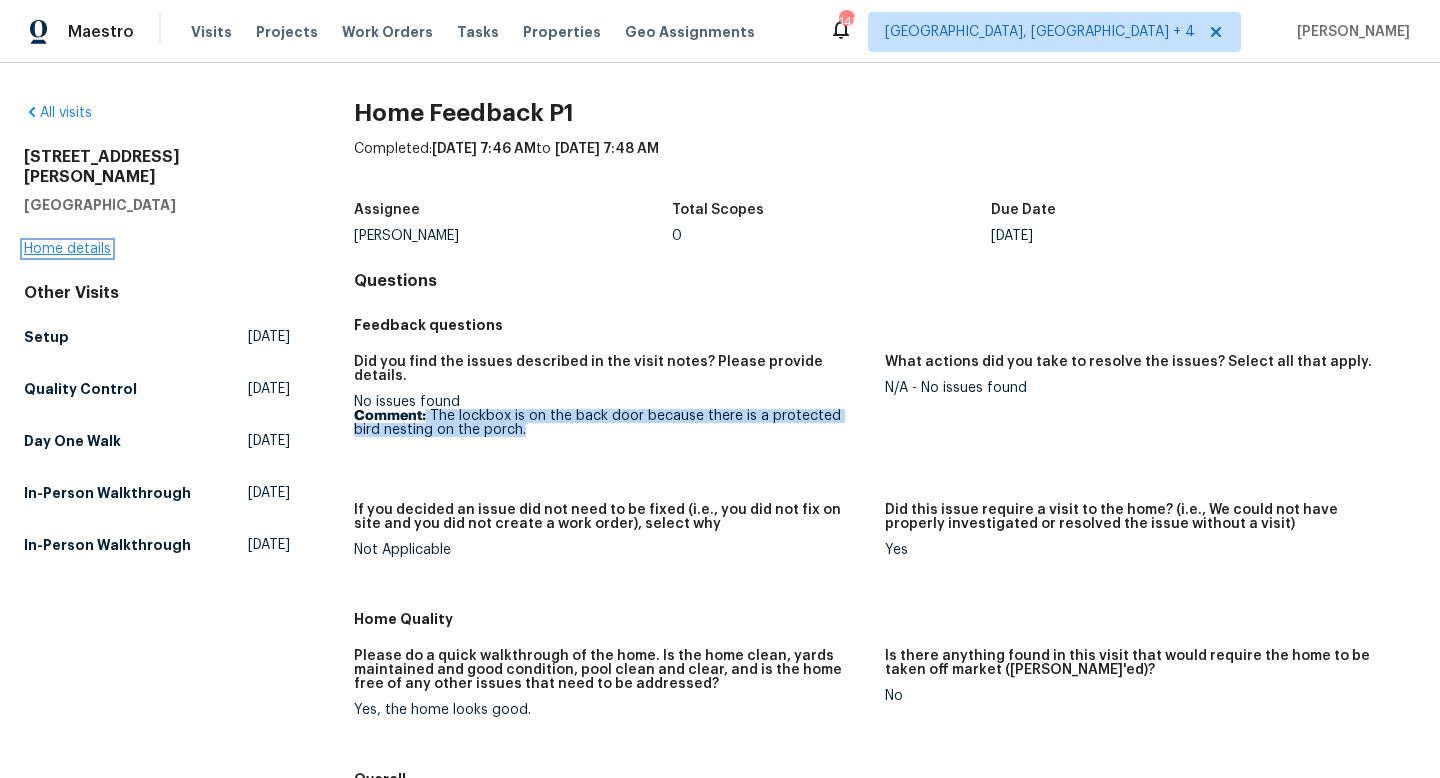 click on "Home details" at bounding box center (67, 249) 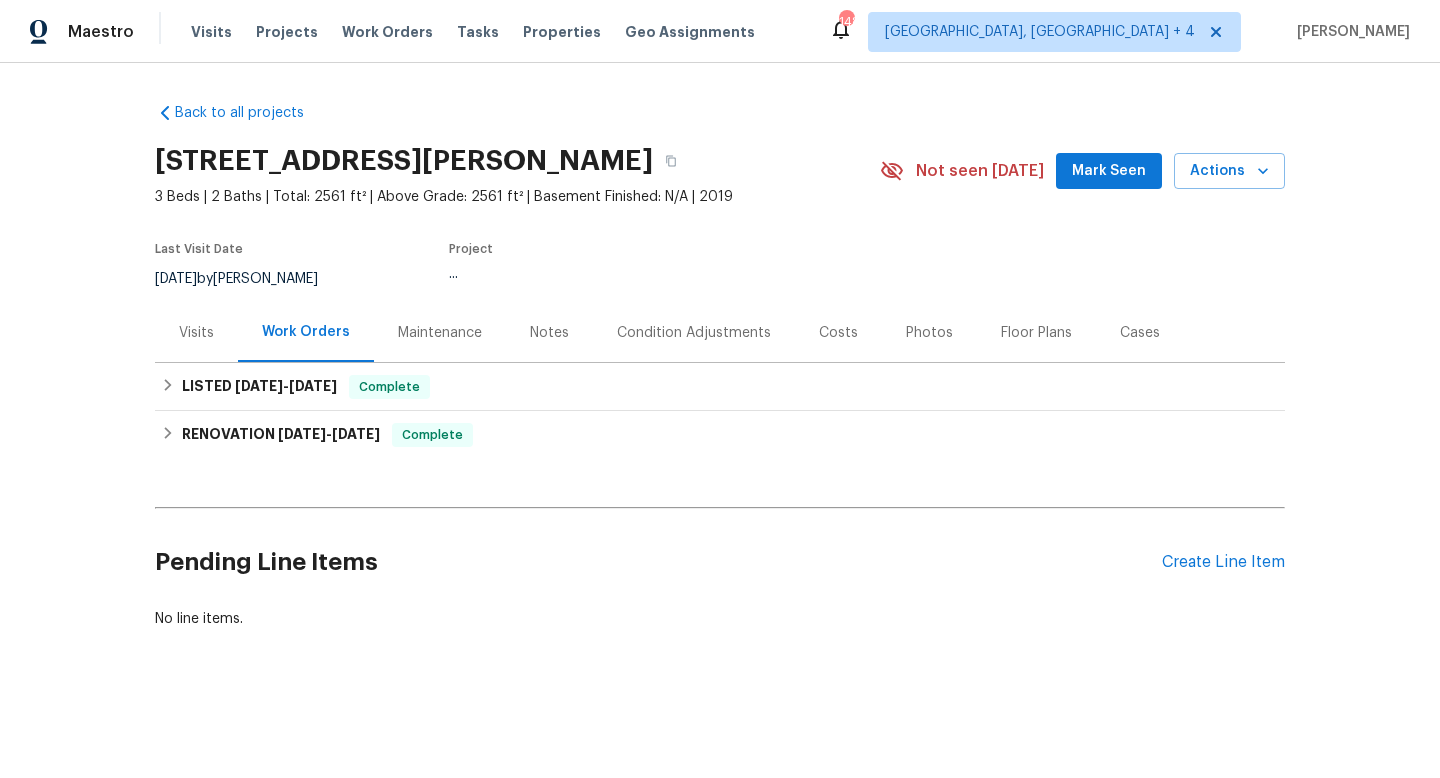 click on "Visits" at bounding box center (196, 333) 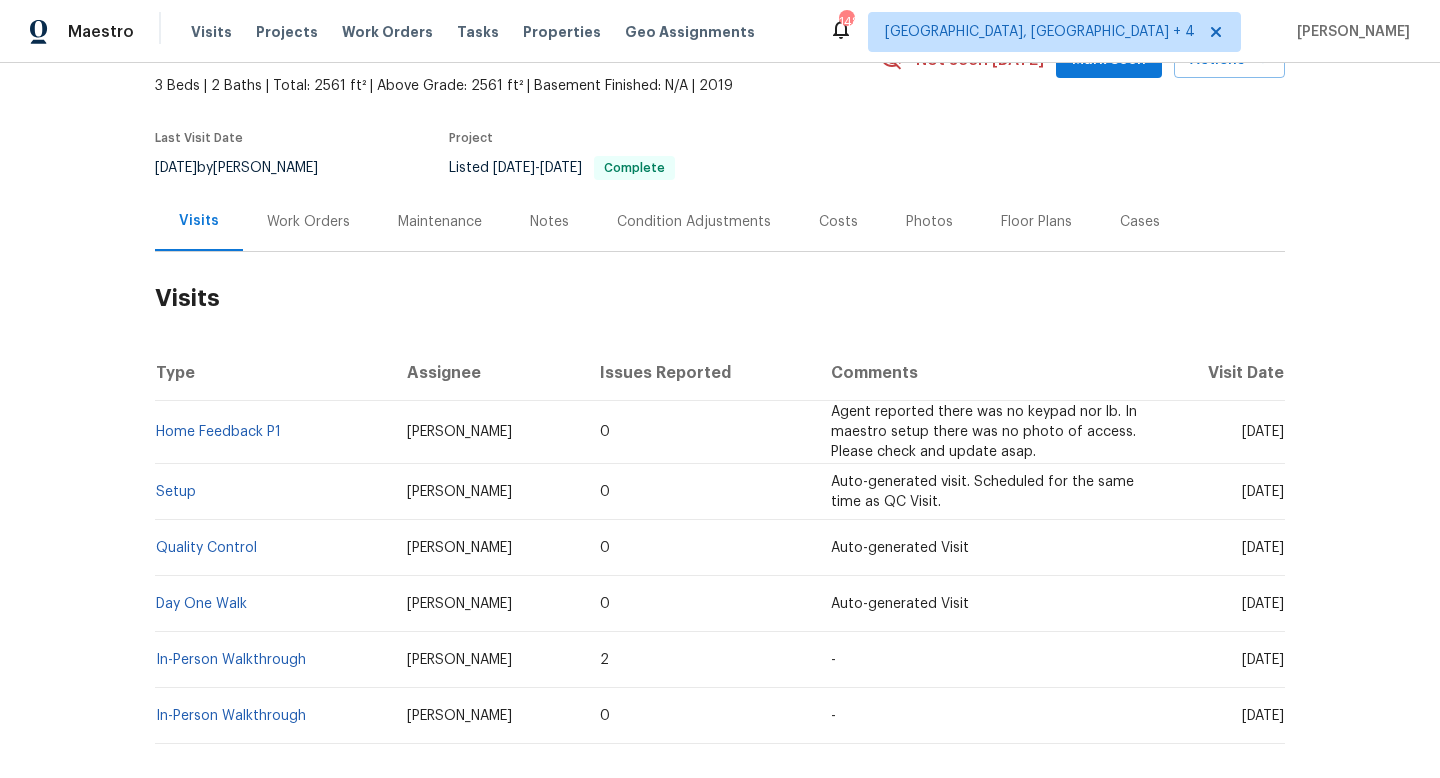 scroll, scrollTop: 118, scrollLeft: 0, axis: vertical 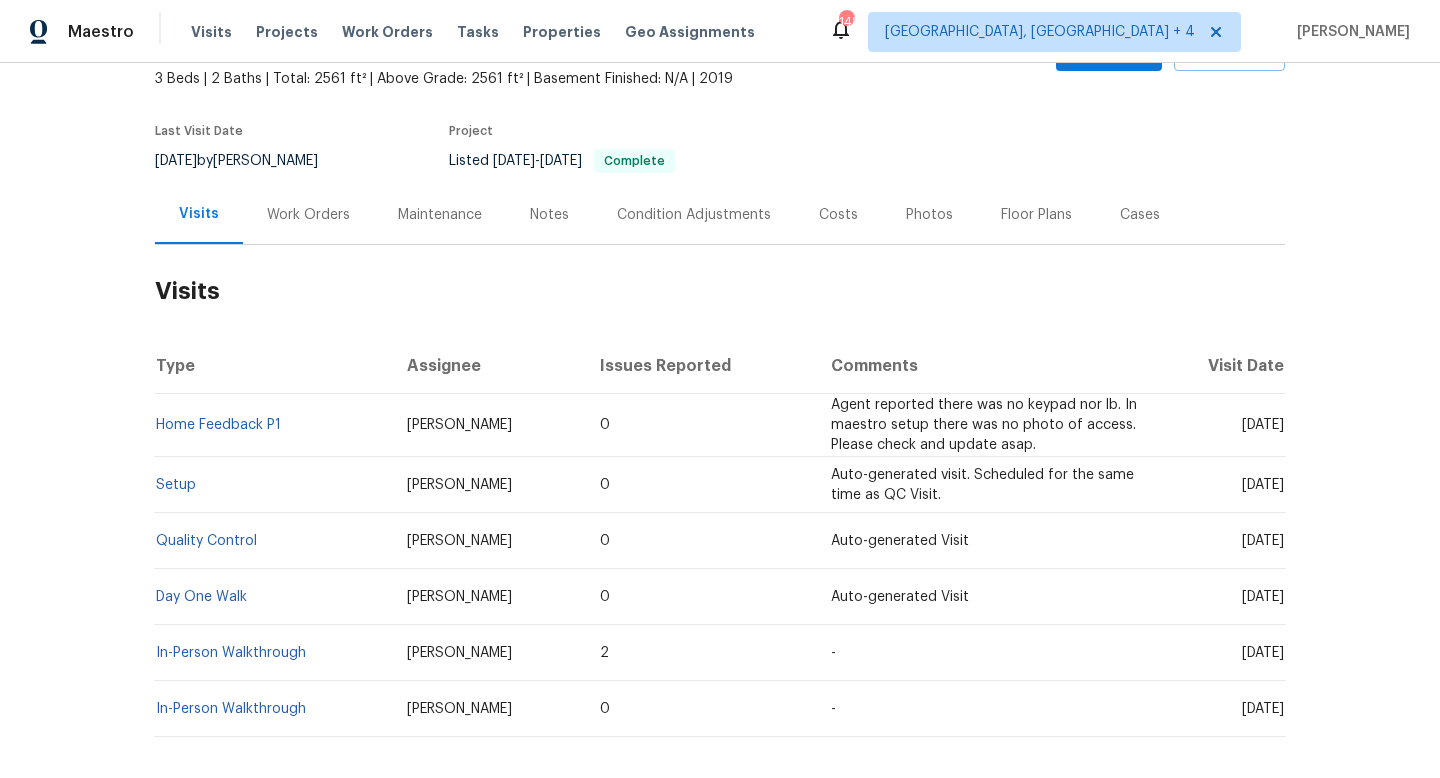 drag, startPoint x: 1204, startPoint y: 427, endPoint x: 1279, endPoint y: 435, distance: 75.42546 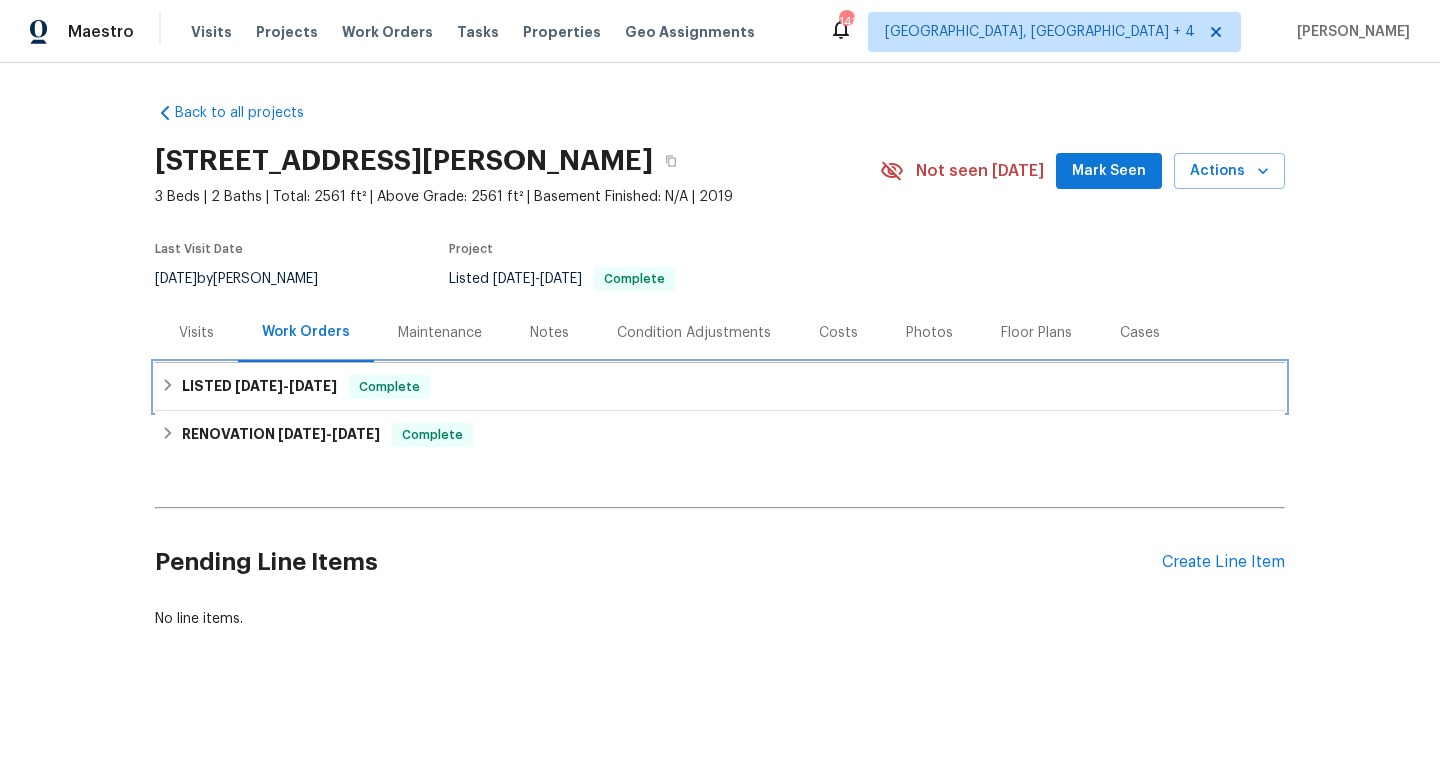 click on "LISTED   6/24/25  -  6/25/25" at bounding box center (259, 387) 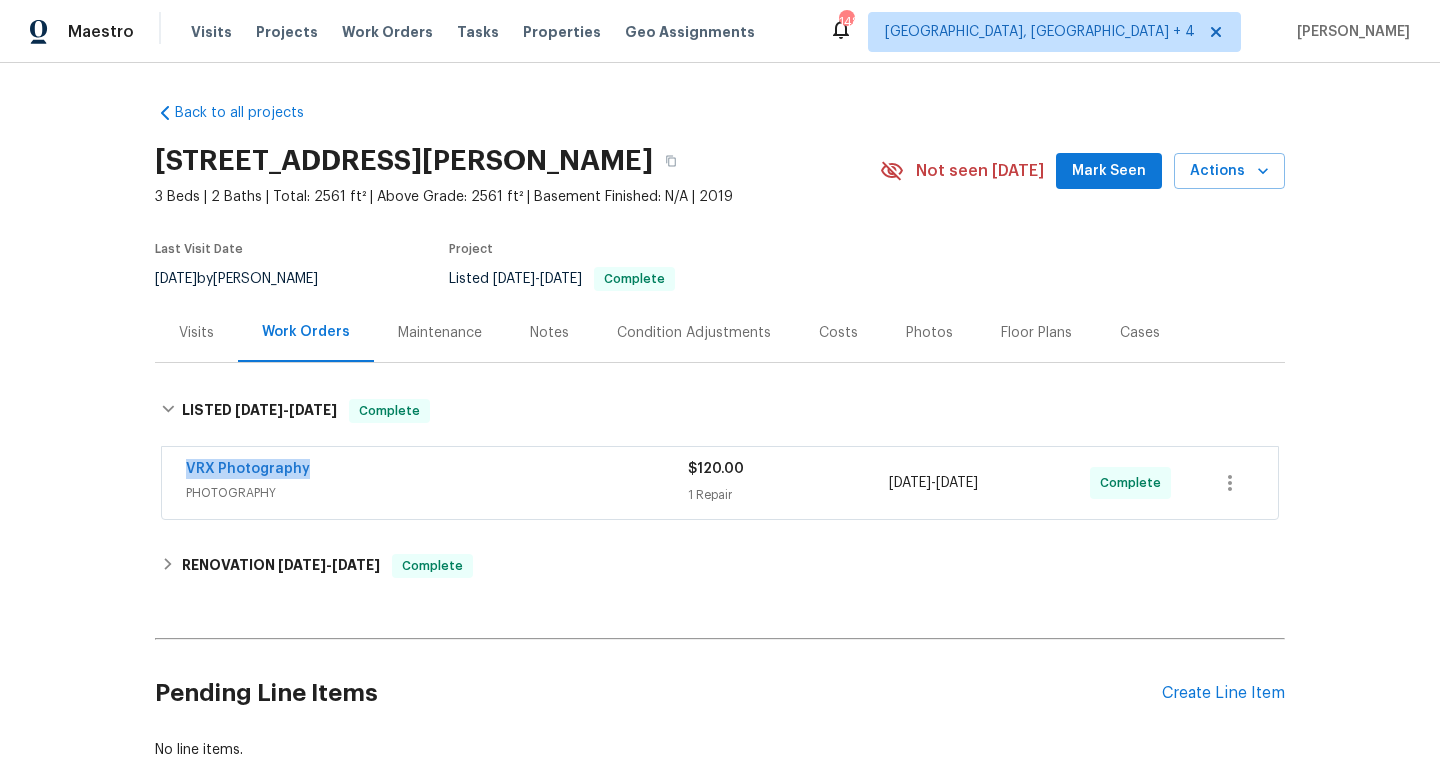 drag, startPoint x: 322, startPoint y: 477, endPoint x: 176, endPoint y: 465, distance: 146.49232 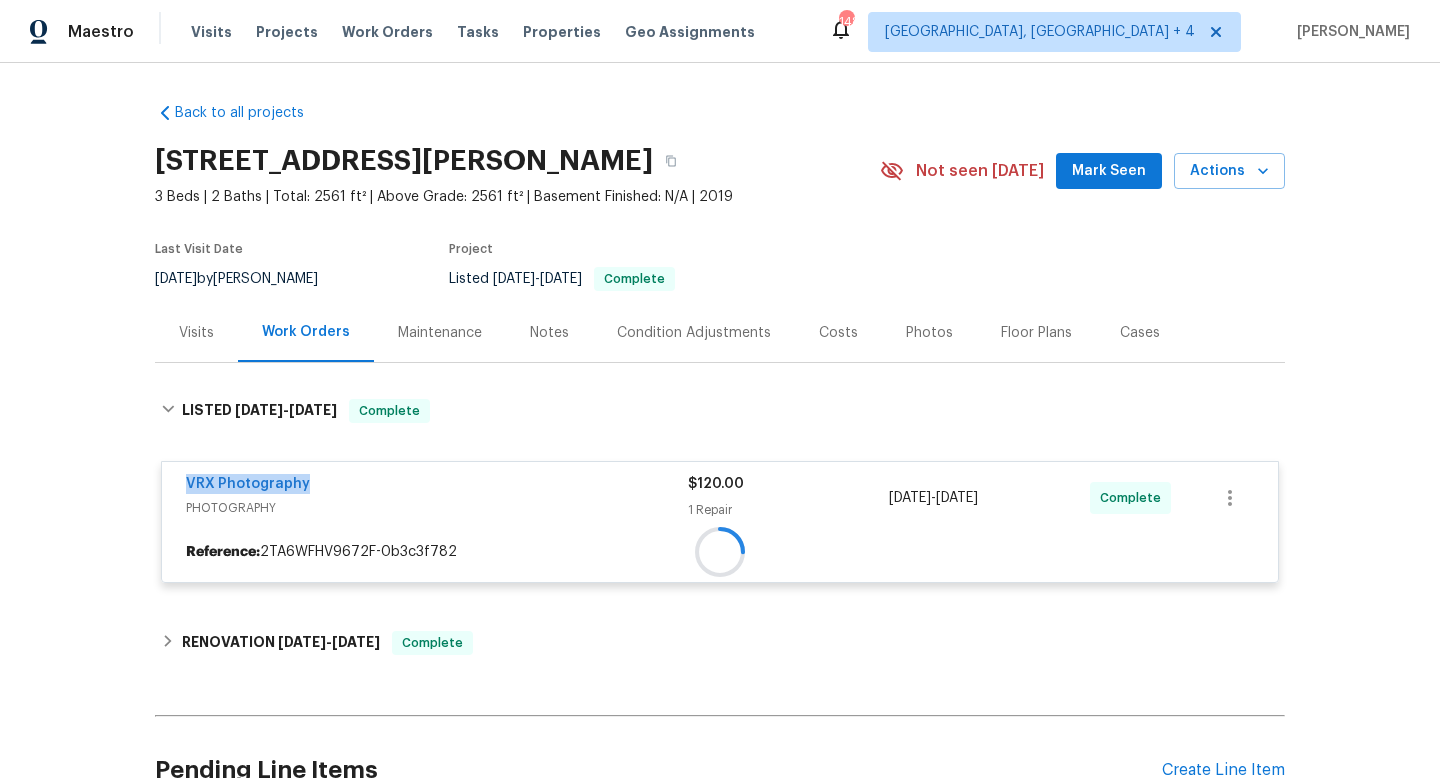 copy on "1 Repair 6/24/2025  -  6/25/2025" 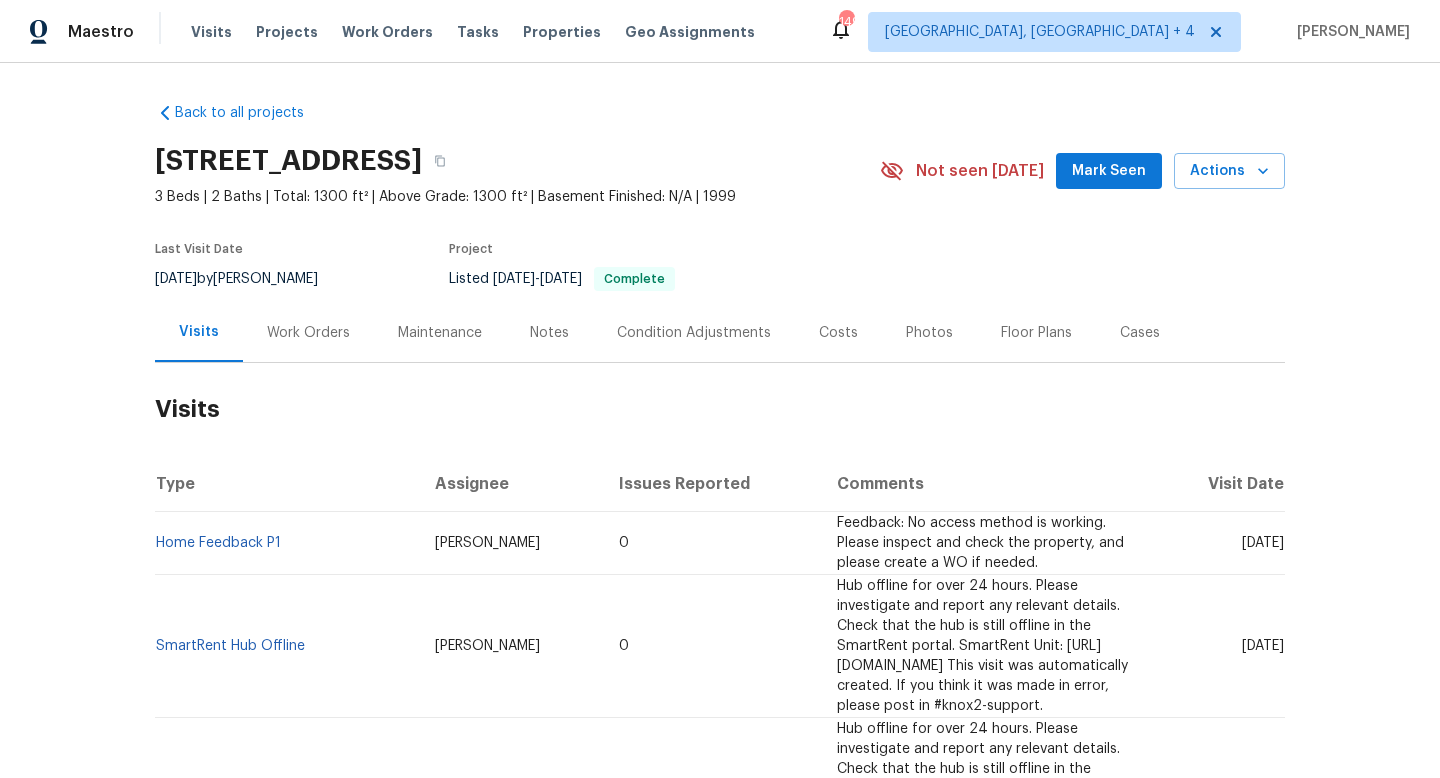 scroll, scrollTop: 0, scrollLeft: 0, axis: both 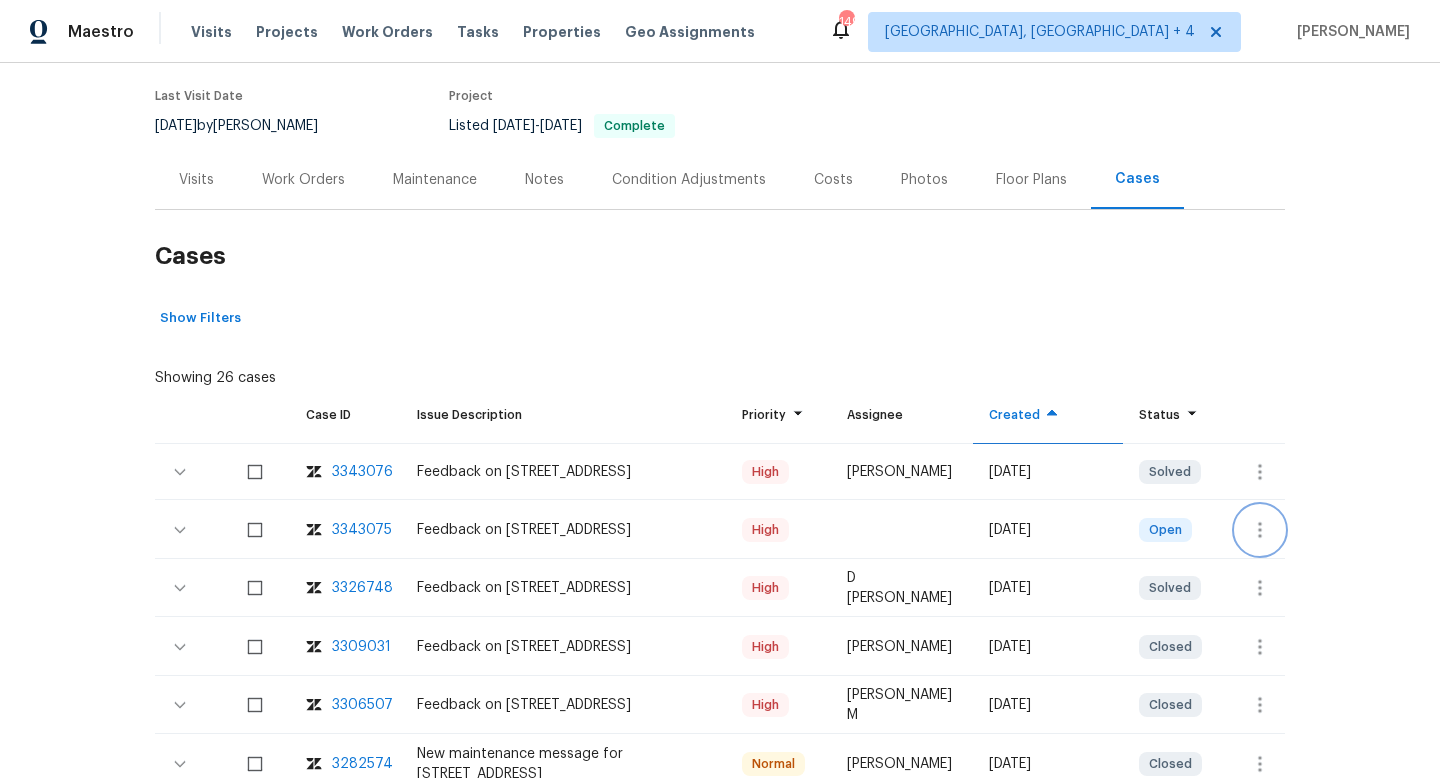 click 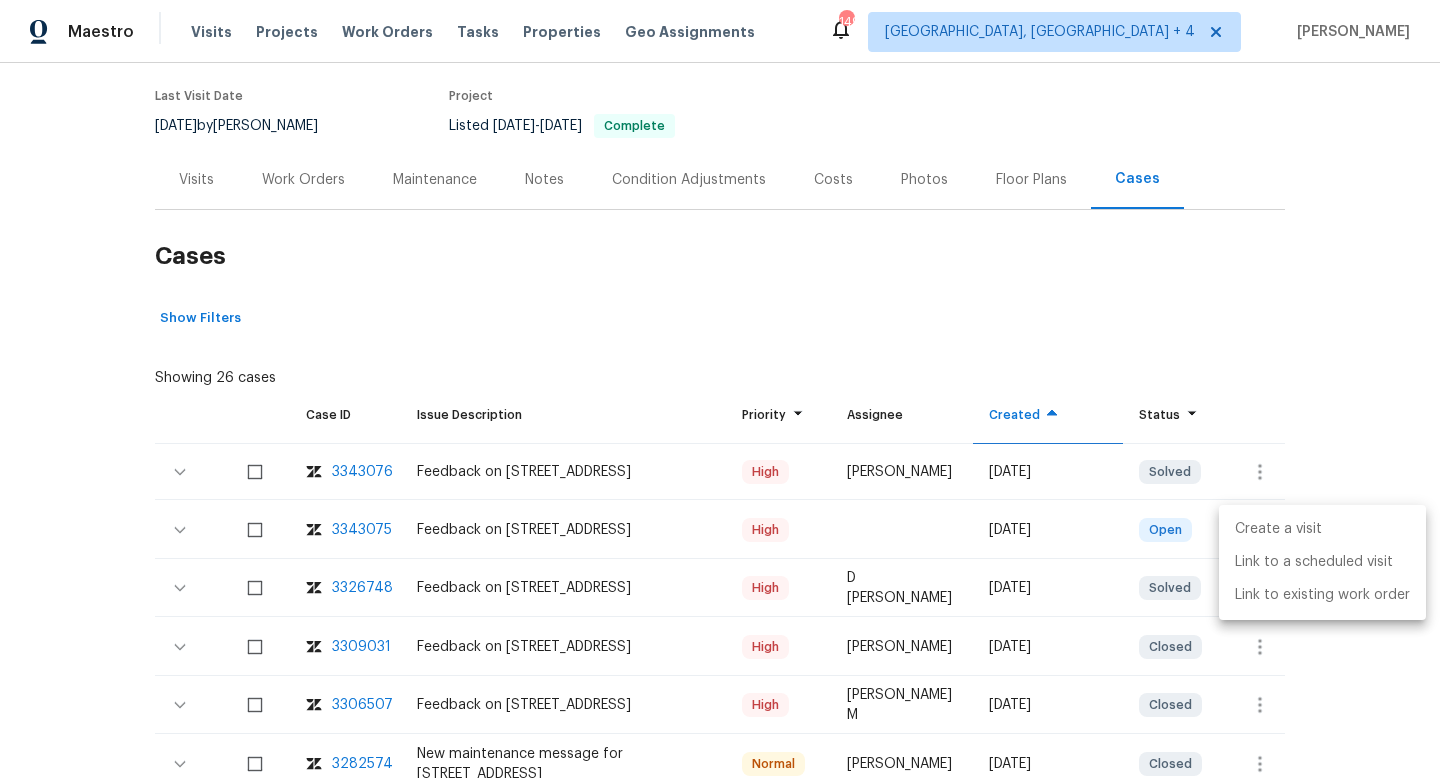 click on "Create a visit" at bounding box center [1322, 529] 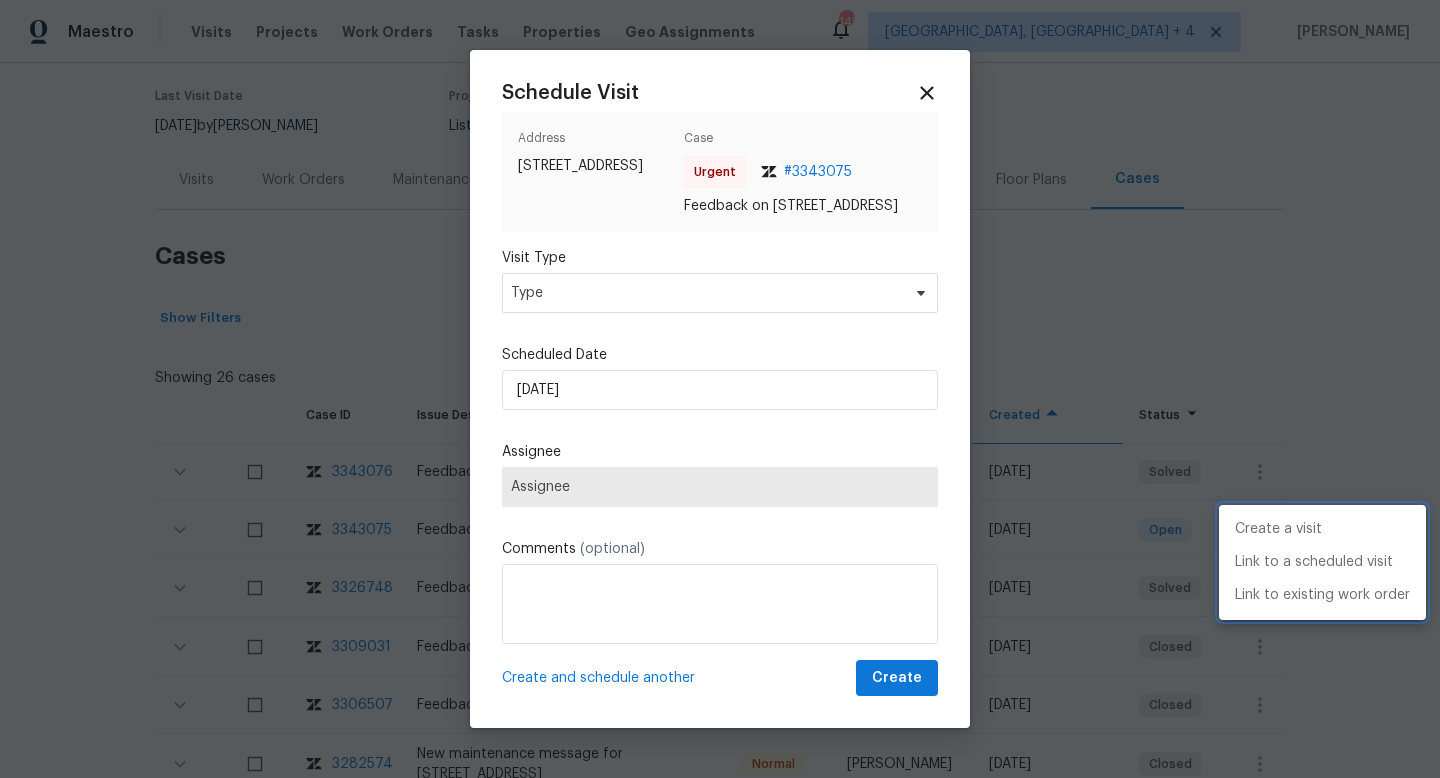 click at bounding box center (720, 389) 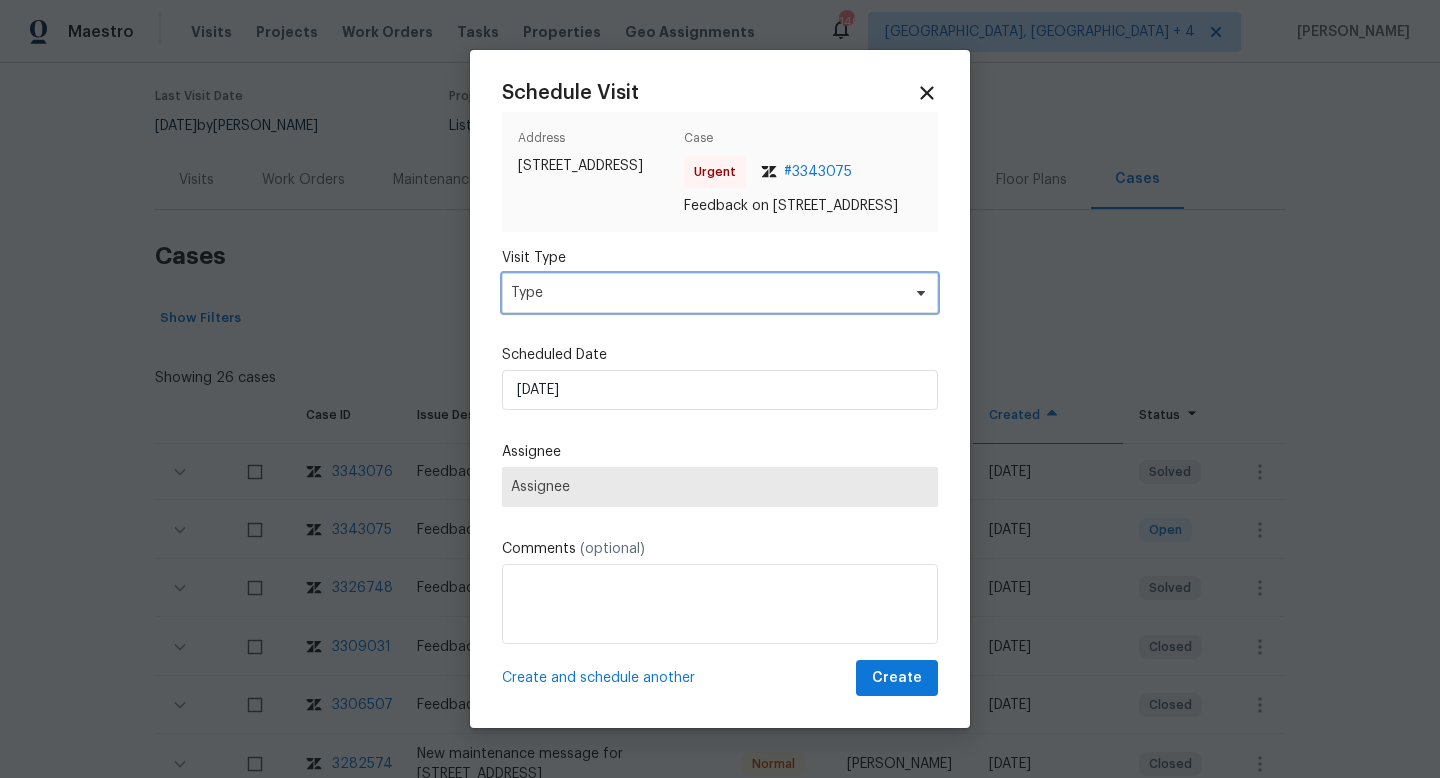 click on "Type" at bounding box center (705, 293) 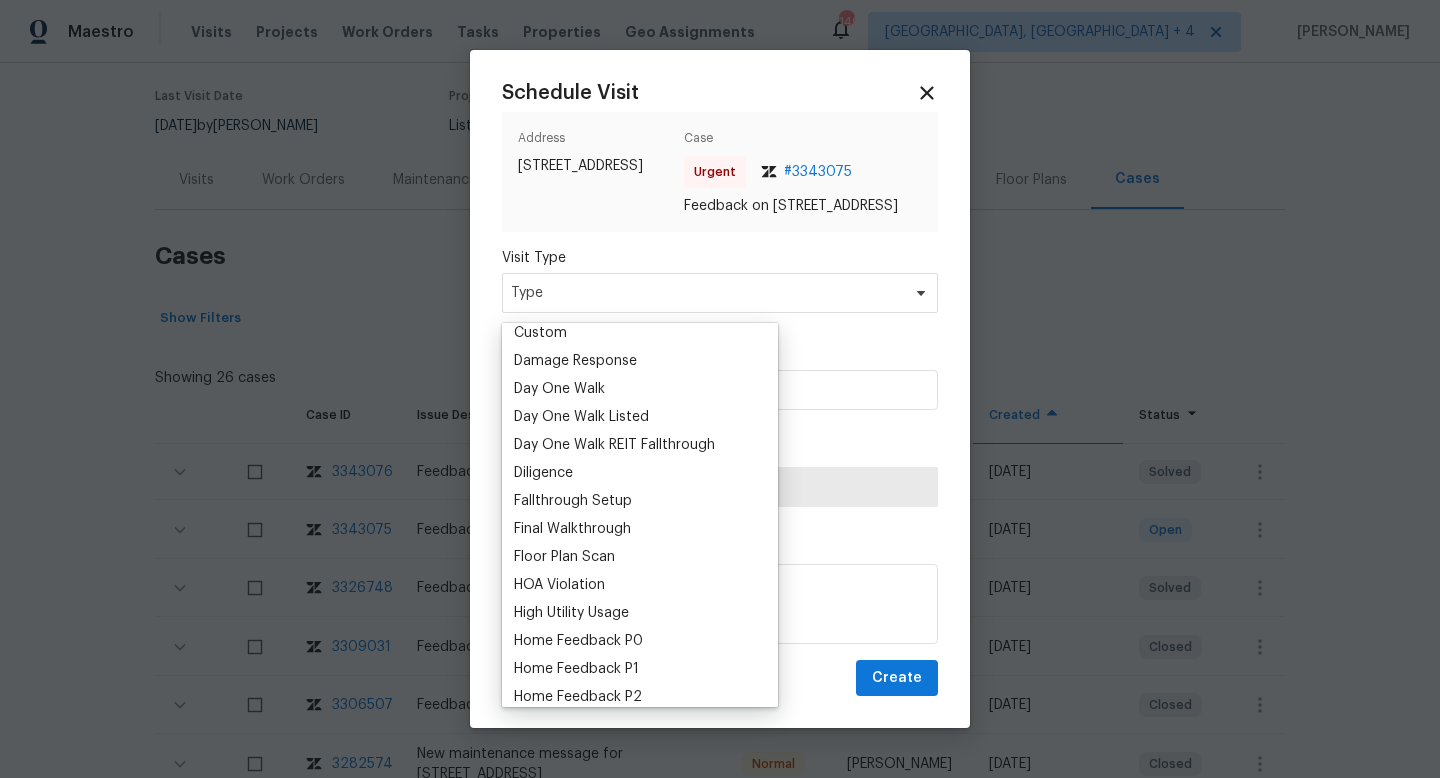 scroll, scrollTop: 456, scrollLeft: 0, axis: vertical 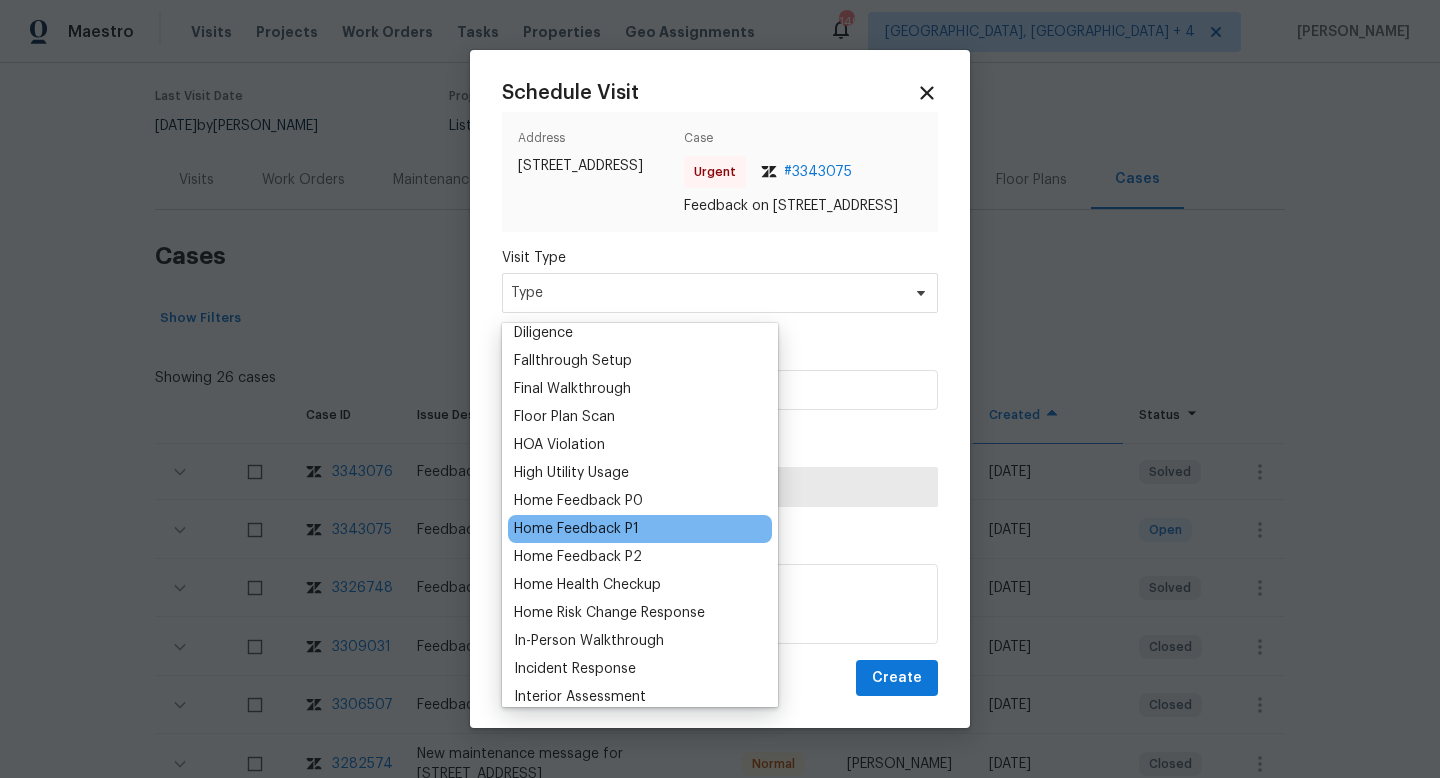 click on "Home Feedback P1" at bounding box center [576, 529] 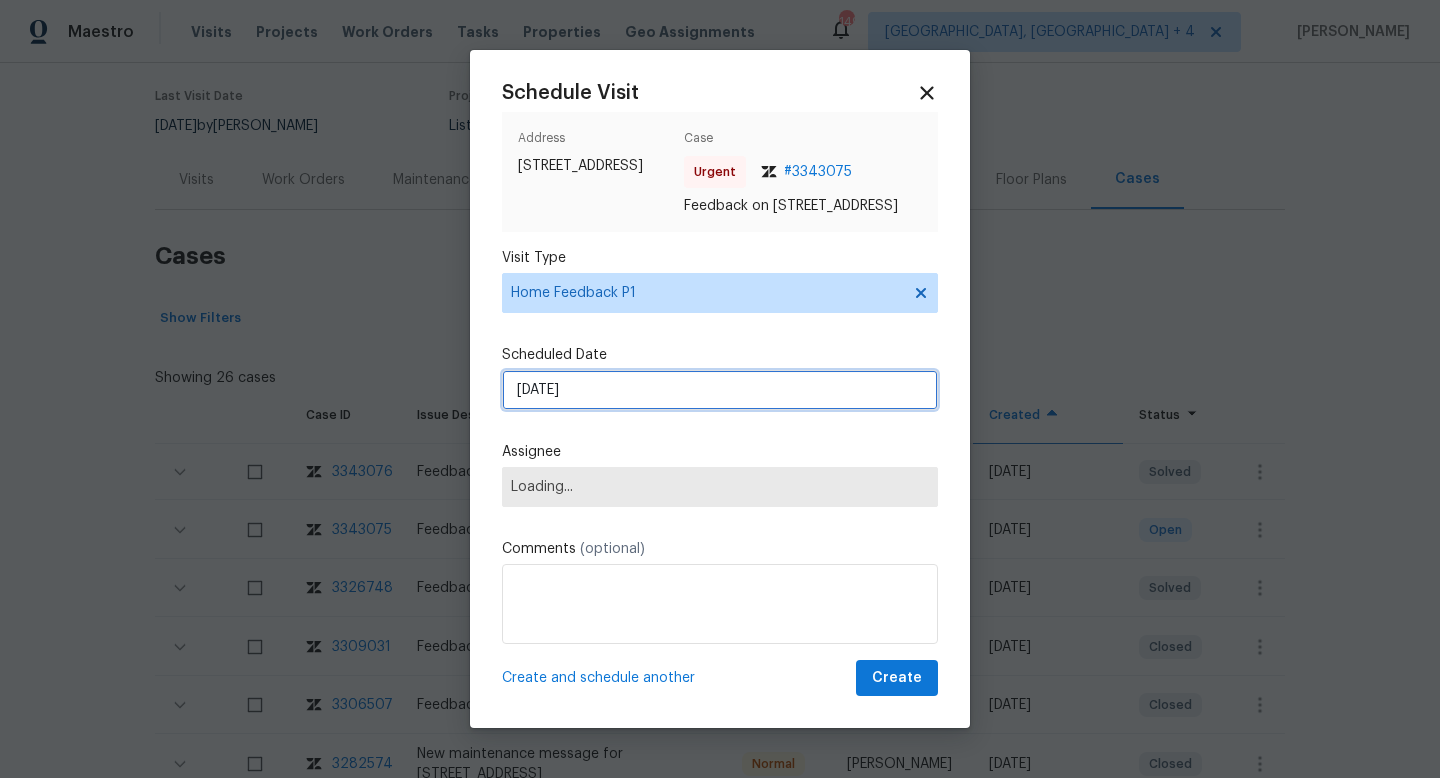 click on "[DATE]" at bounding box center (720, 390) 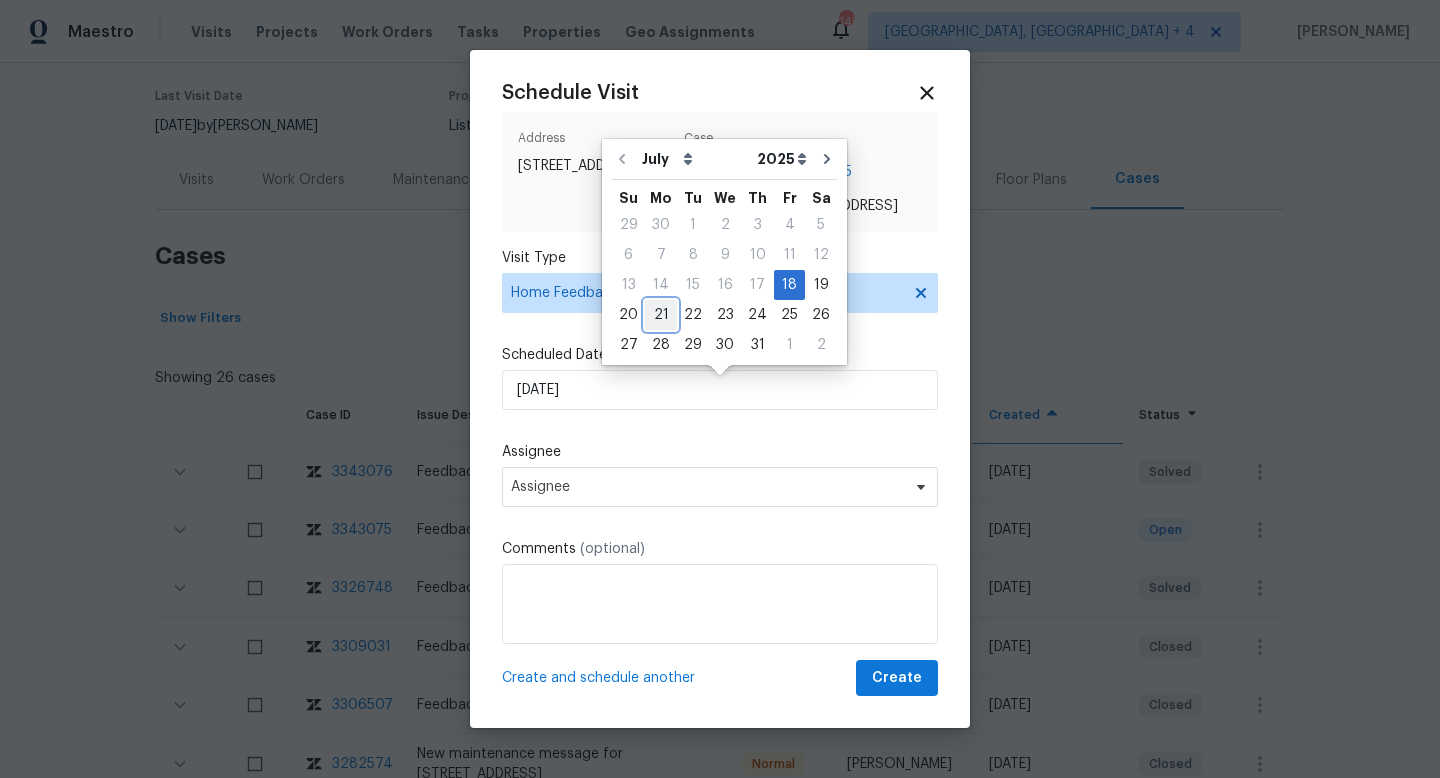 click on "21" at bounding box center (661, 315) 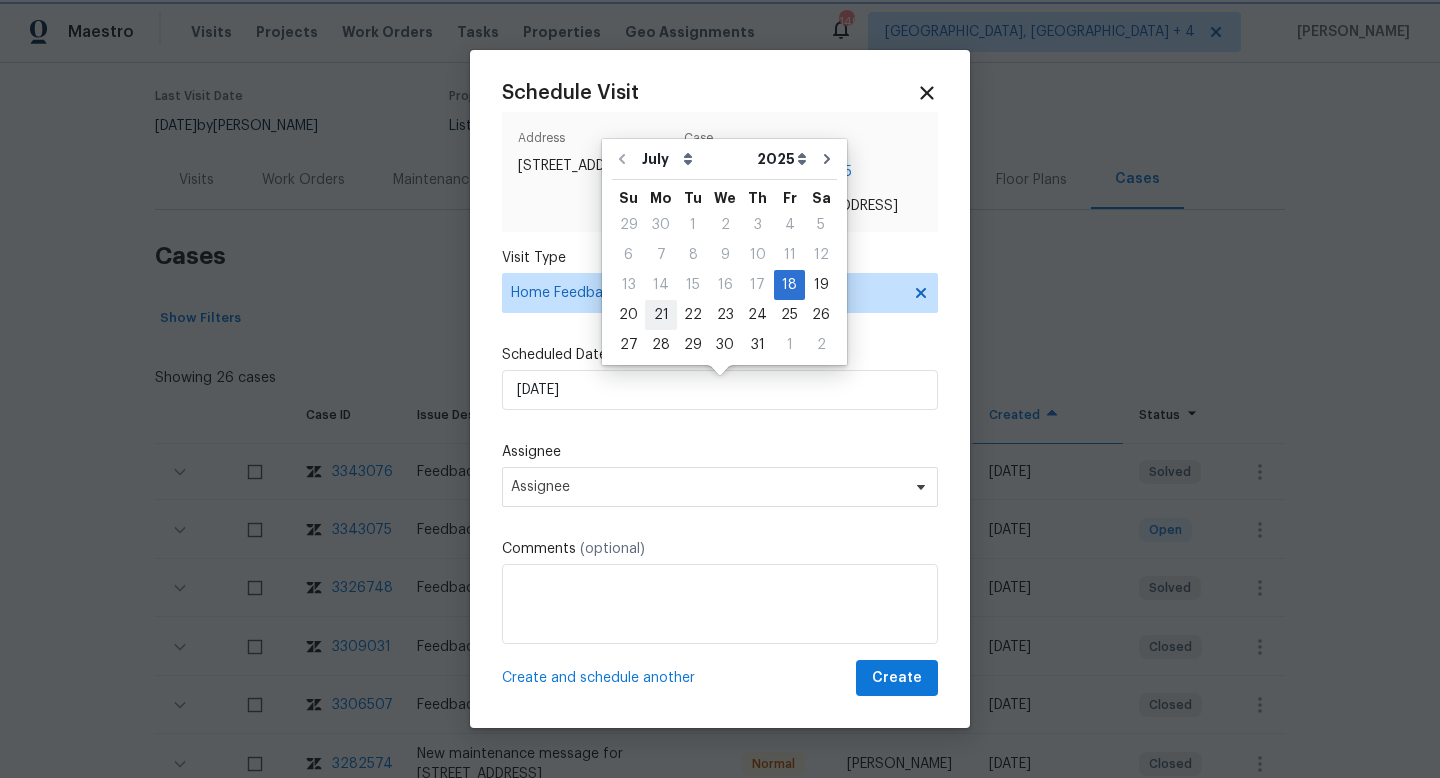 type on "[DATE]" 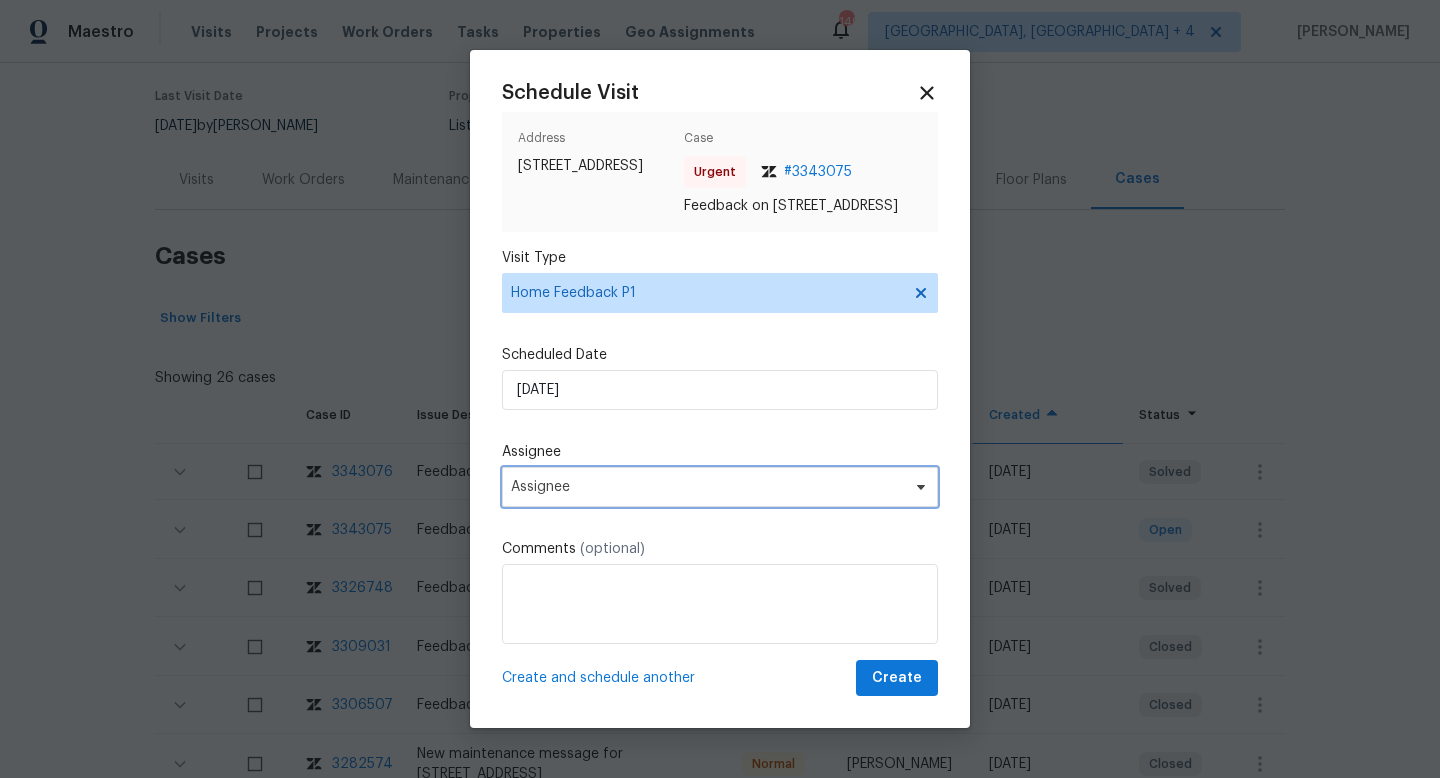 click on "Assignee" at bounding box center [720, 487] 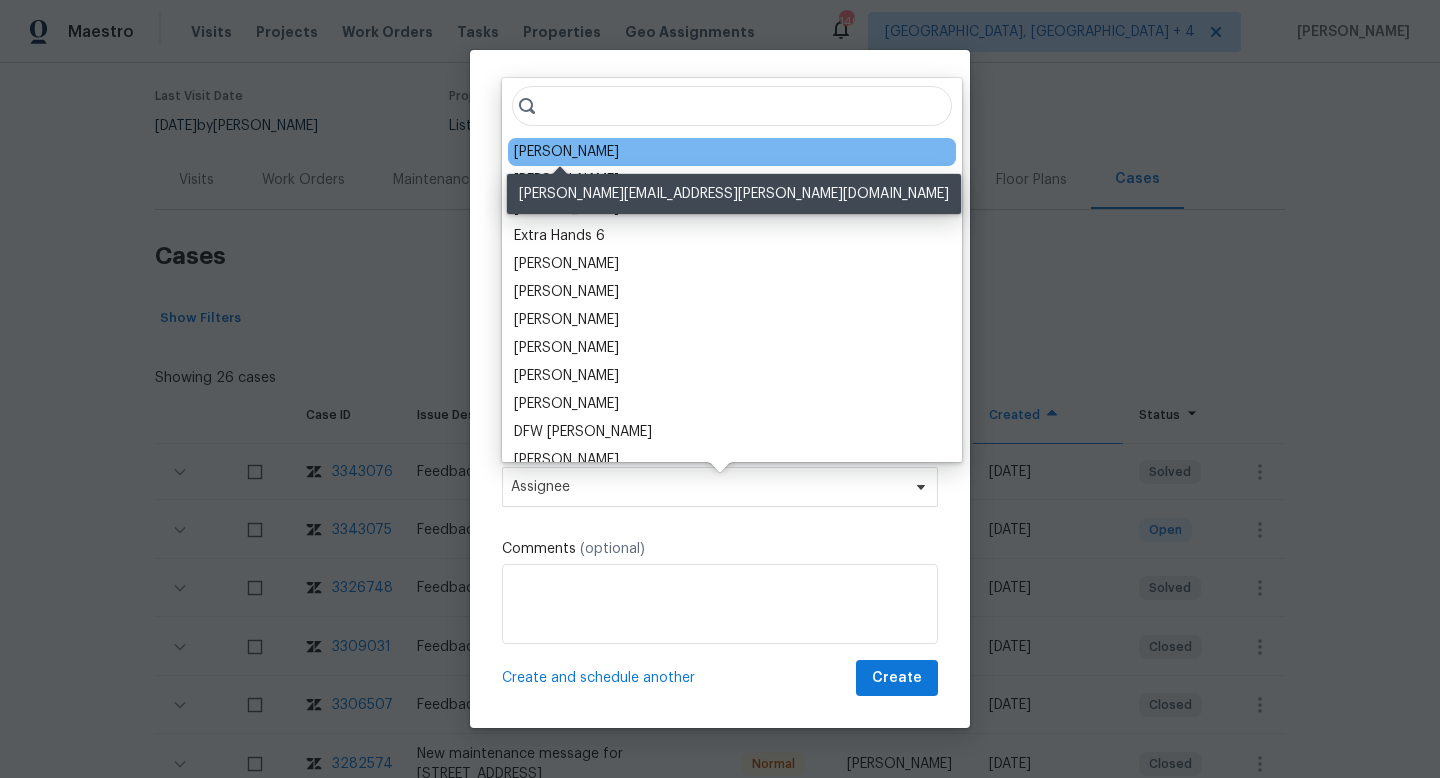 click on "Jason Bouque" at bounding box center [566, 152] 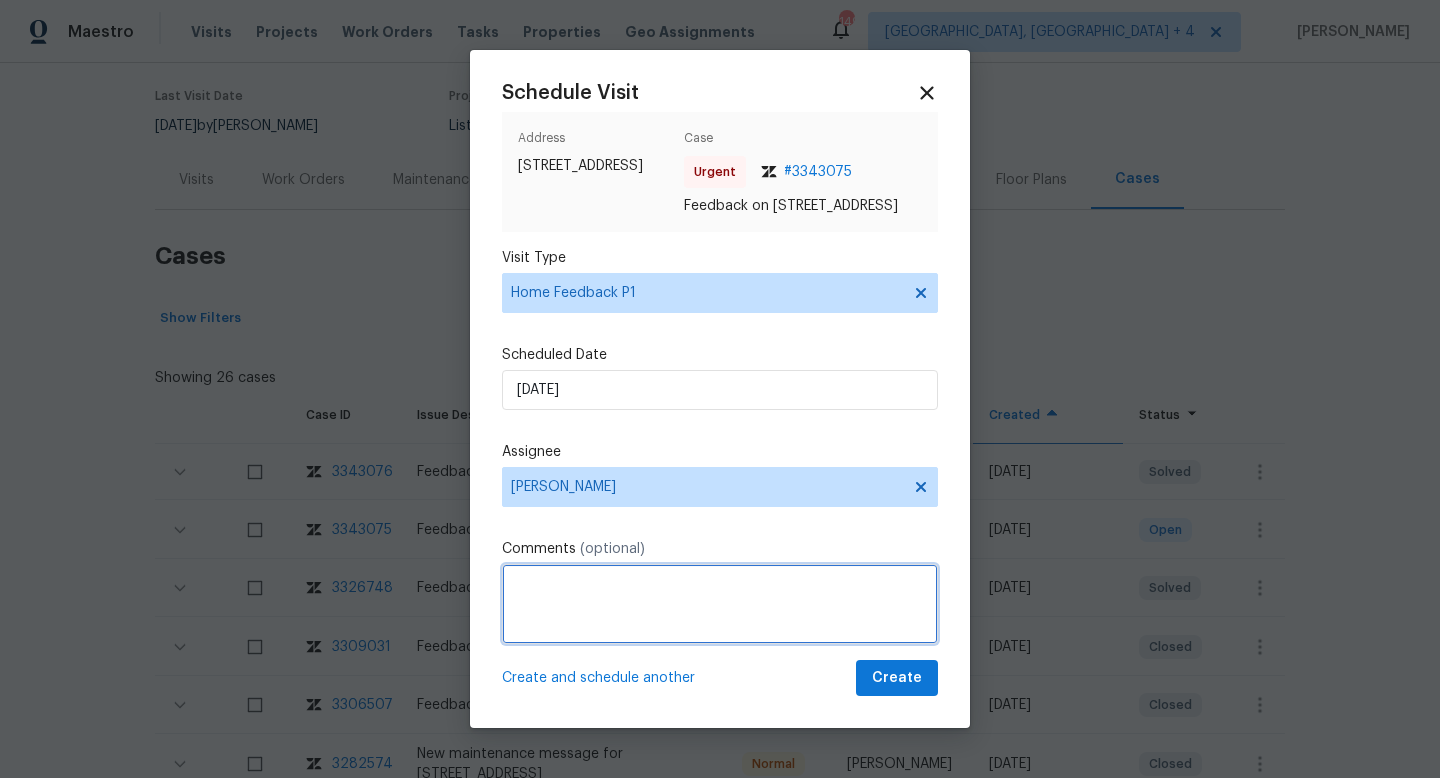 click at bounding box center [720, 604] 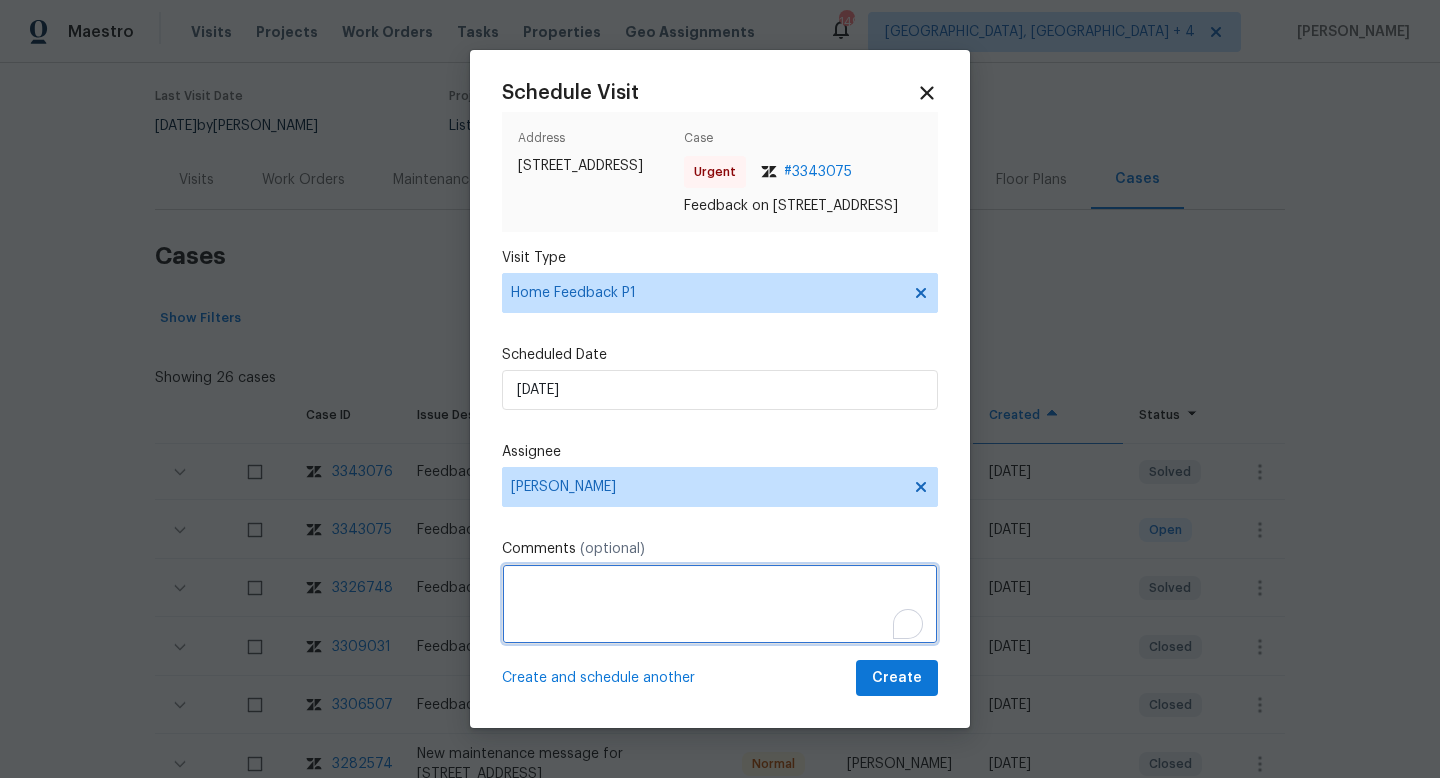 paste on "Feedback Message: Pet odor in the garage" 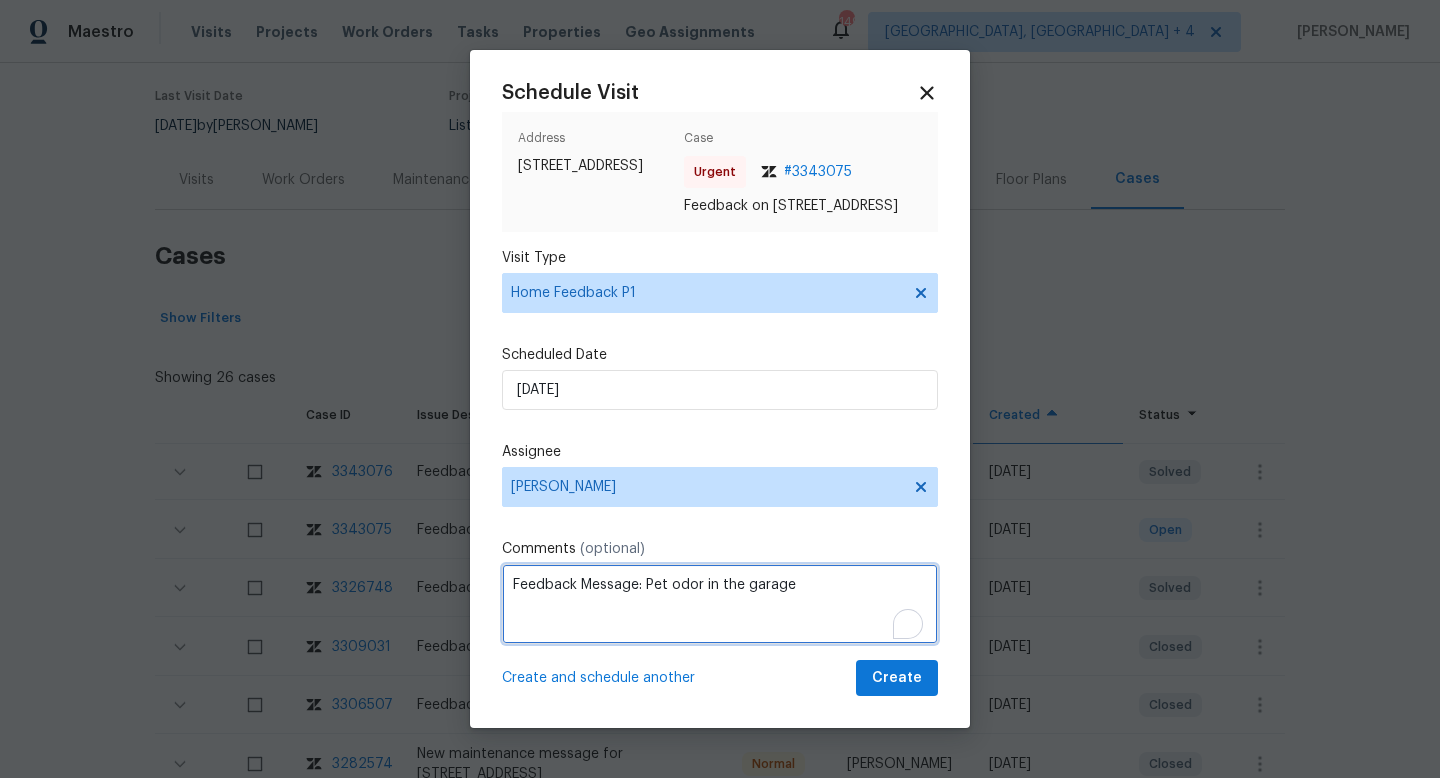 type on "Feedback Message: Pet odor in the garage" 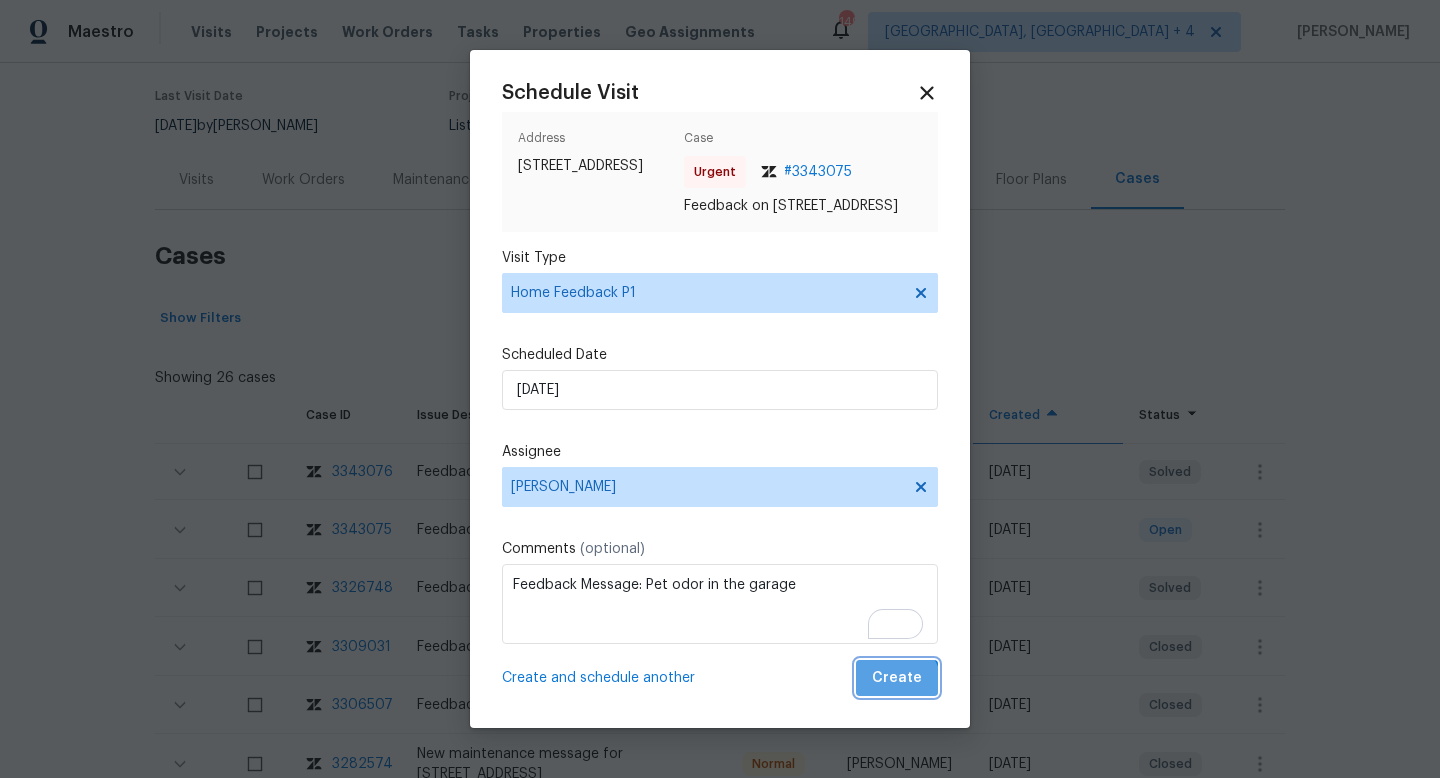 click on "Create" at bounding box center [897, 678] 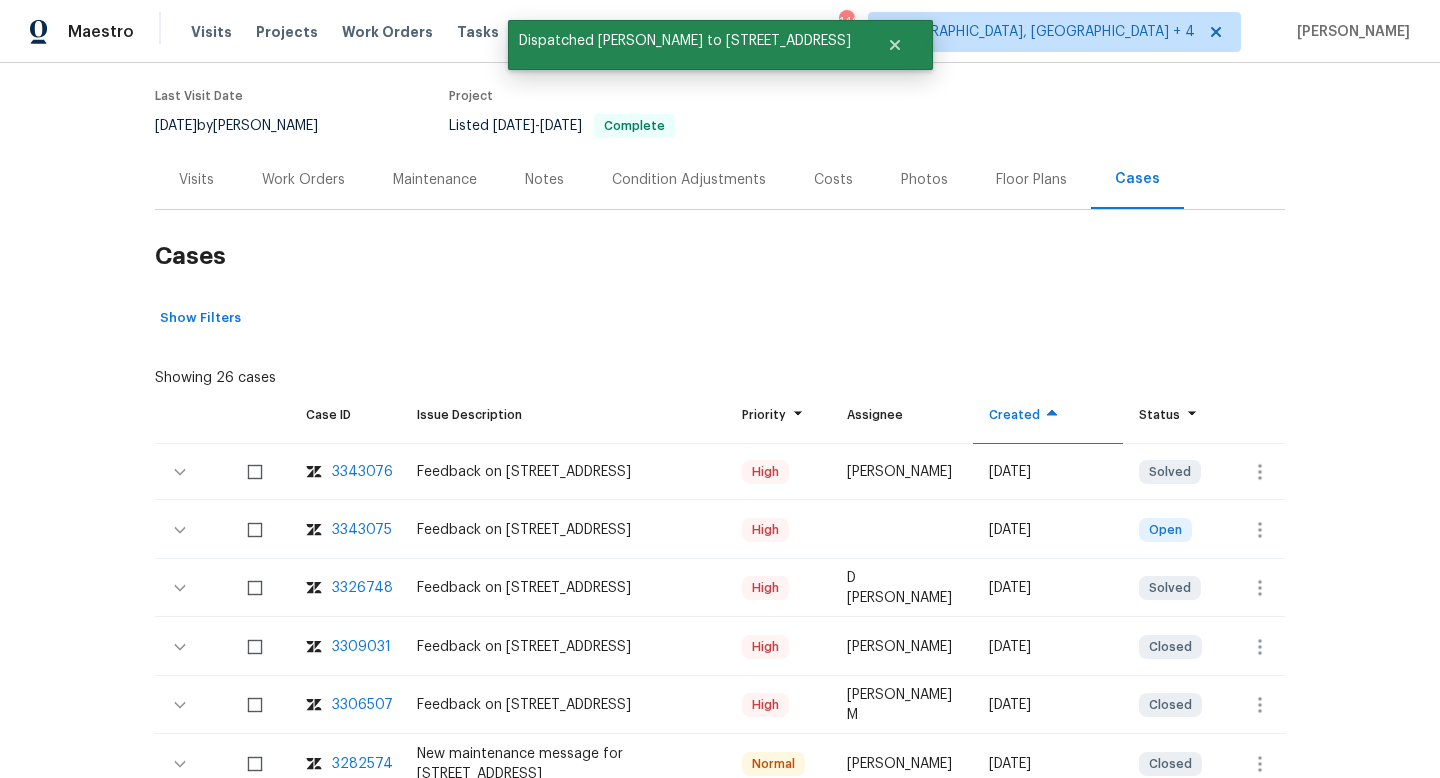 click on "Visits" at bounding box center [196, 179] 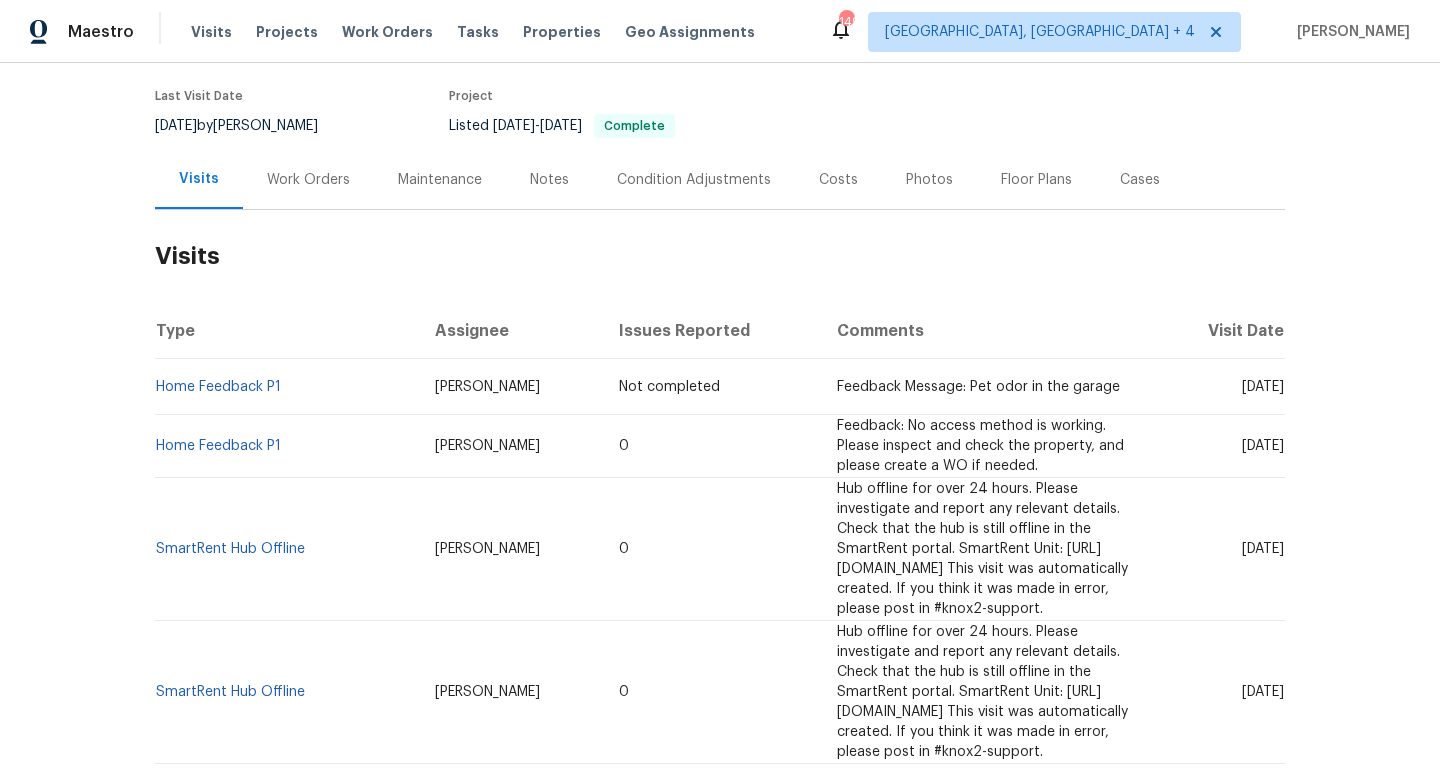 click on "Mon, Jul 14 2025" at bounding box center [1263, 446] 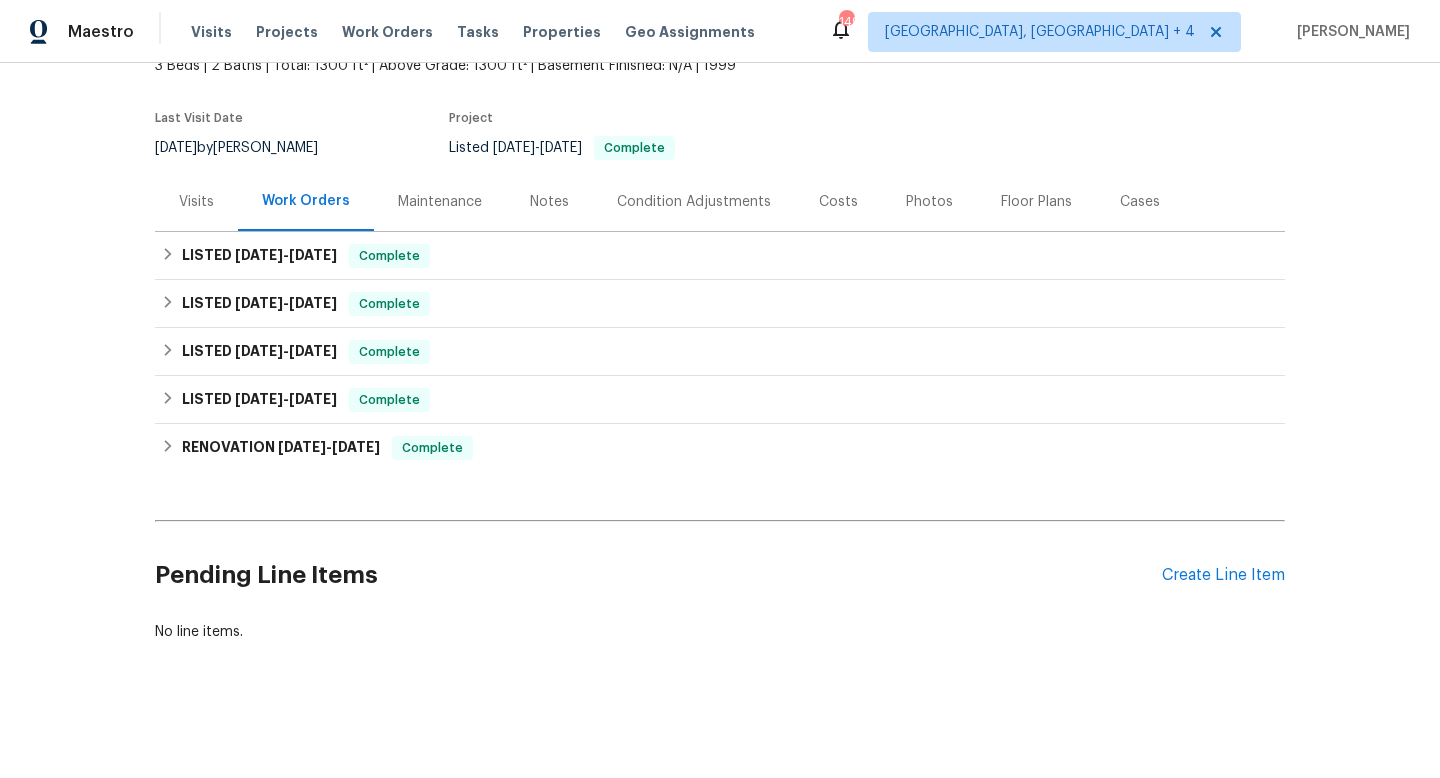 scroll, scrollTop: 131, scrollLeft: 0, axis: vertical 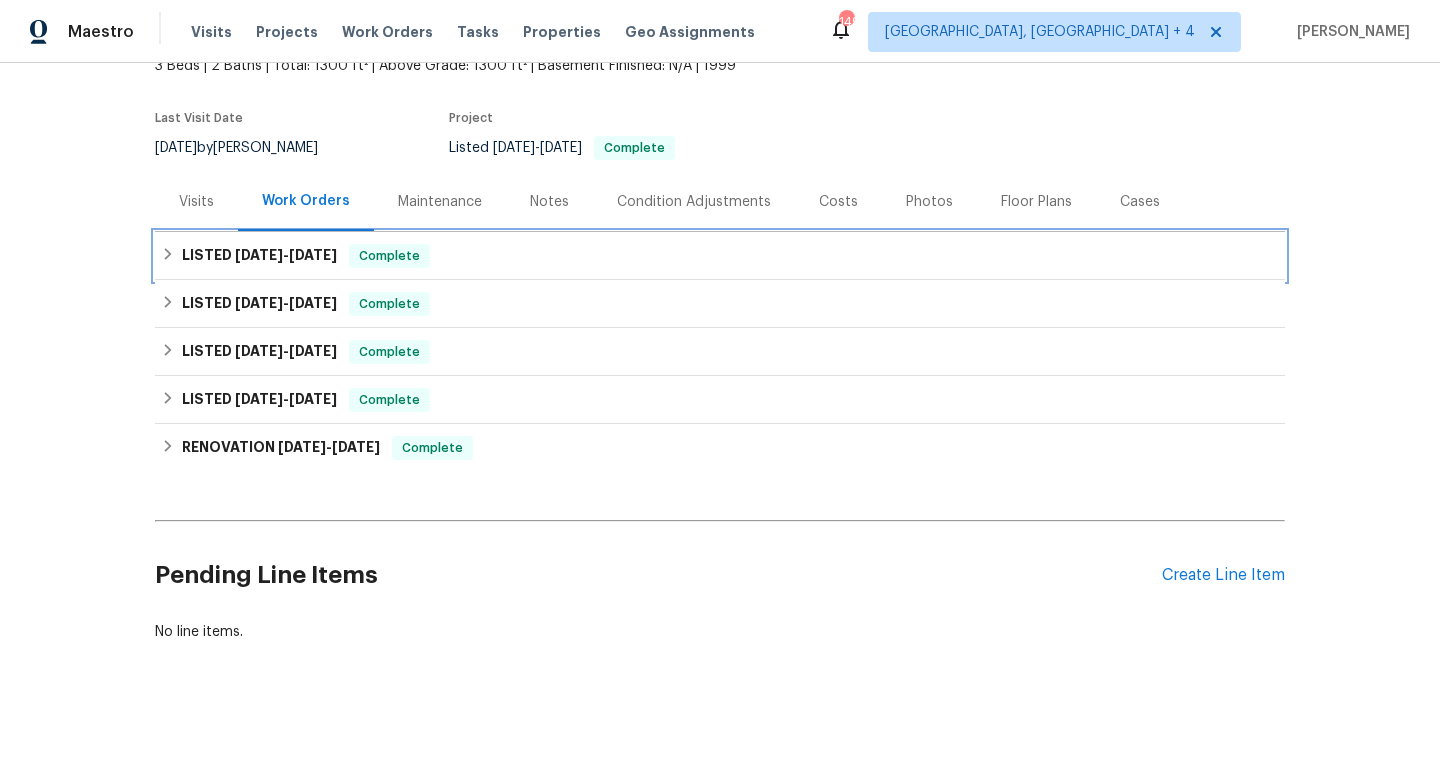 click on "LISTED   6/26/25  -  7/1/25" at bounding box center (259, 256) 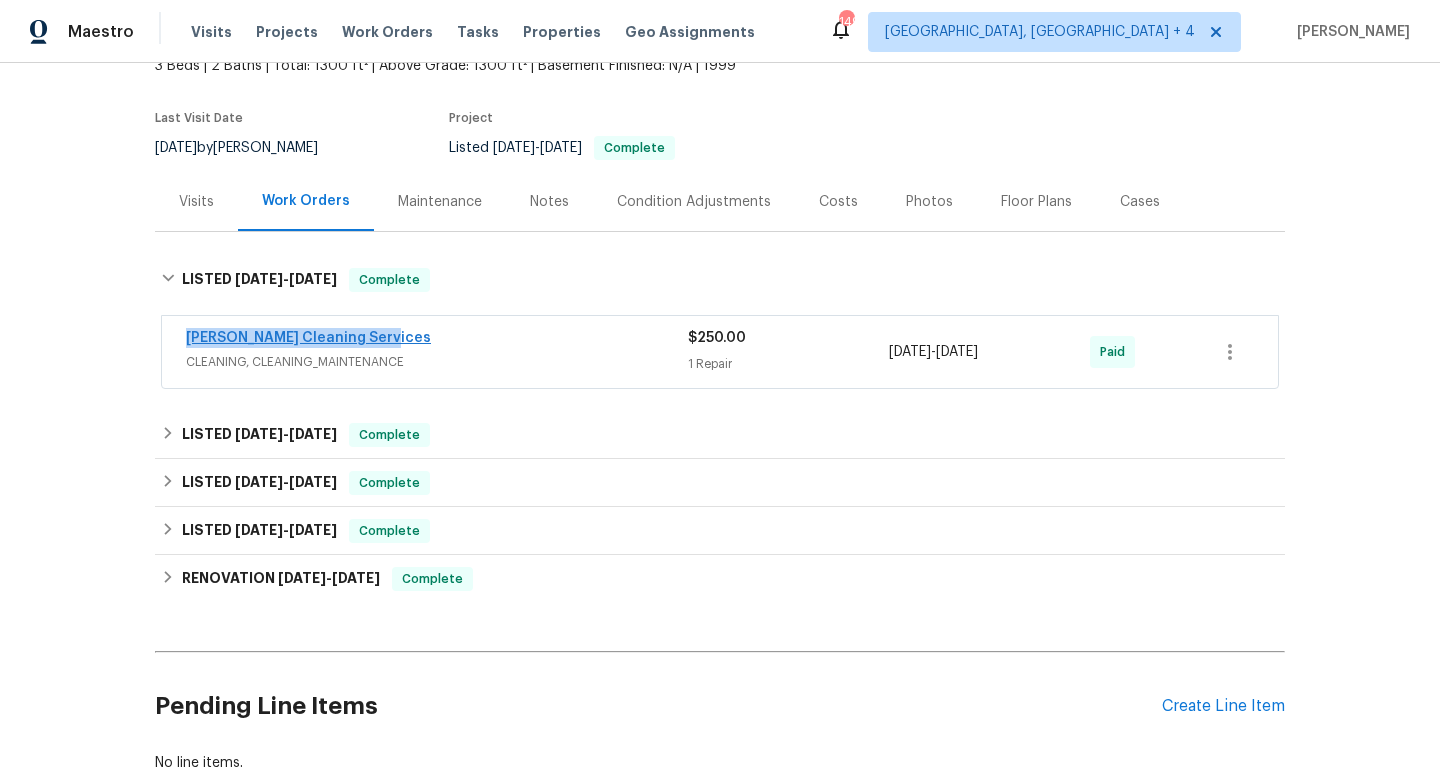 drag, startPoint x: 393, startPoint y: 342, endPoint x: 187, endPoint y: 336, distance: 206.08736 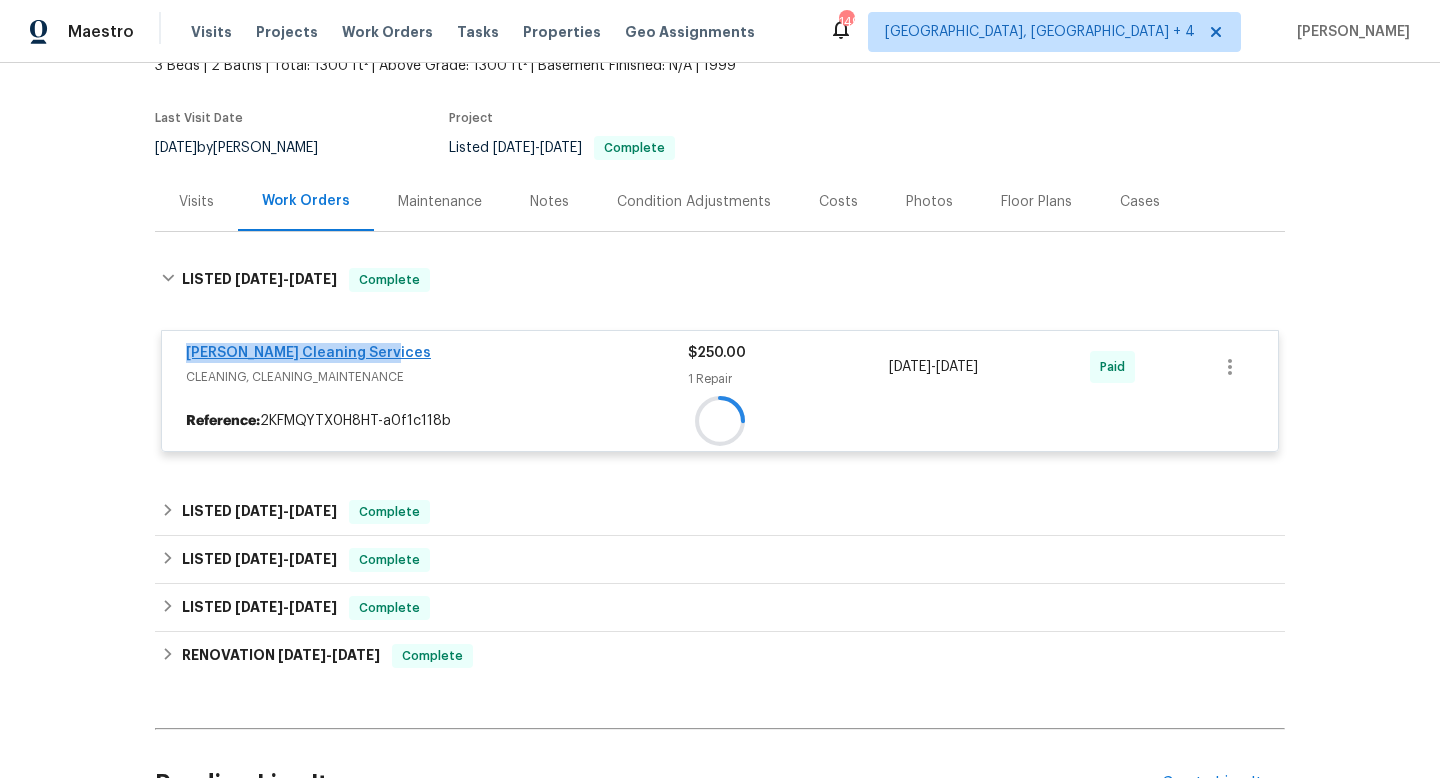 copy on "DePascale Cleaning Services" 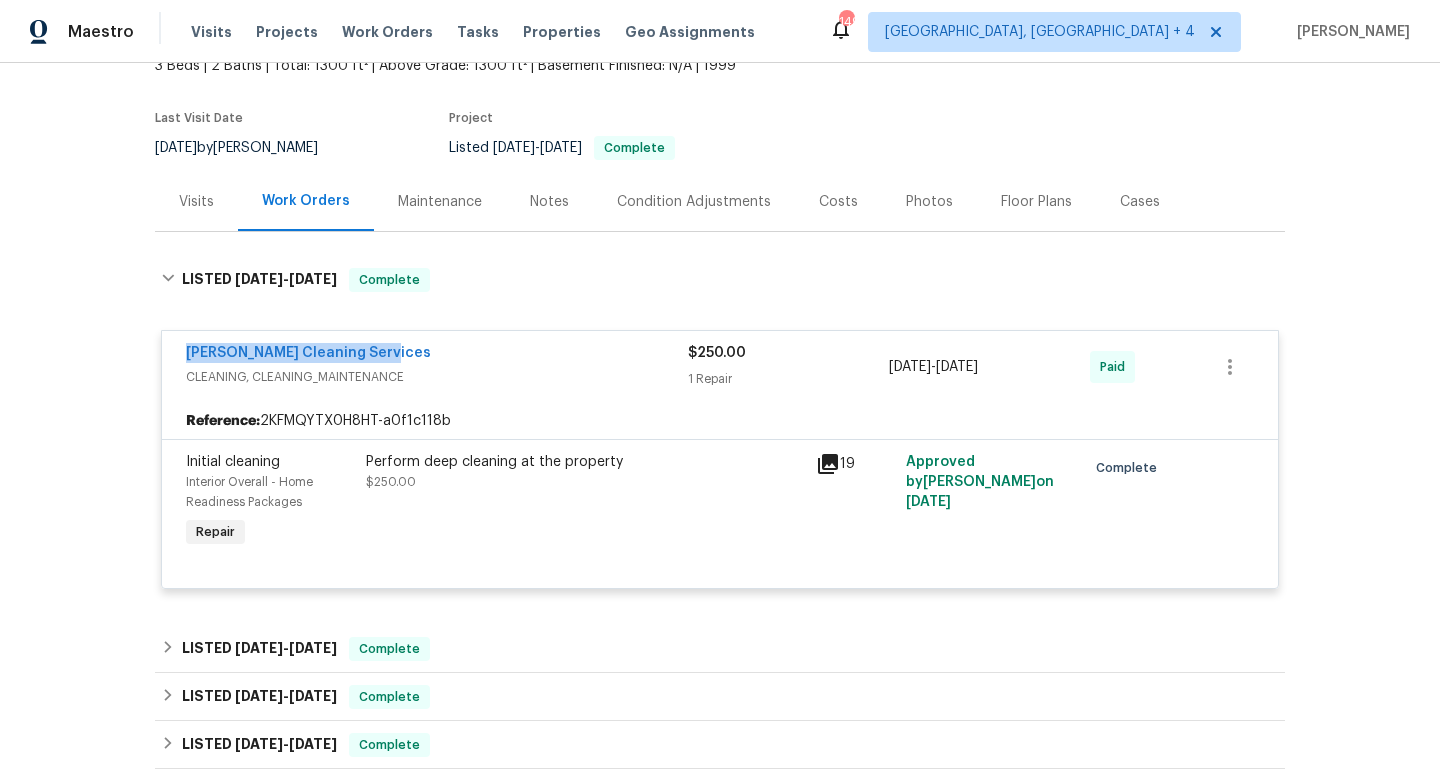 drag, startPoint x: 1019, startPoint y: 370, endPoint x: 853, endPoint y: 367, distance: 166.0271 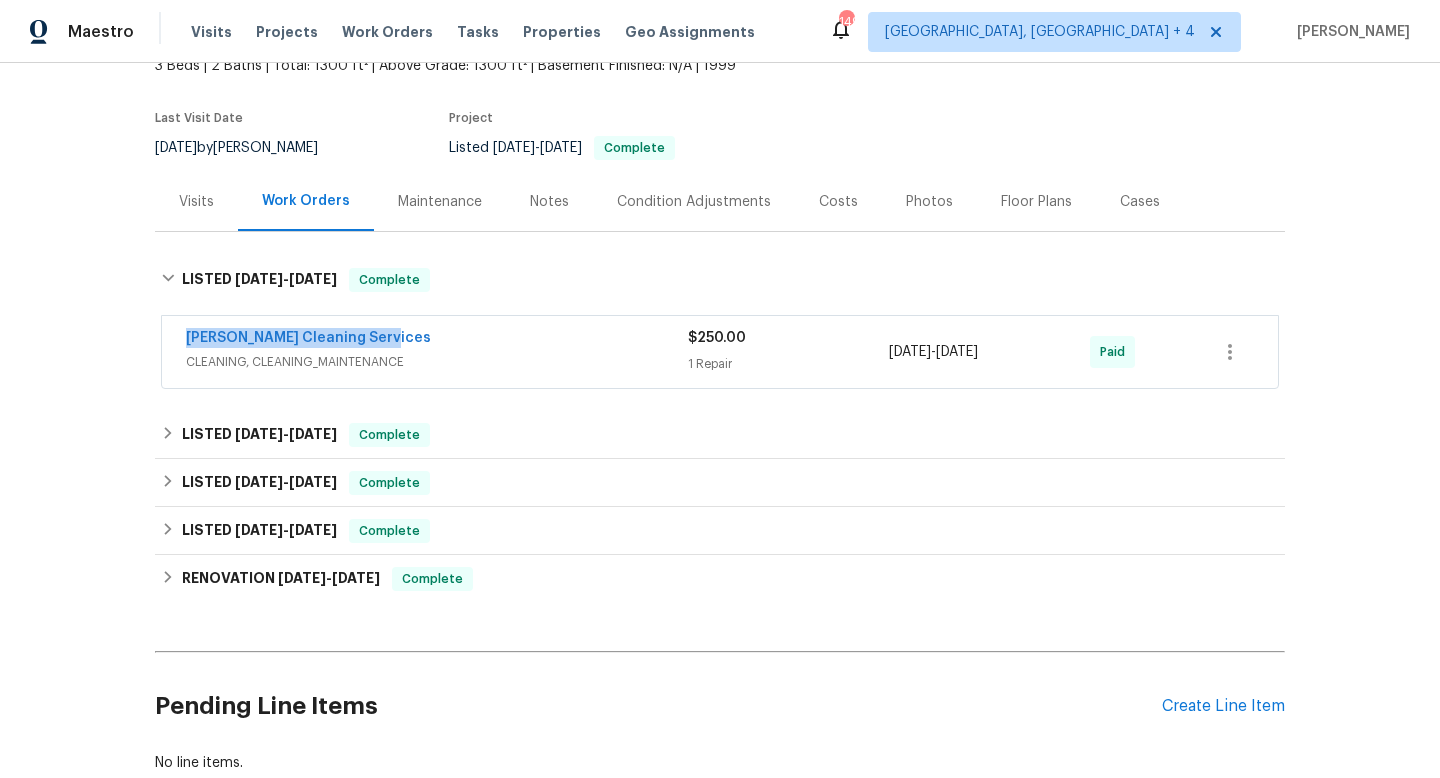 copy on "1 Repair 7/1/2025  -  7/1/2025" 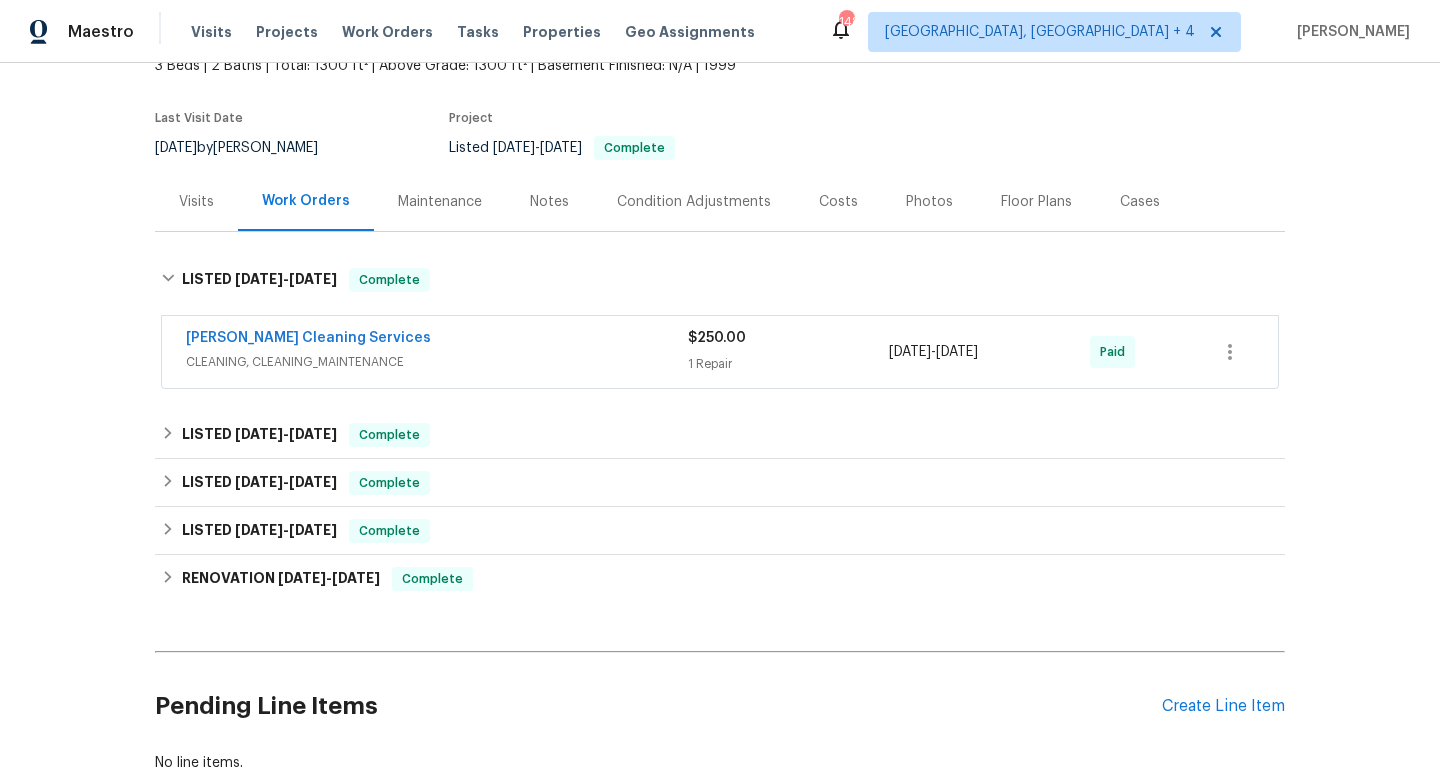 click on "Visits" at bounding box center [196, 202] 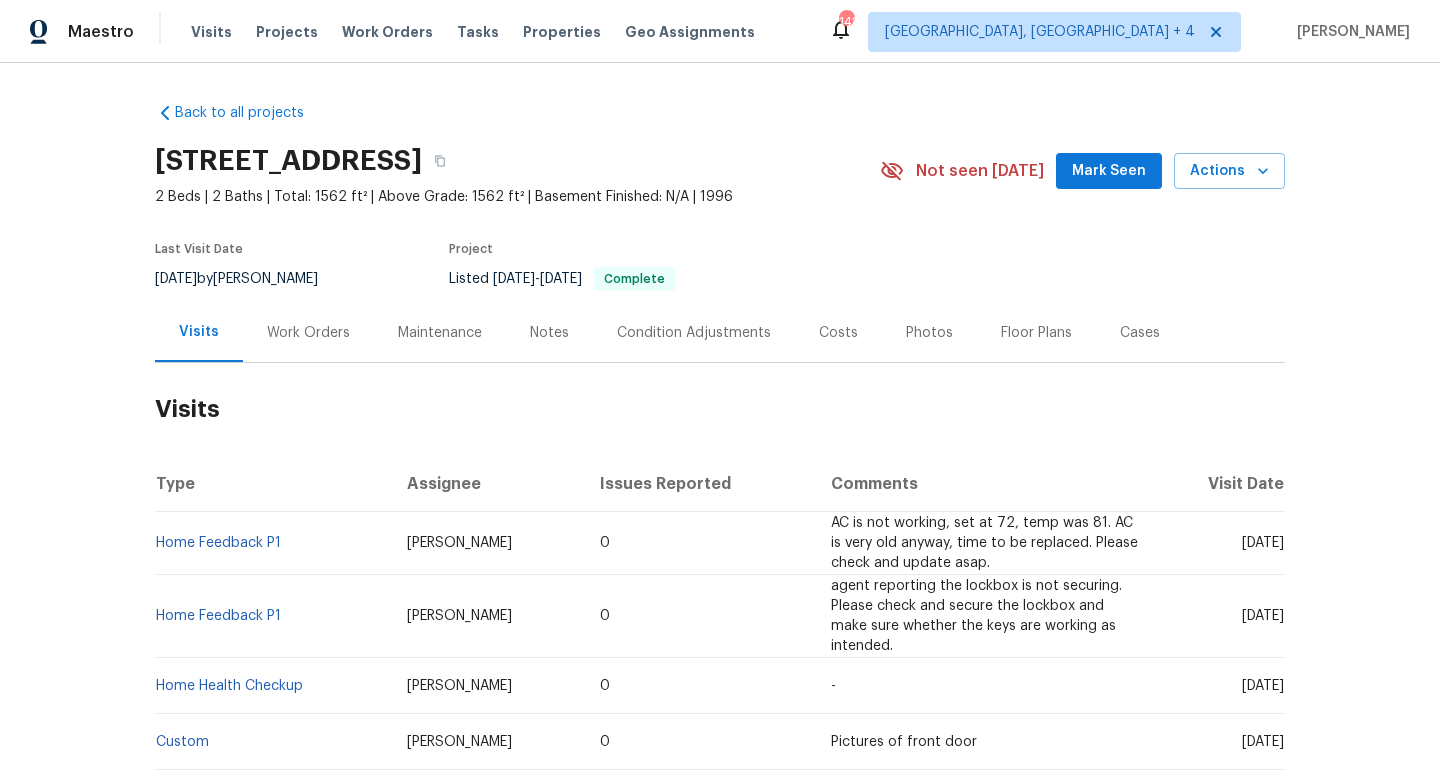 scroll, scrollTop: 0, scrollLeft: 0, axis: both 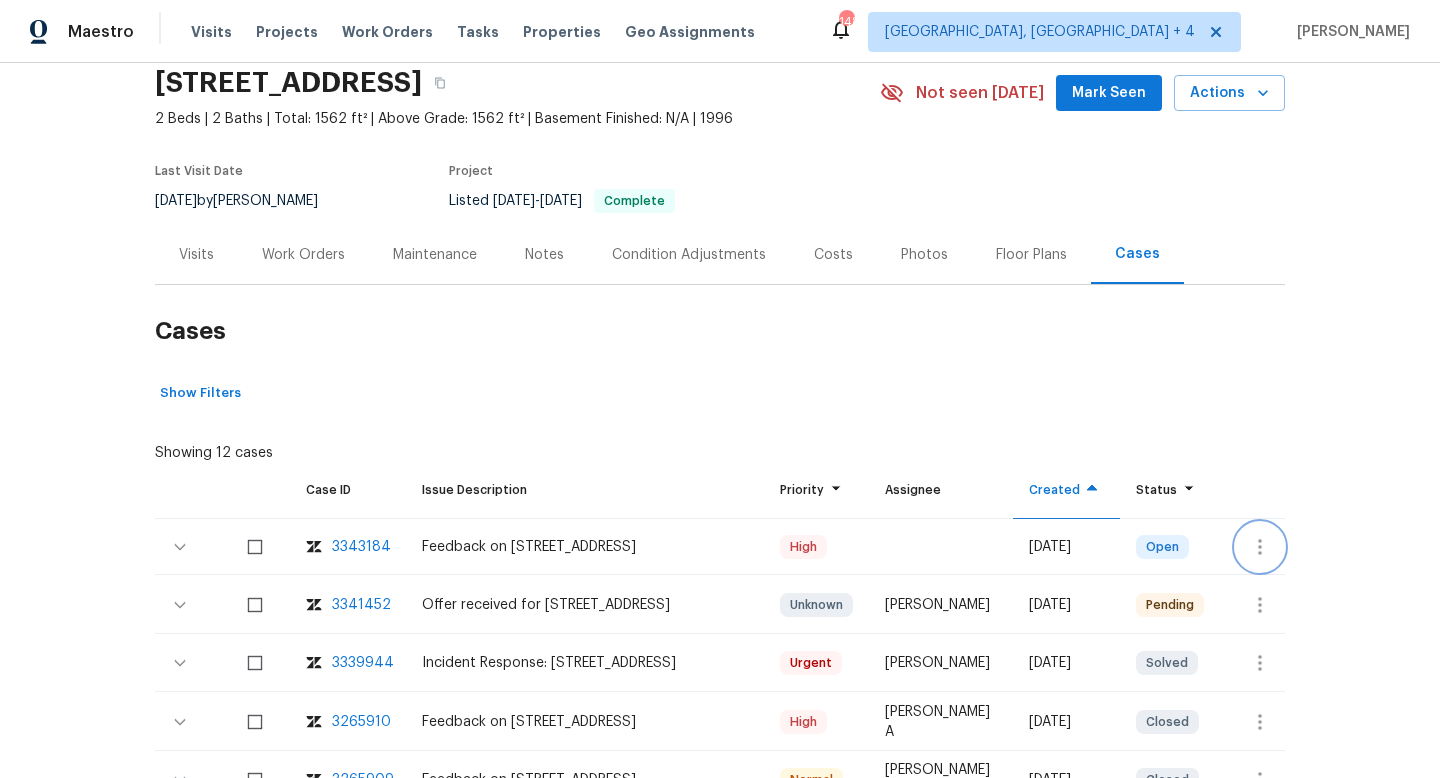 click 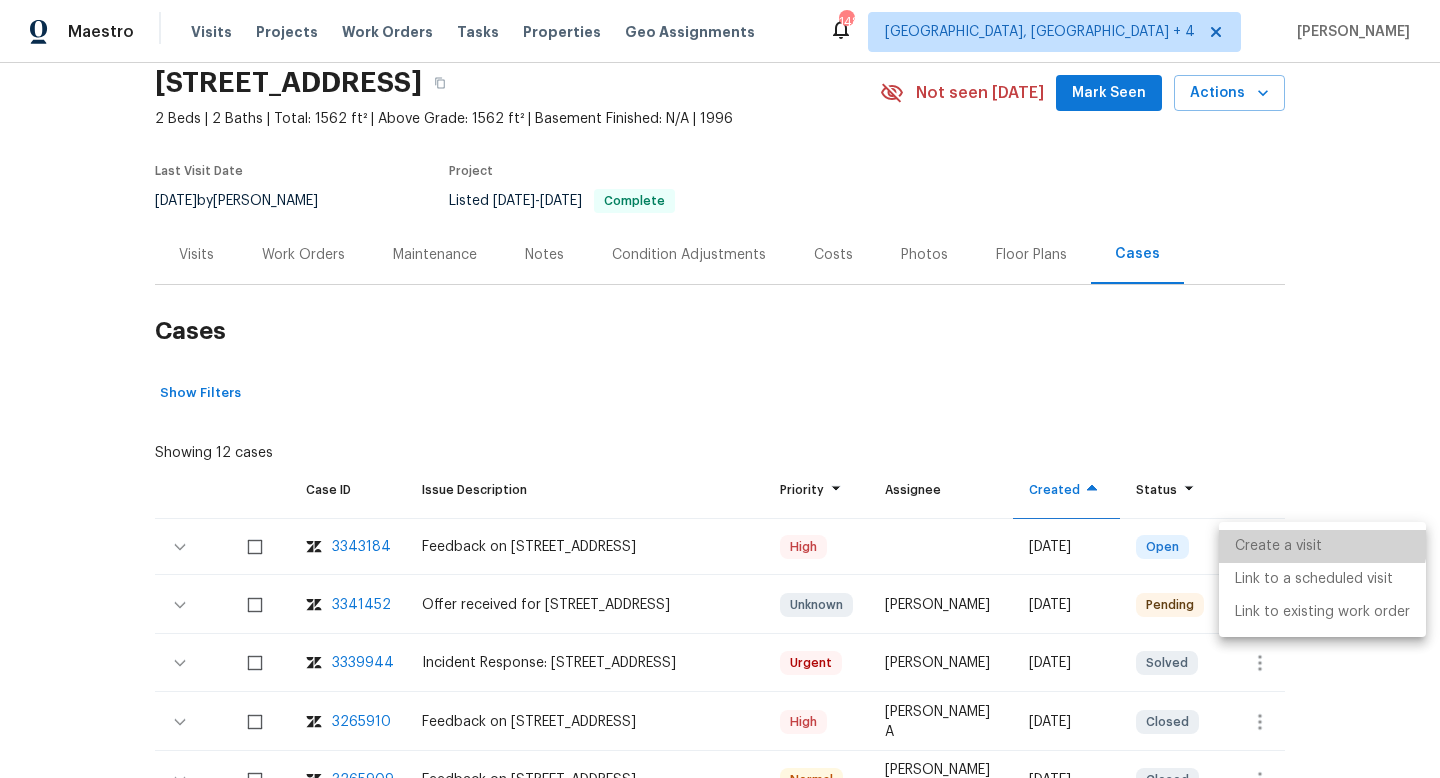 click on "Create a visit" at bounding box center [1322, 546] 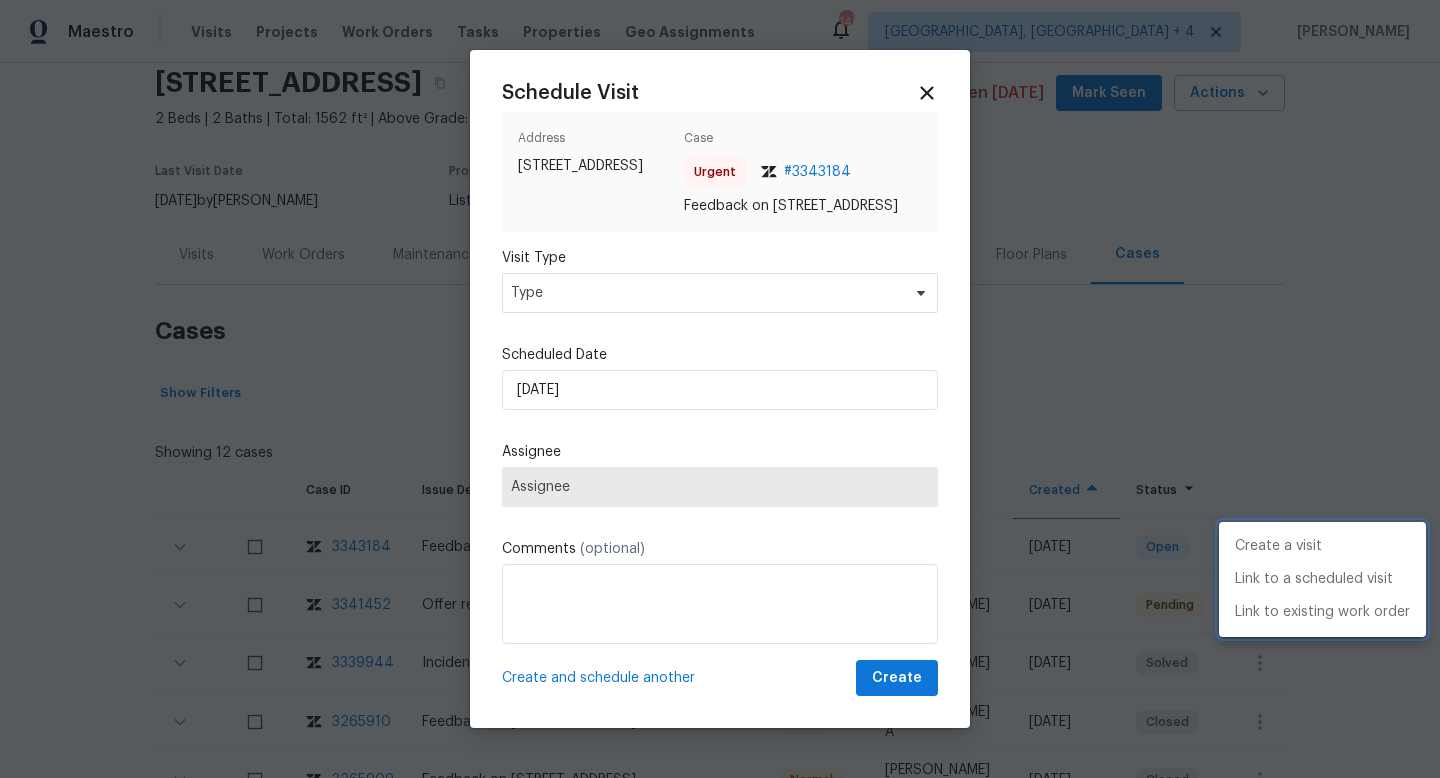 click at bounding box center [720, 389] 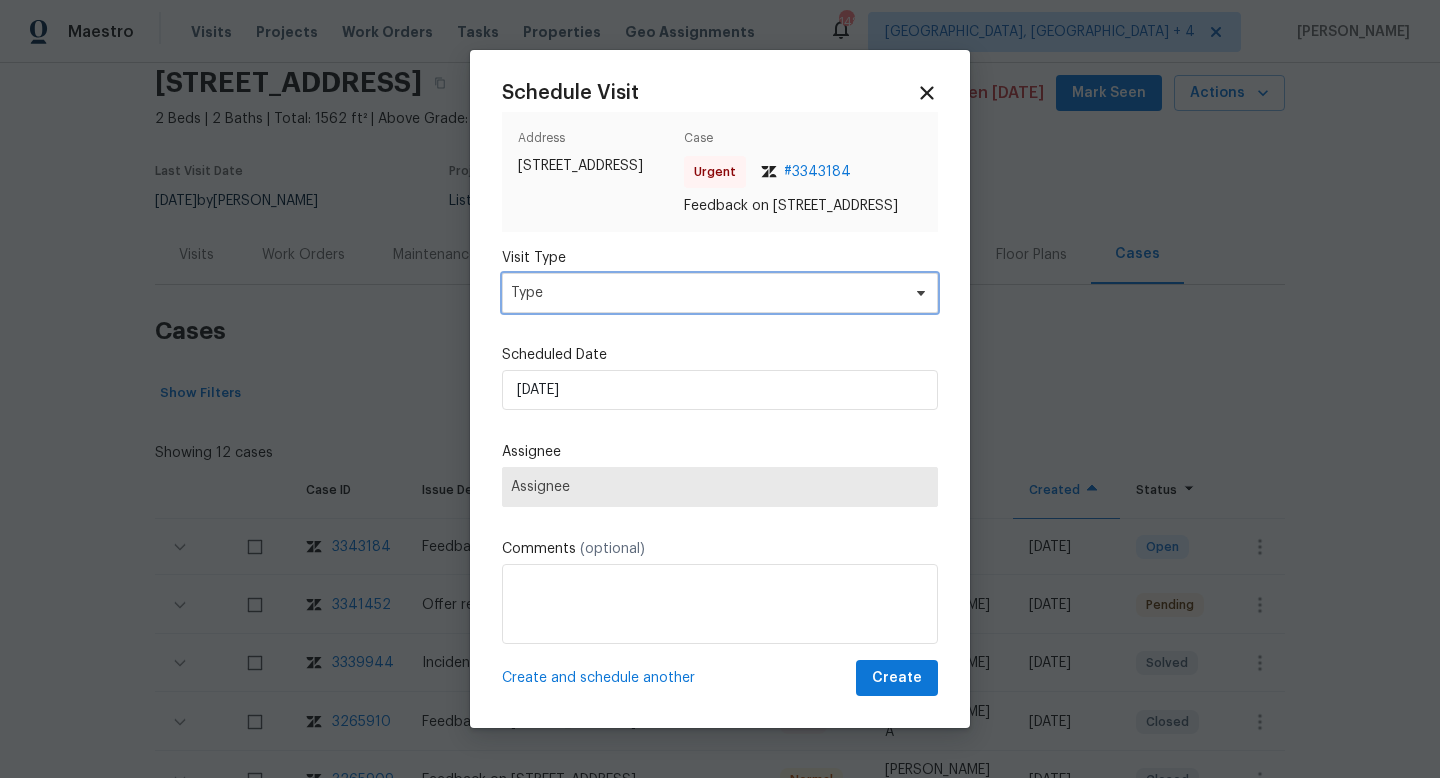 click on "Type" at bounding box center (705, 293) 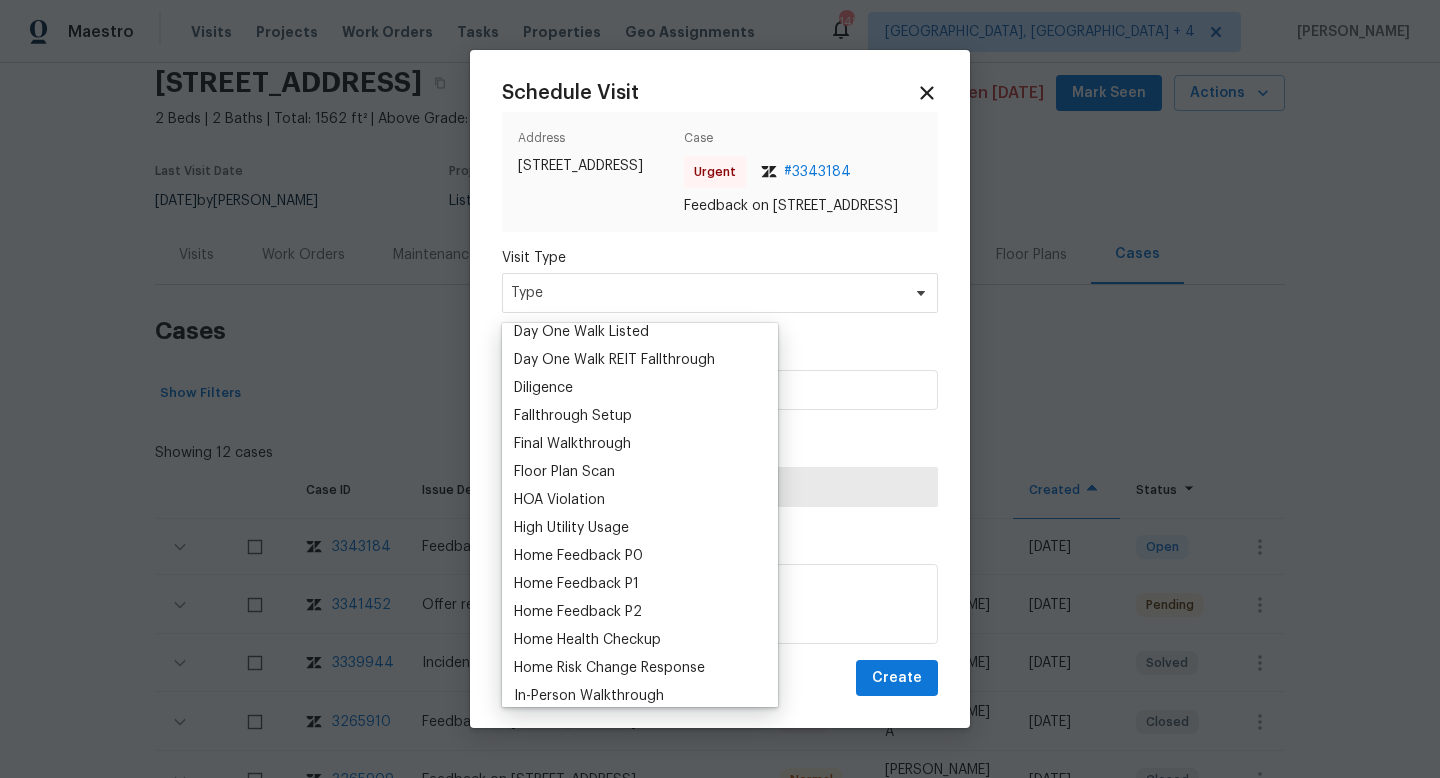 scroll, scrollTop: 478, scrollLeft: 0, axis: vertical 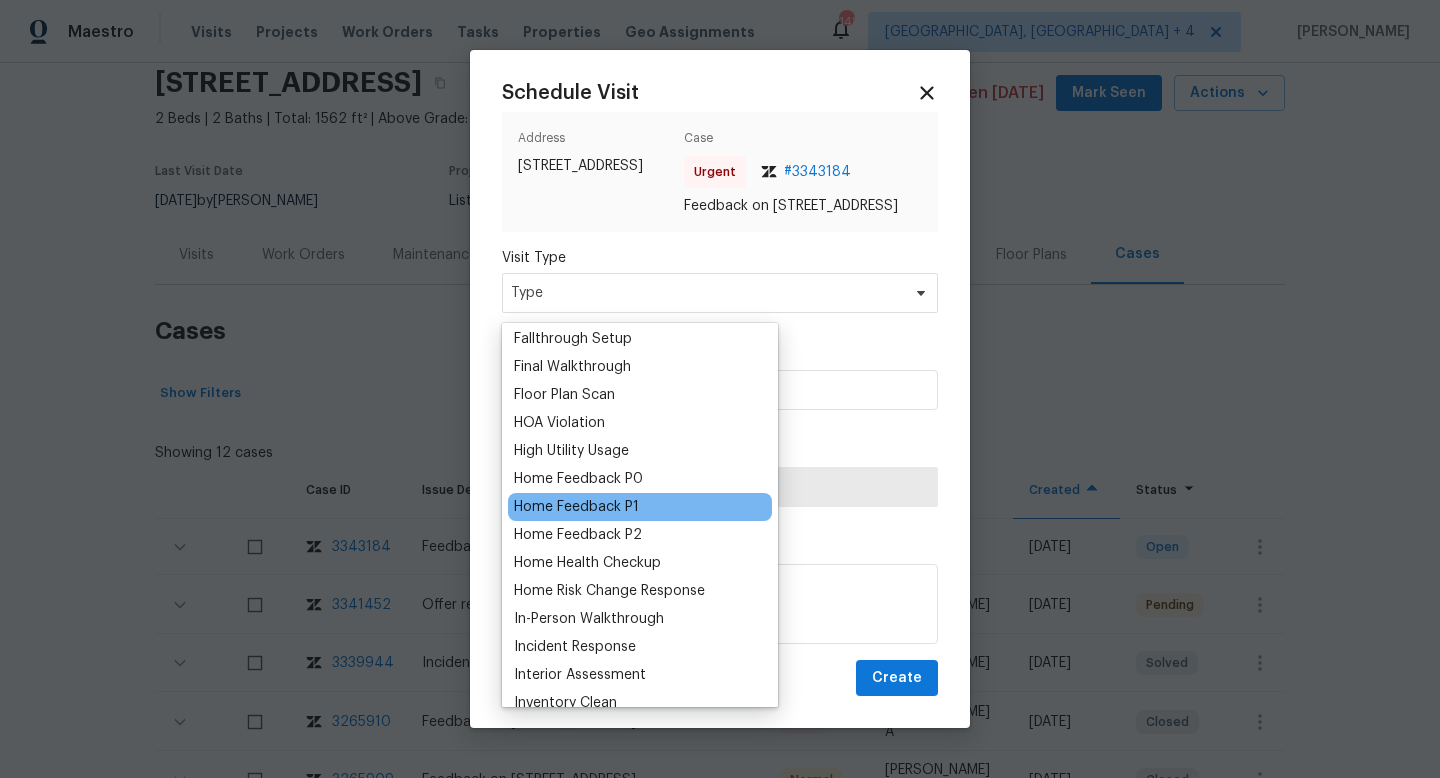click on "Home Feedback P1" at bounding box center [576, 507] 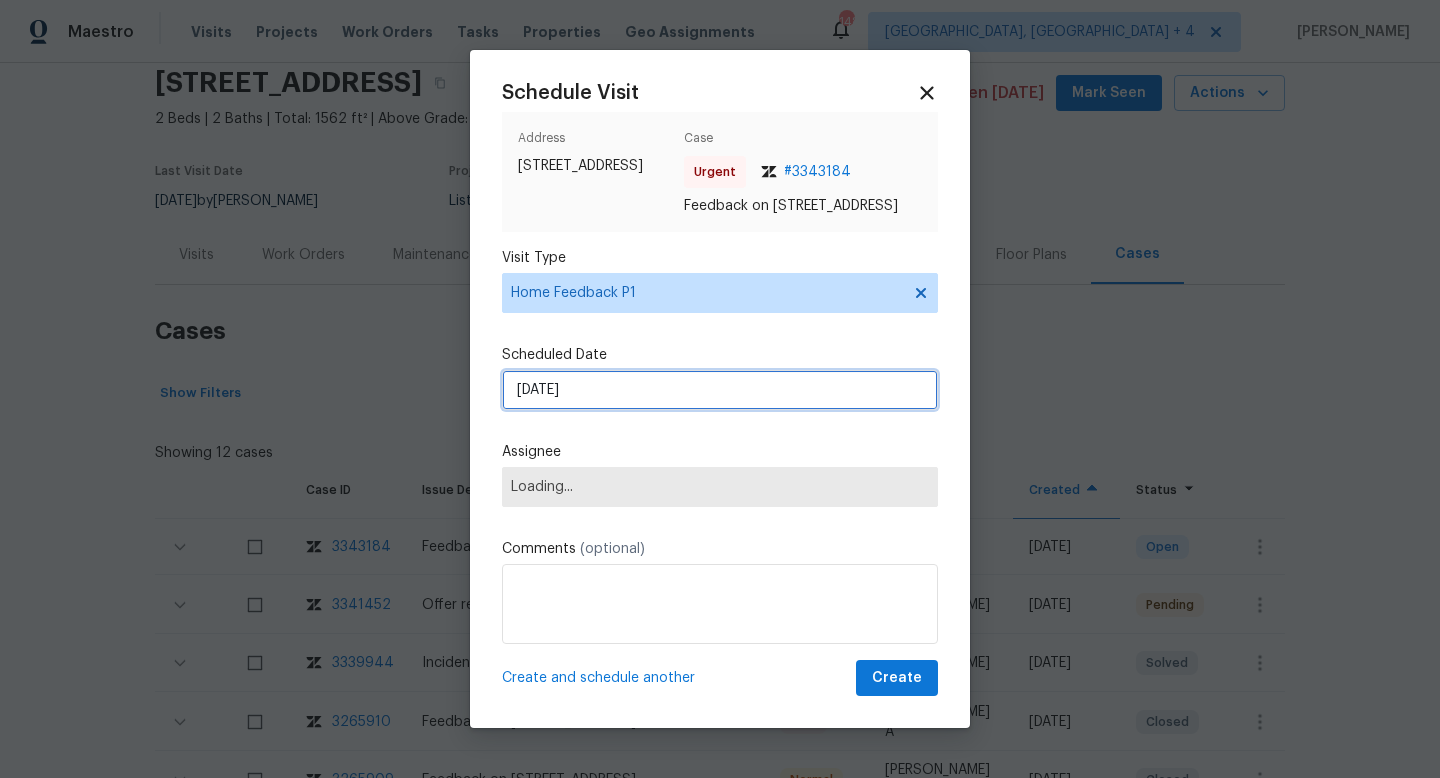 click on "7/18/2025" at bounding box center (720, 390) 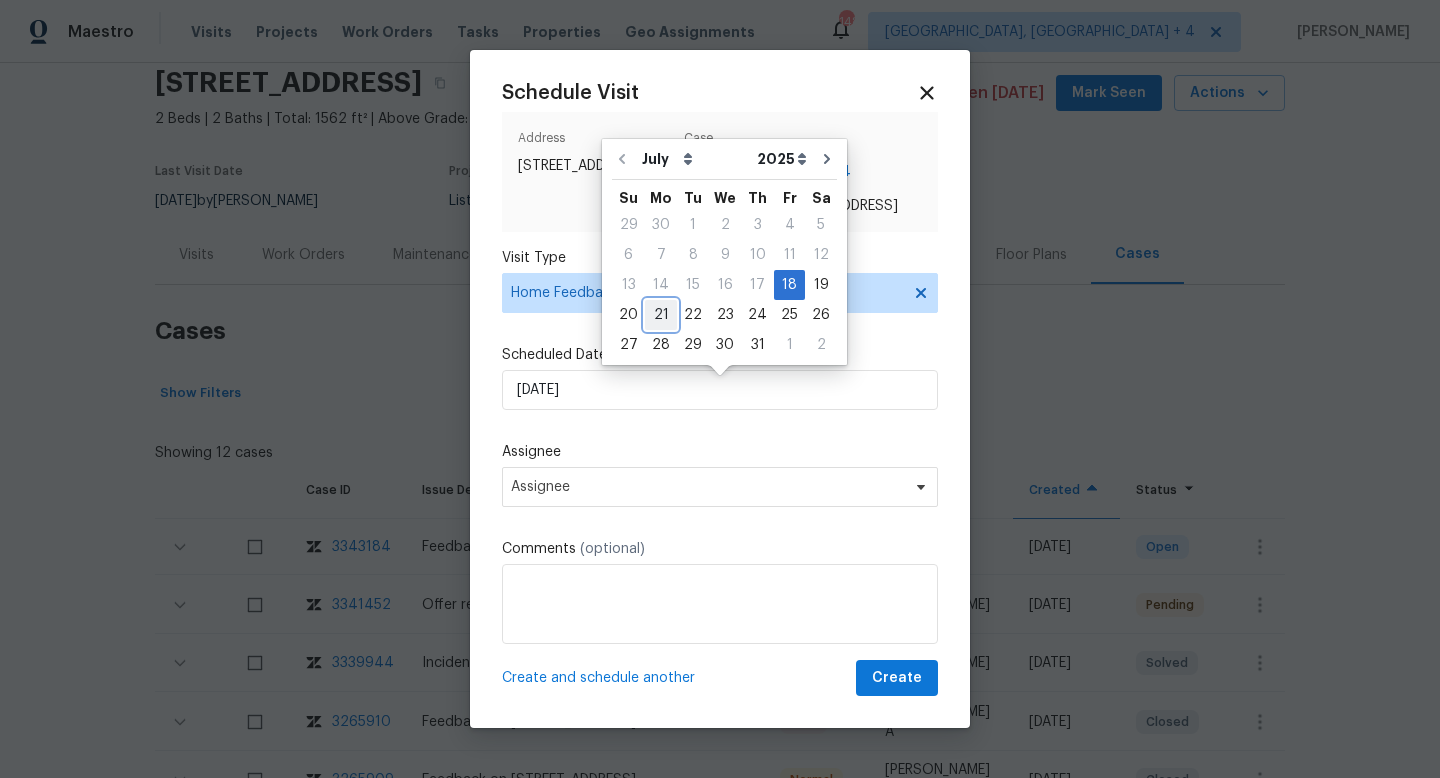 click on "21" at bounding box center [661, 315] 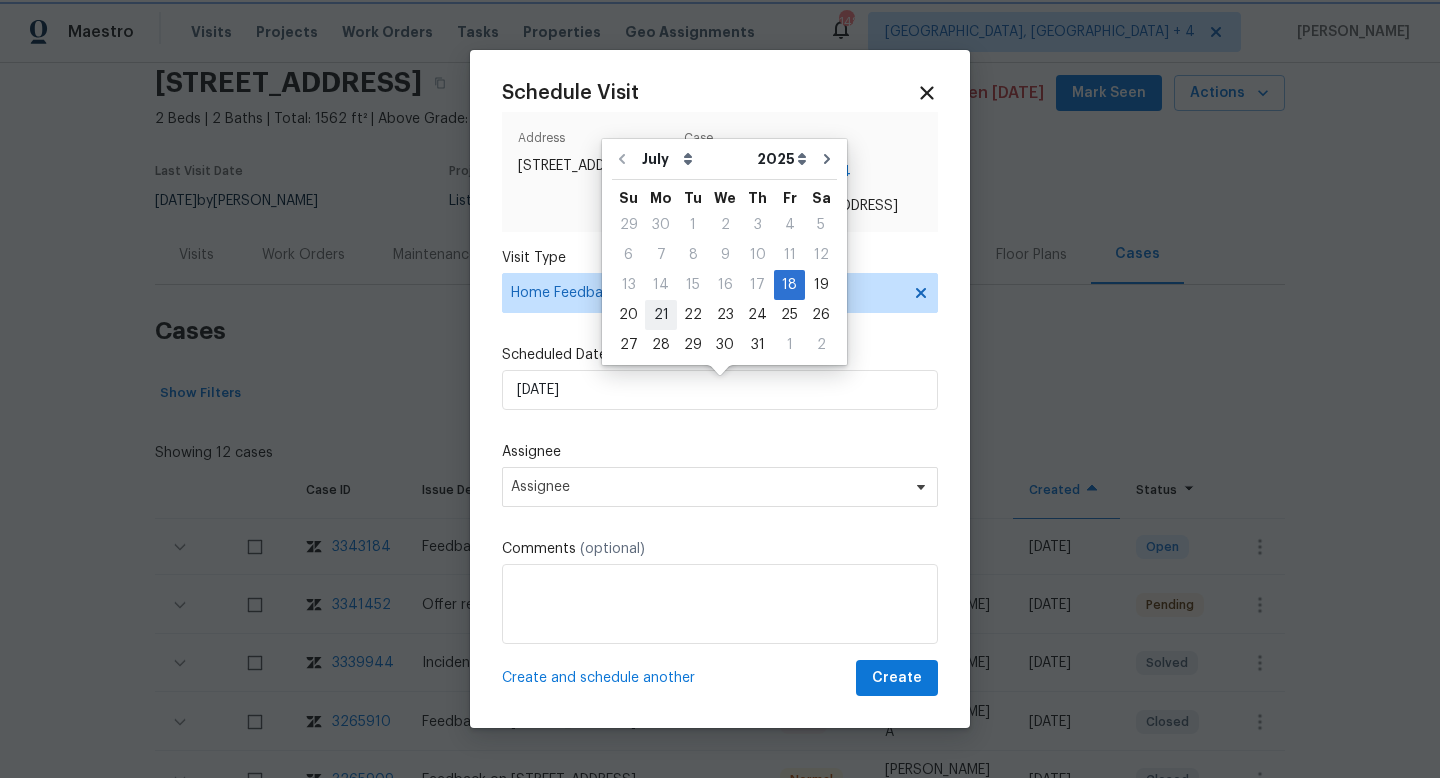 type on "7/21/2025" 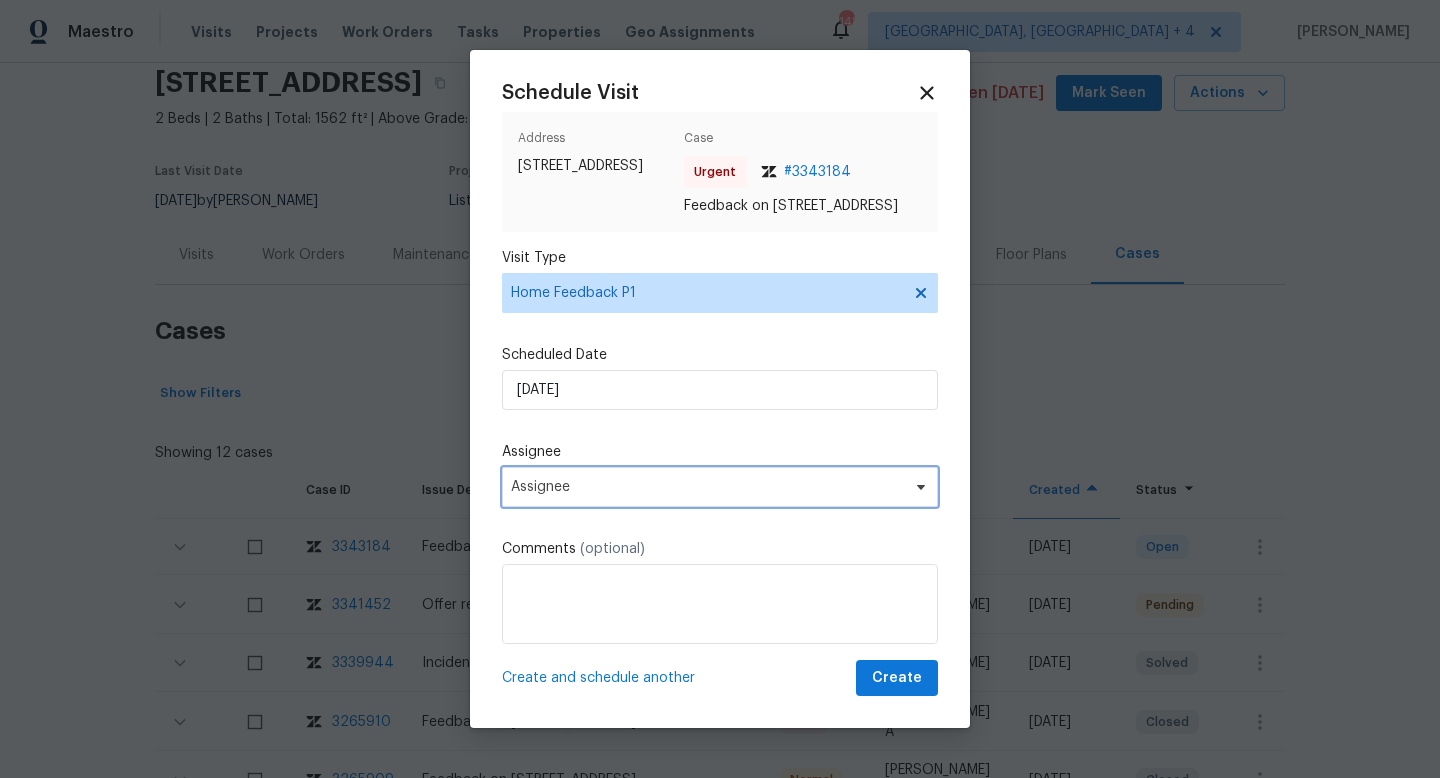 click on "Assignee" at bounding box center [707, 487] 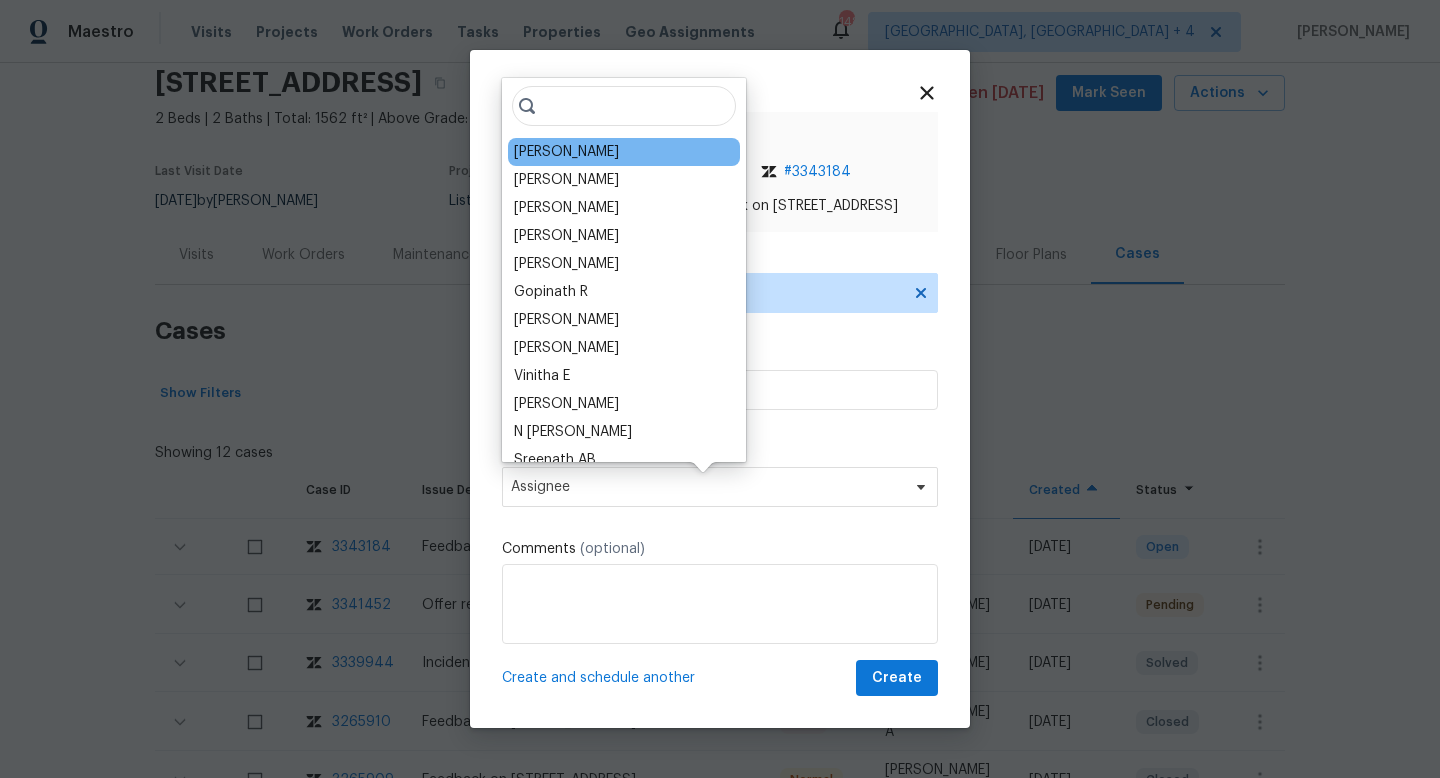 click on "Nicolas Campuzano" at bounding box center [566, 152] 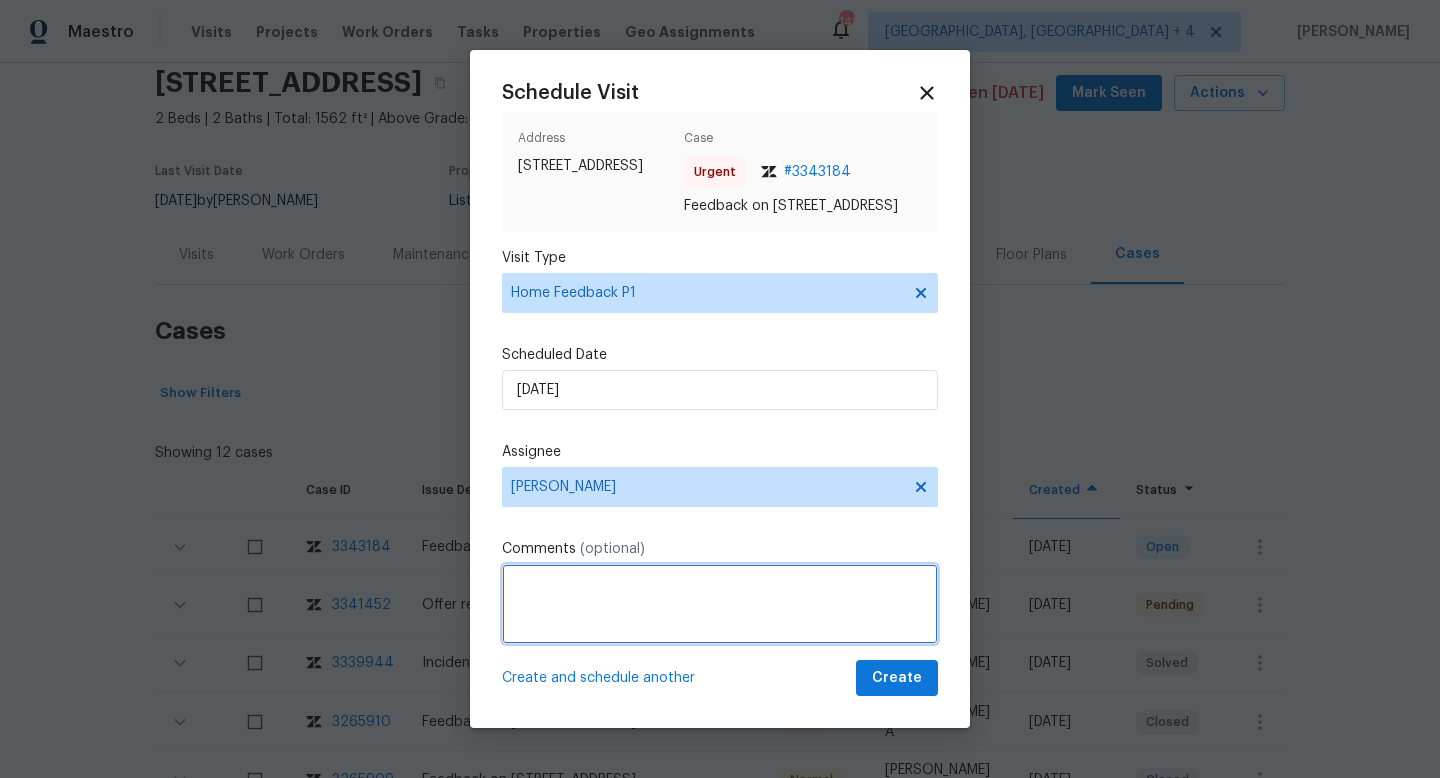 click at bounding box center [720, 604] 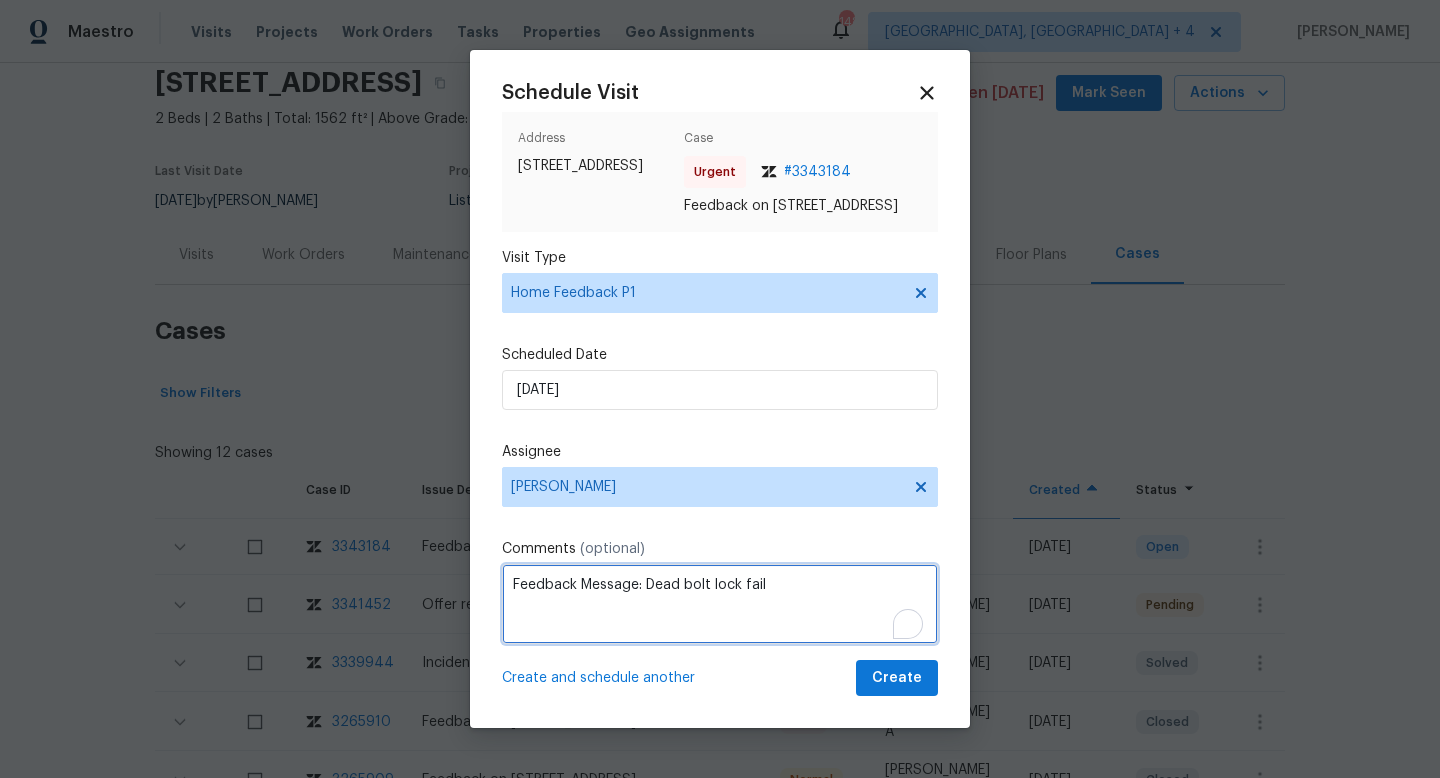 type on "Feedback Message: Dead bolt lock fail" 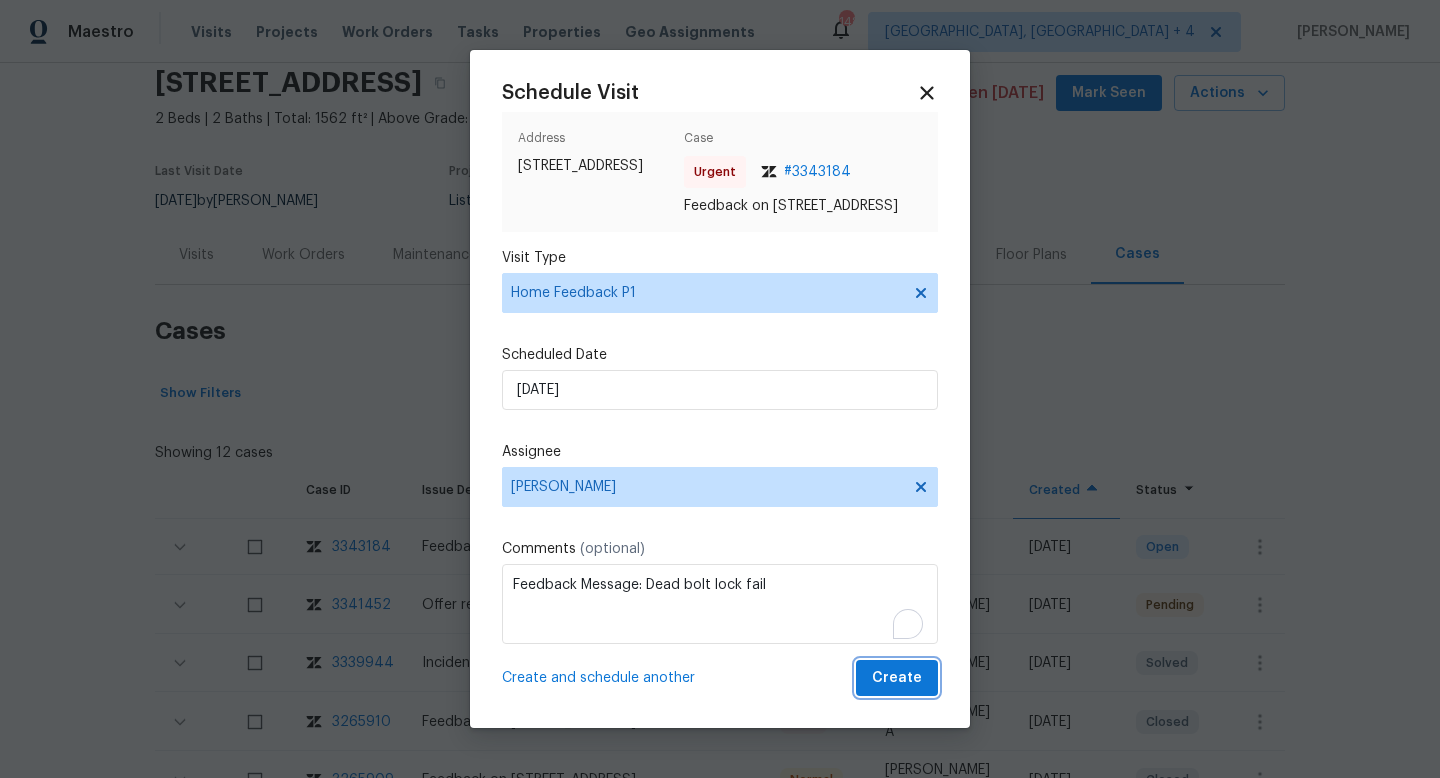 click on "Create" at bounding box center (897, 678) 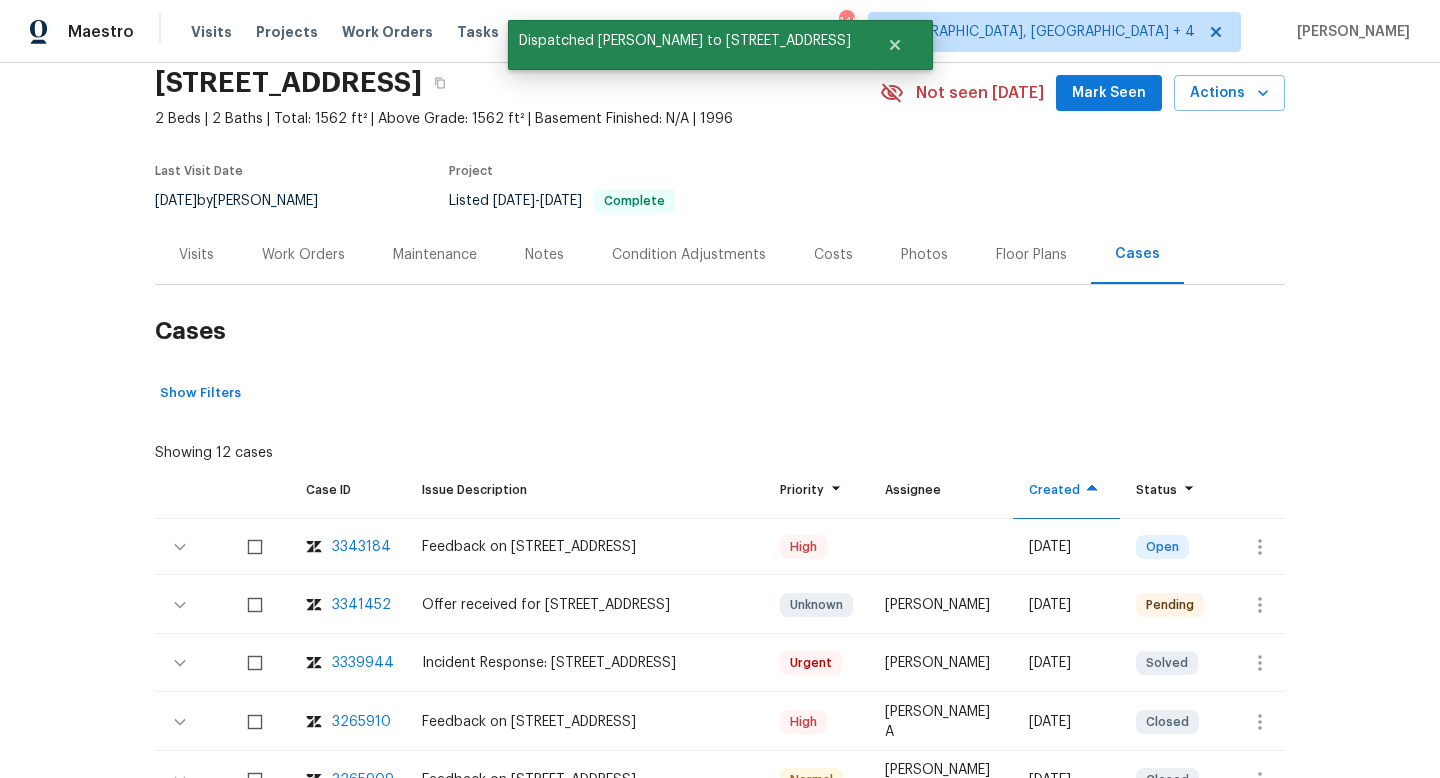click on "Visits" at bounding box center [196, 255] 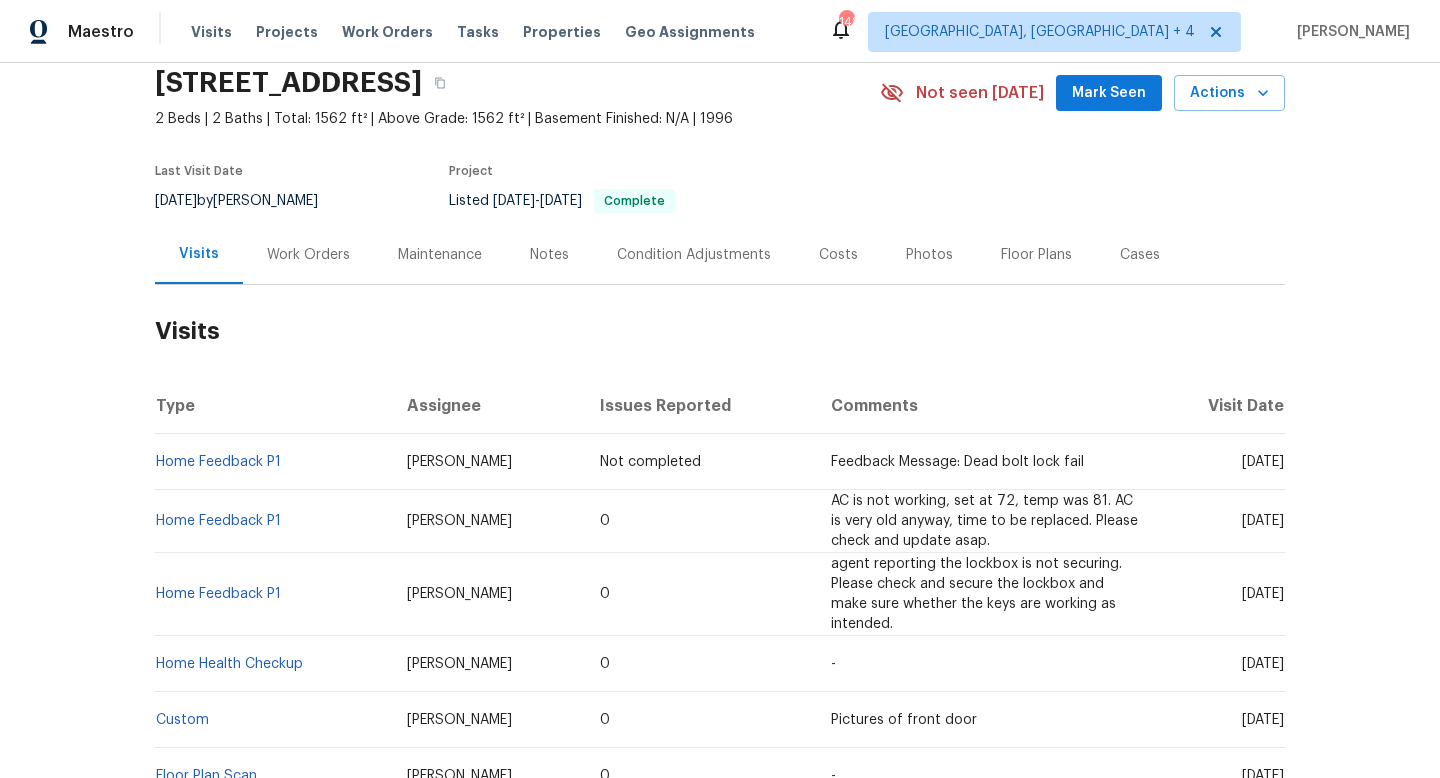 drag, startPoint x: 1213, startPoint y: 462, endPoint x: 1282, endPoint y: 465, distance: 69.065186 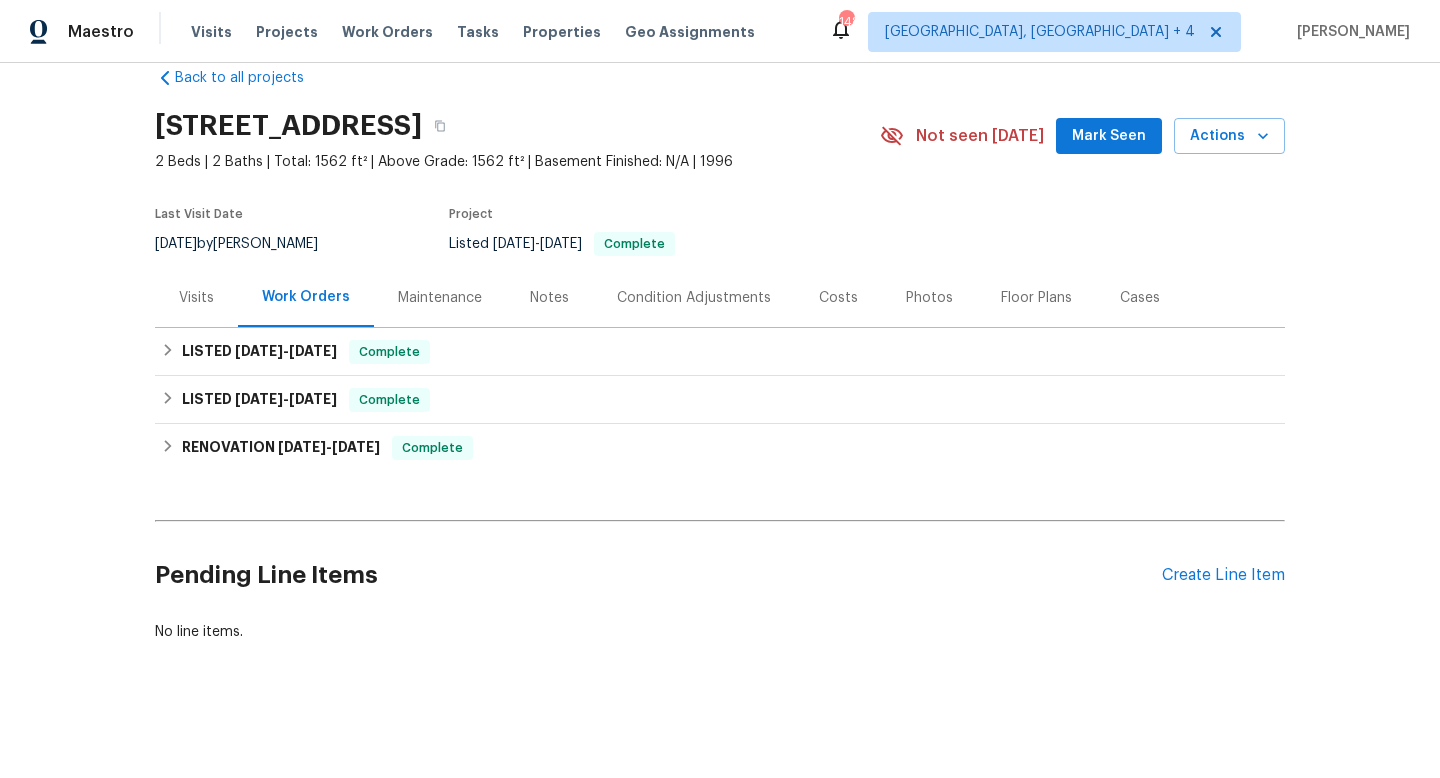 scroll, scrollTop: 35, scrollLeft: 0, axis: vertical 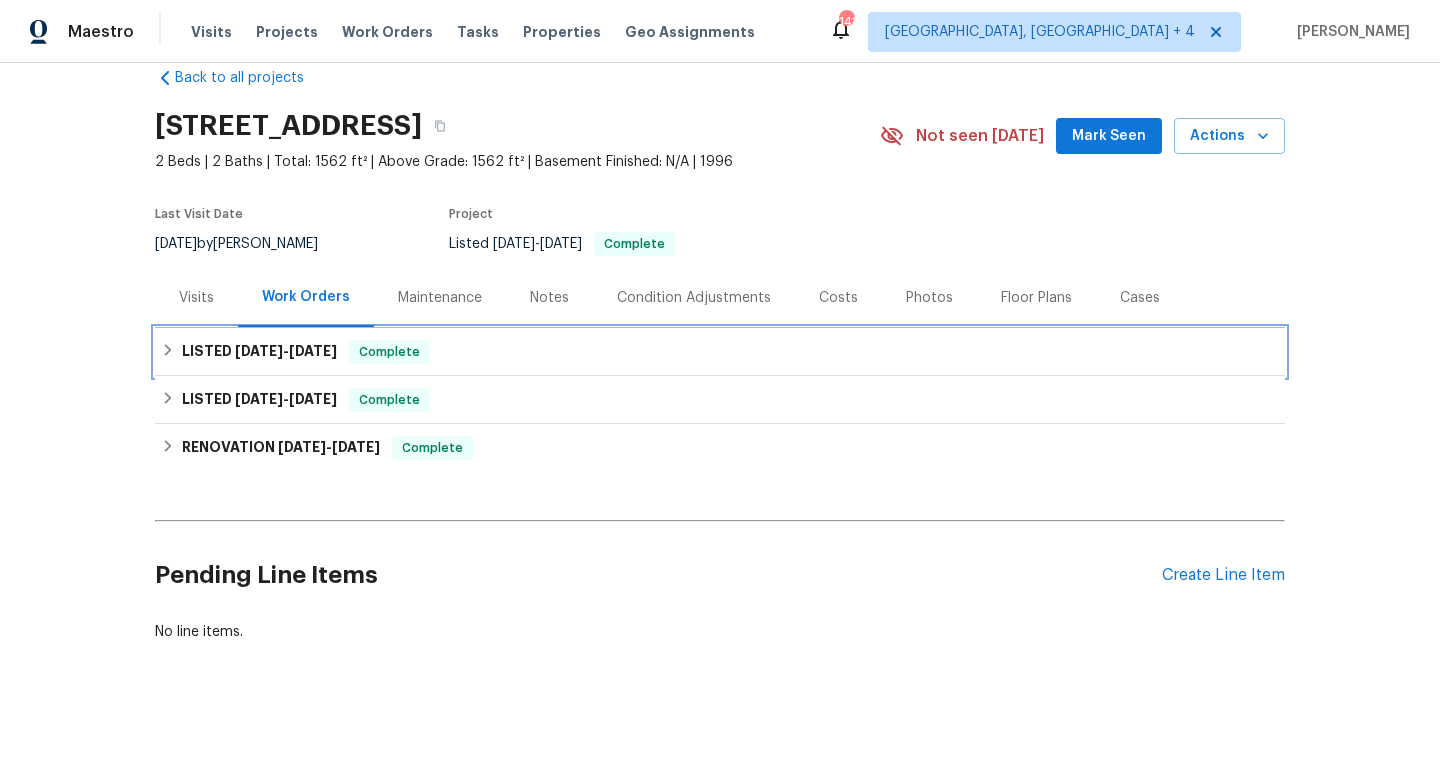 click on "6/27/25" at bounding box center (313, 351) 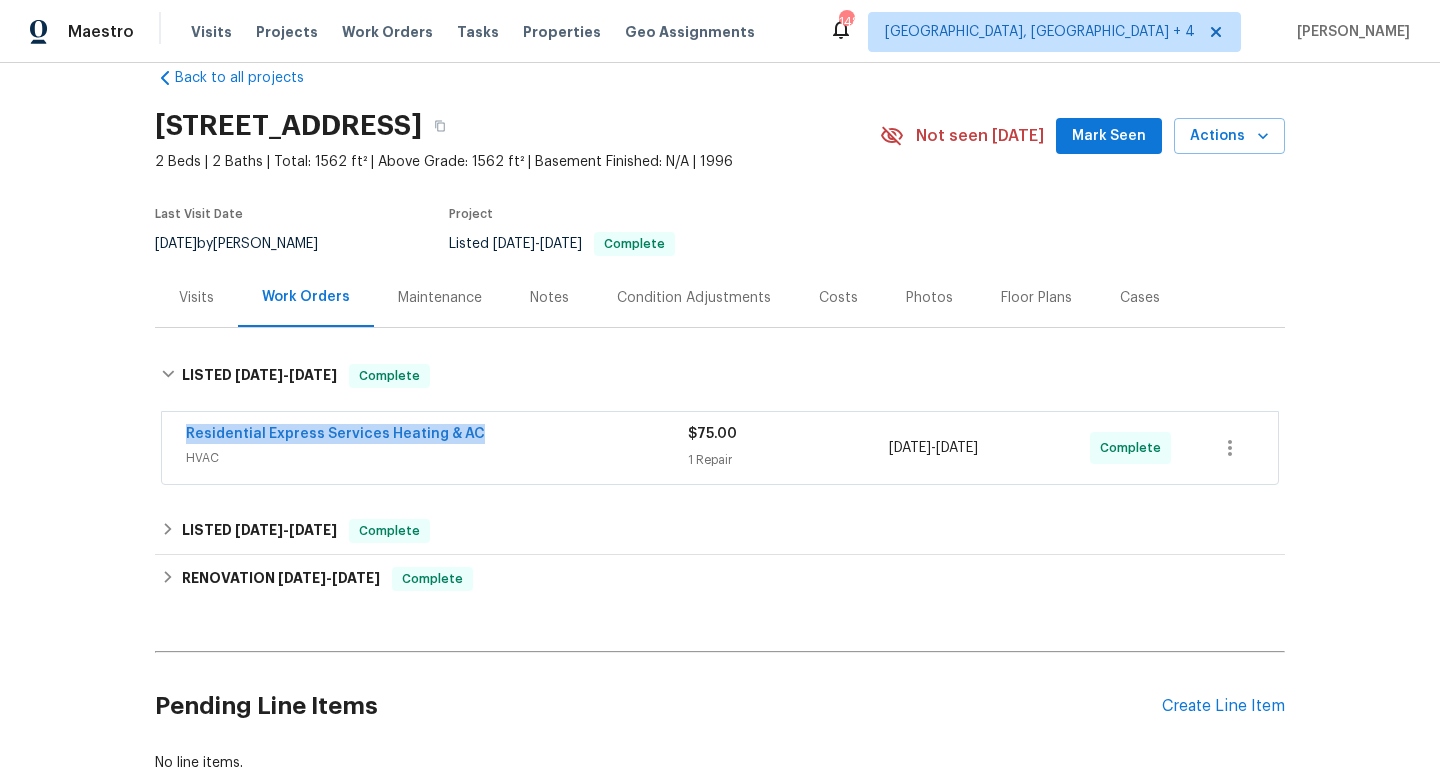 drag, startPoint x: 489, startPoint y: 433, endPoint x: 167, endPoint y: 430, distance: 322.01398 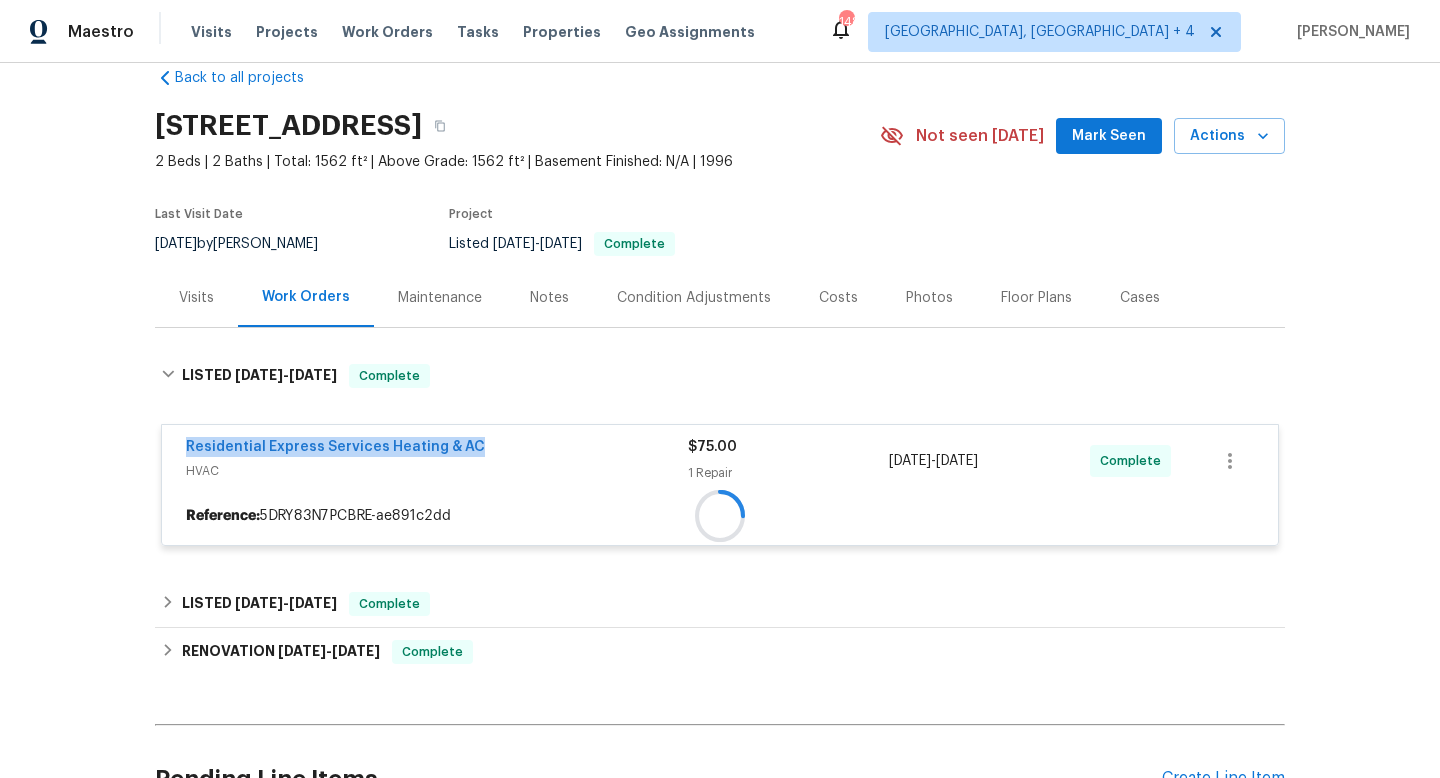 copy on "6/25/2025  -  6/27/2025" 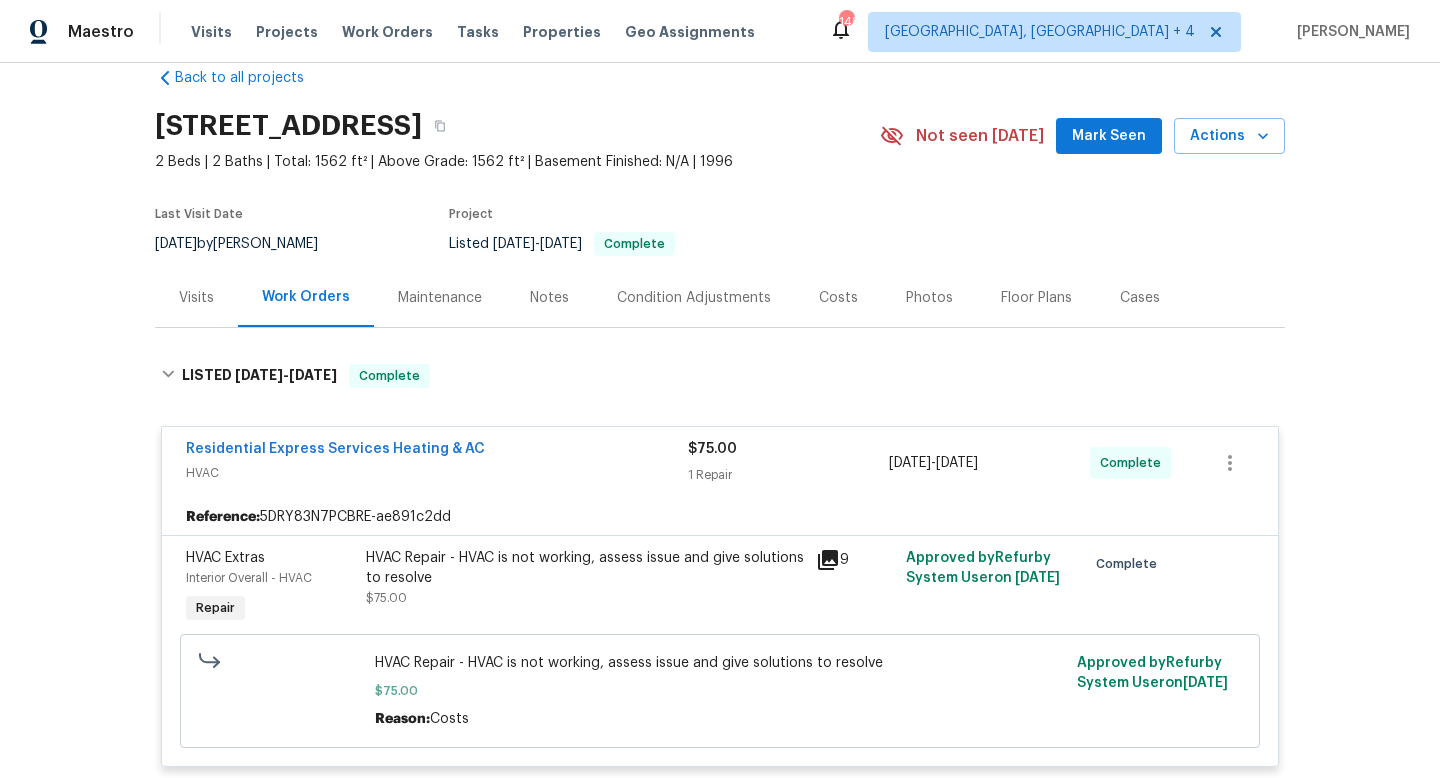 click on "Visits" at bounding box center [196, 297] 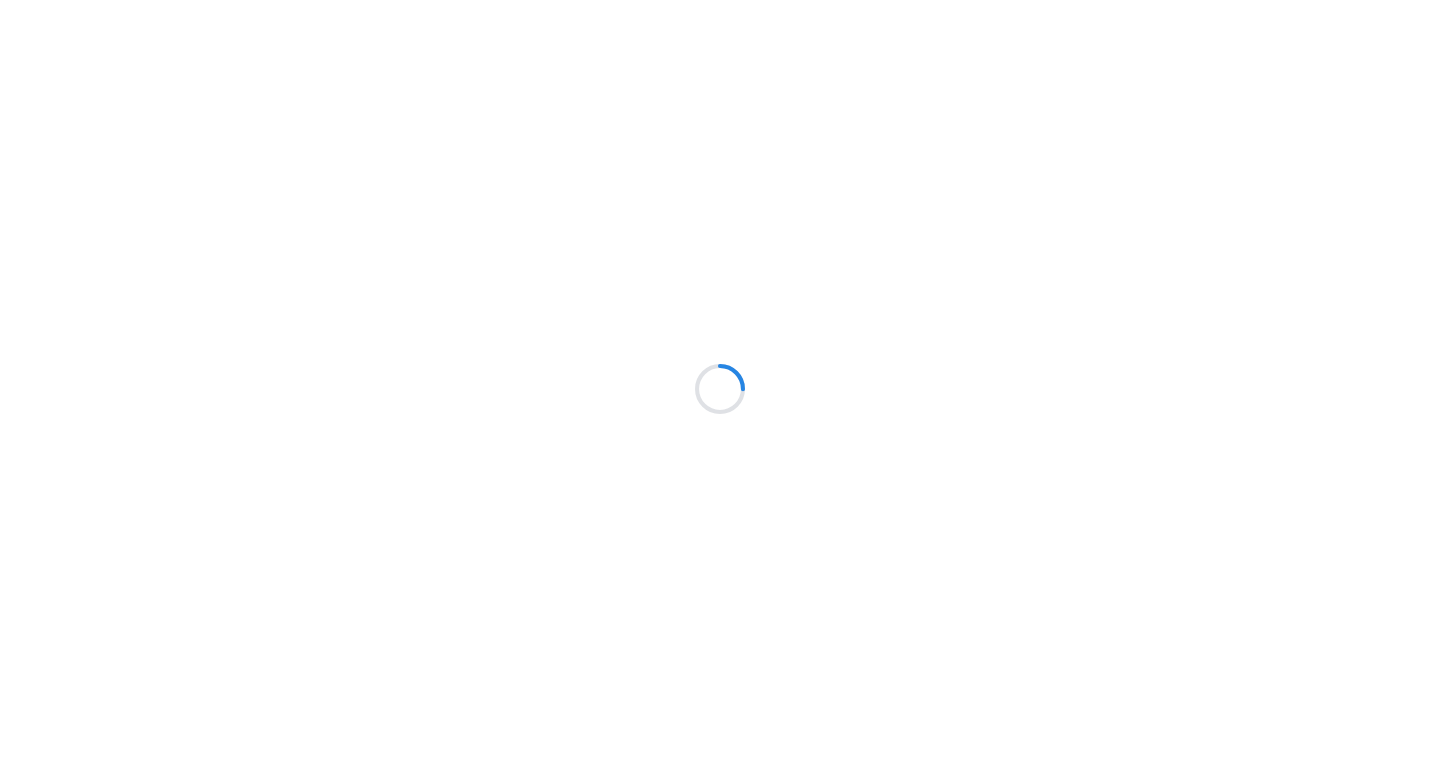scroll, scrollTop: 0, scrollLeft: 0, axis: both 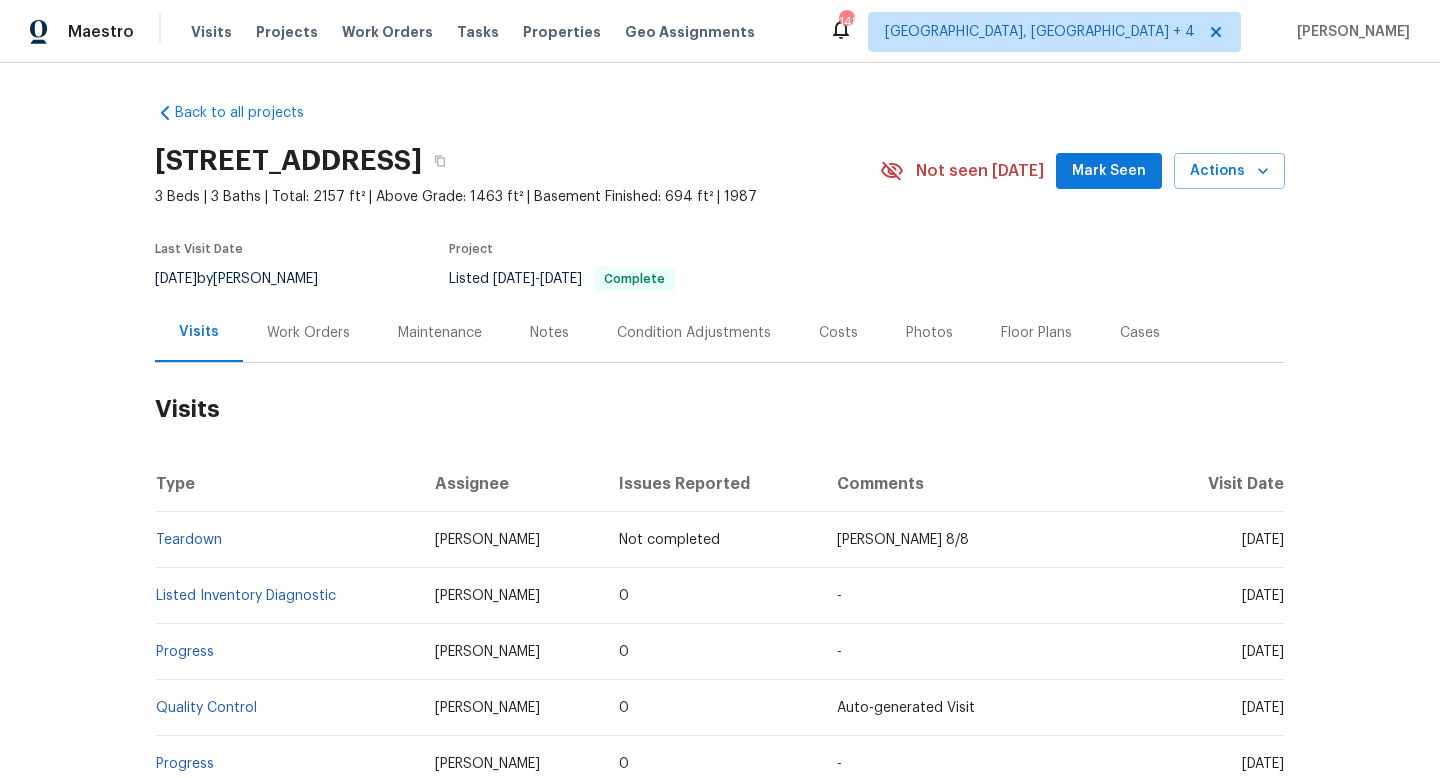 click on "Cases" at bounding box center (1140, 333) 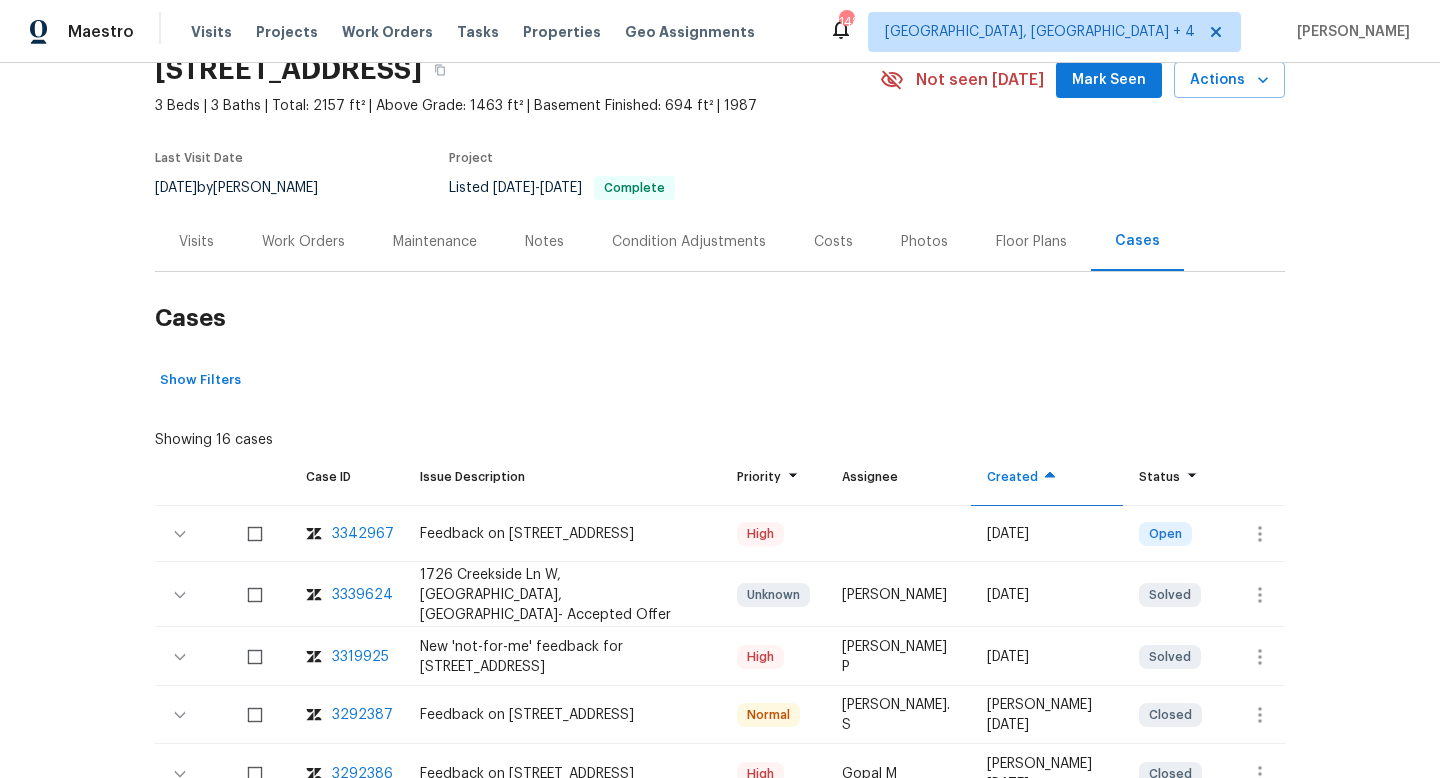 scroll, scrollTop: 95, scrollLeft: 0, axis: vertical 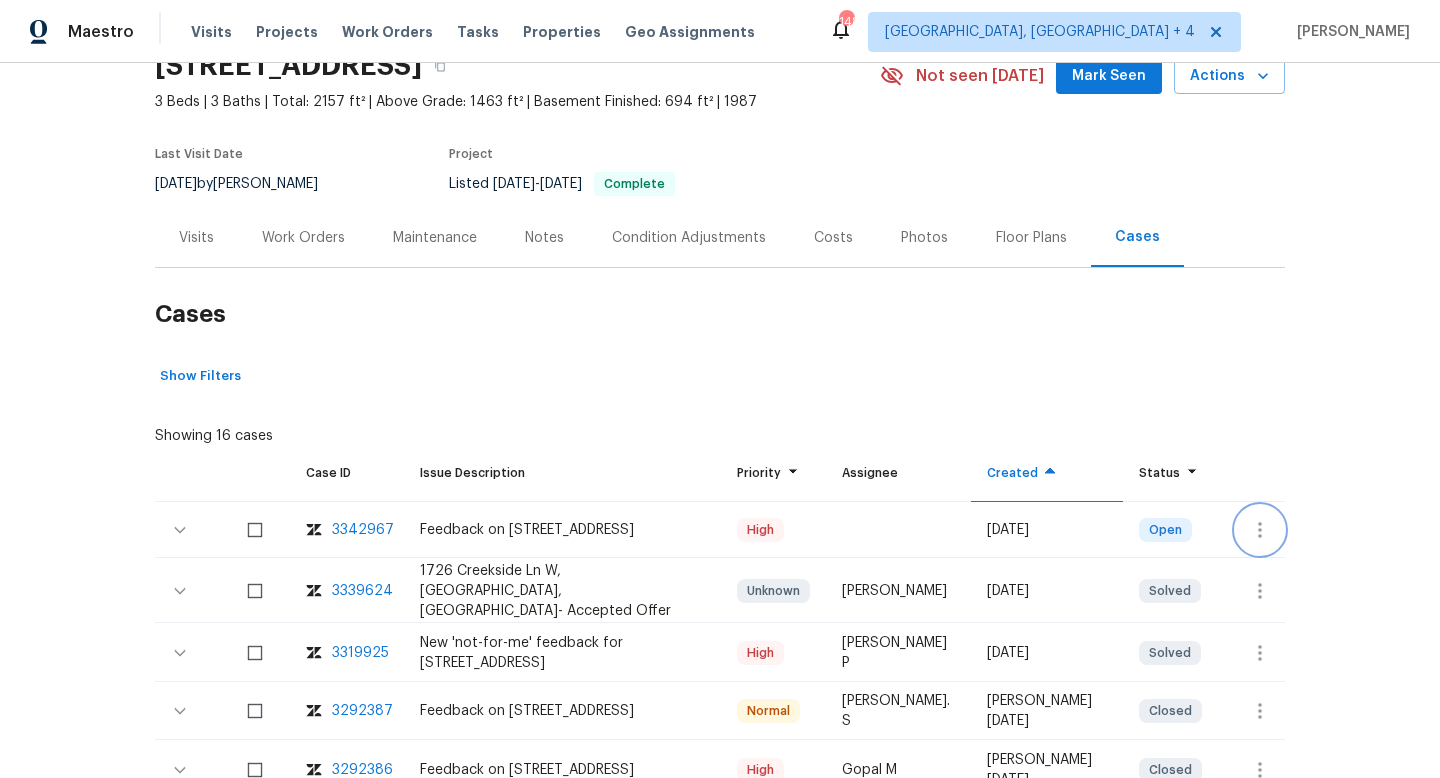 click 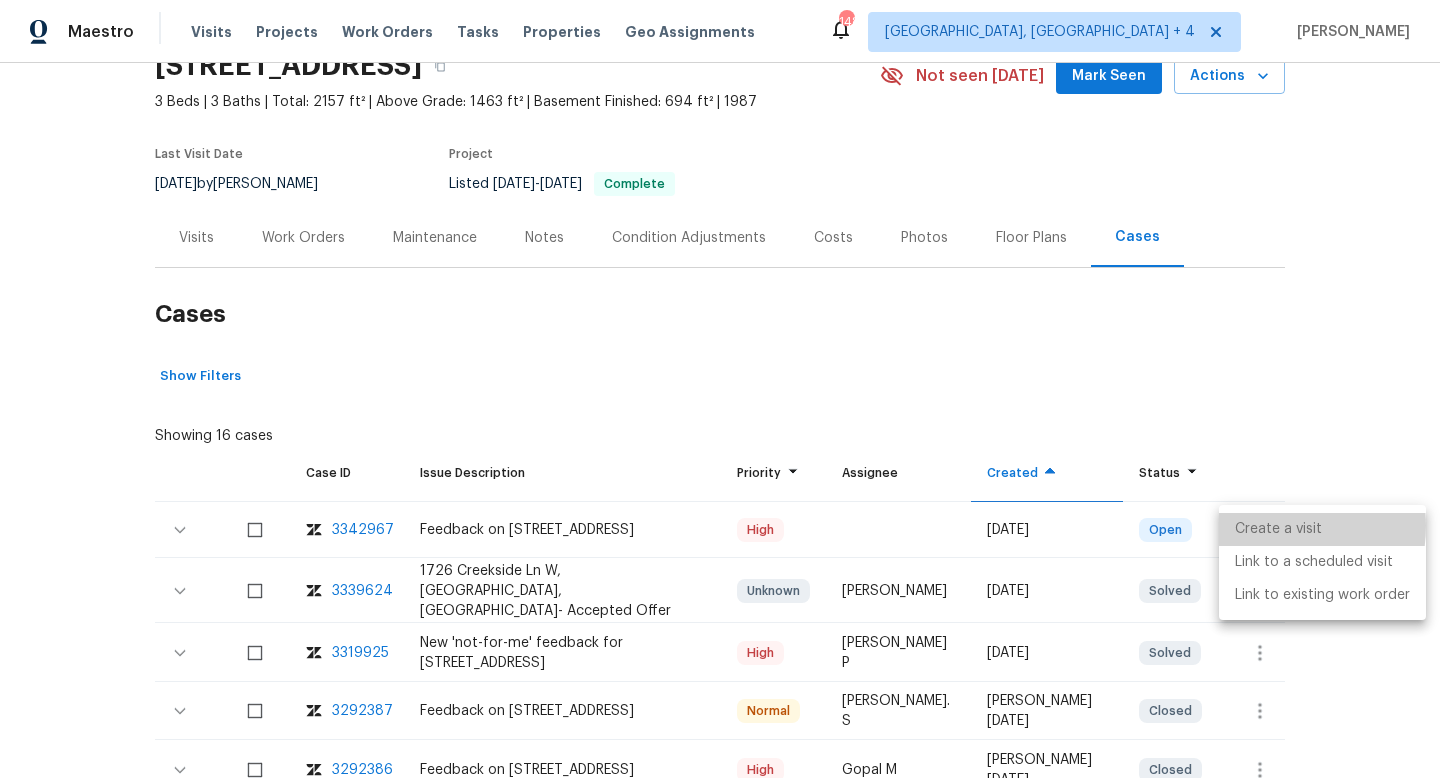 click on "Create a visit" at bounding box center (1322, 529) 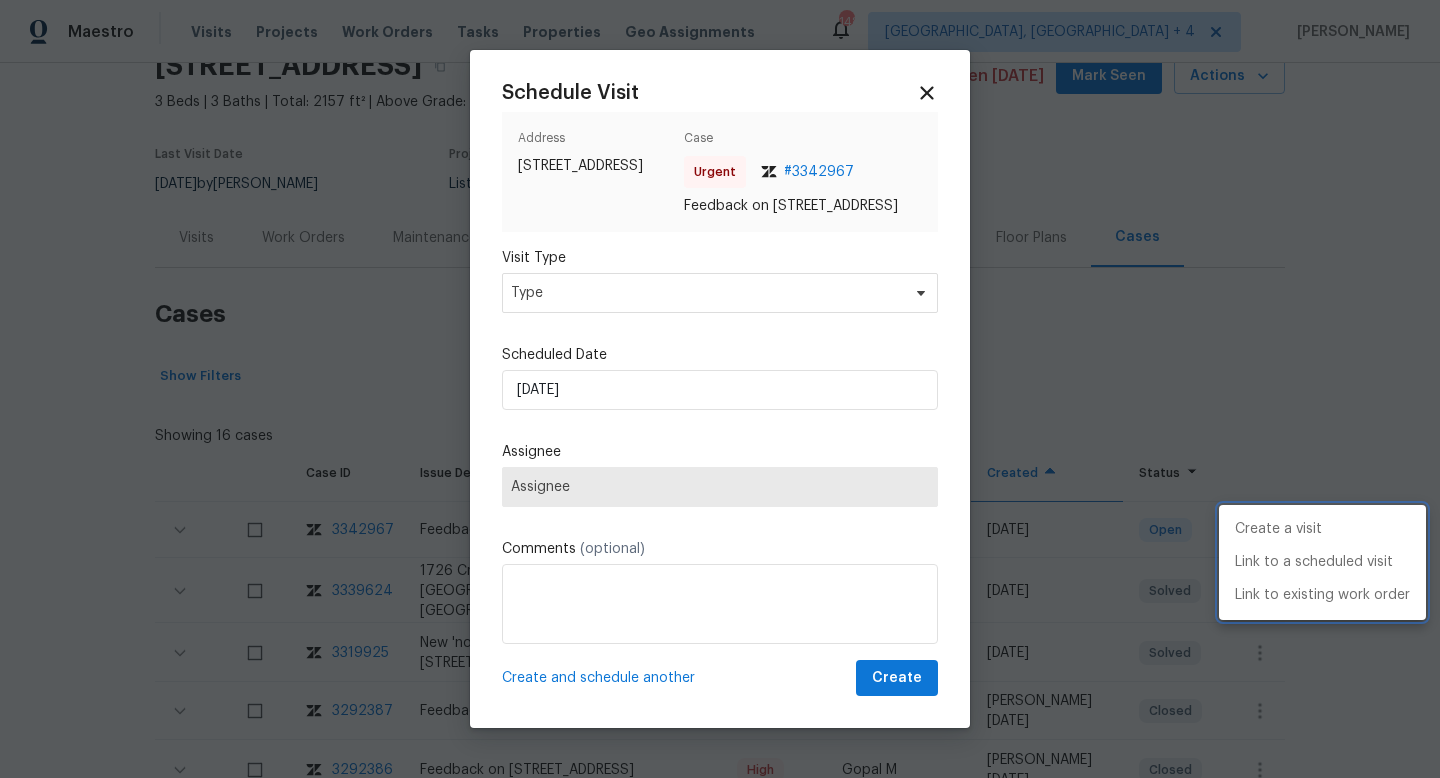 drag, startPoint x: 1267, startPoint y: 526, endPoint x: 921, endPoint y: 432, distance: 358.5415 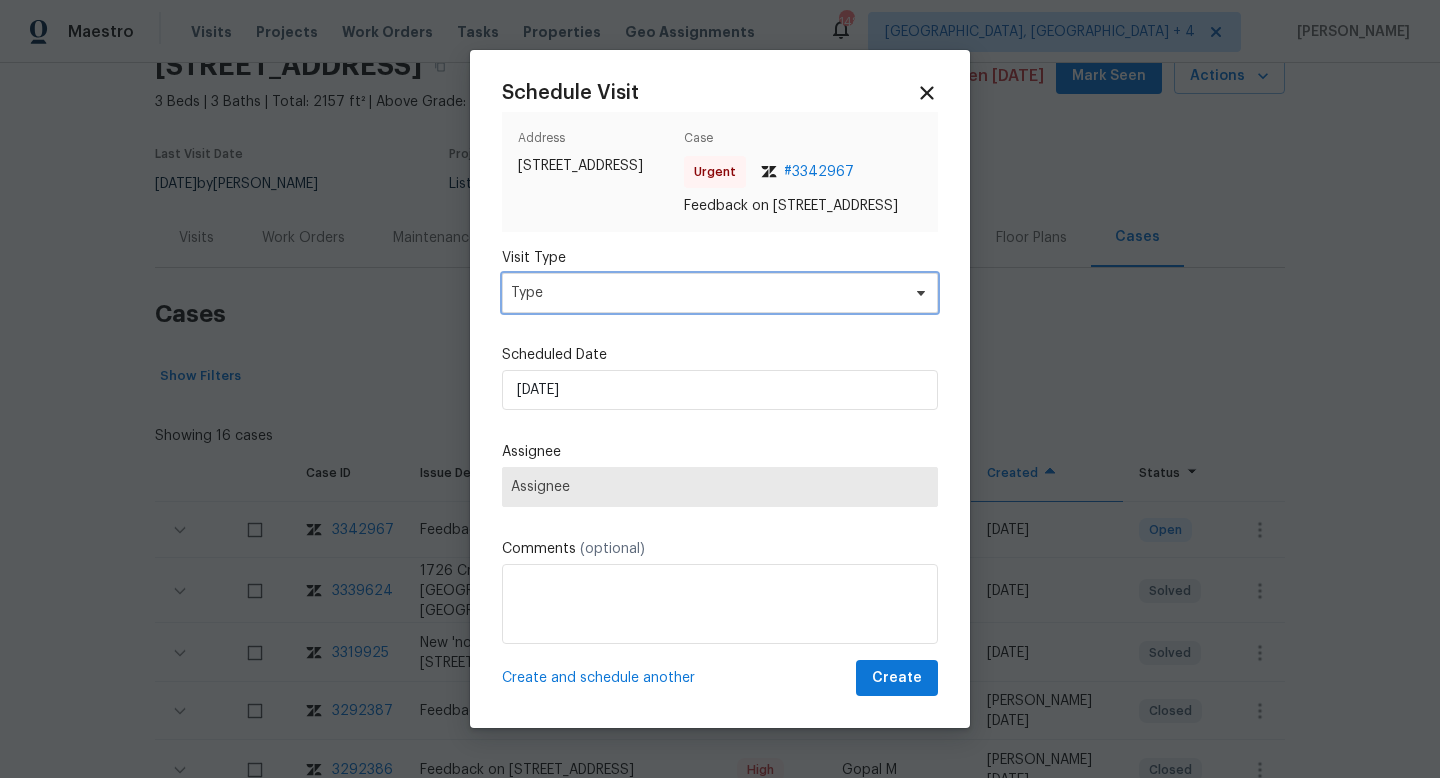 click on "Type" at bounding box center (705, 293) 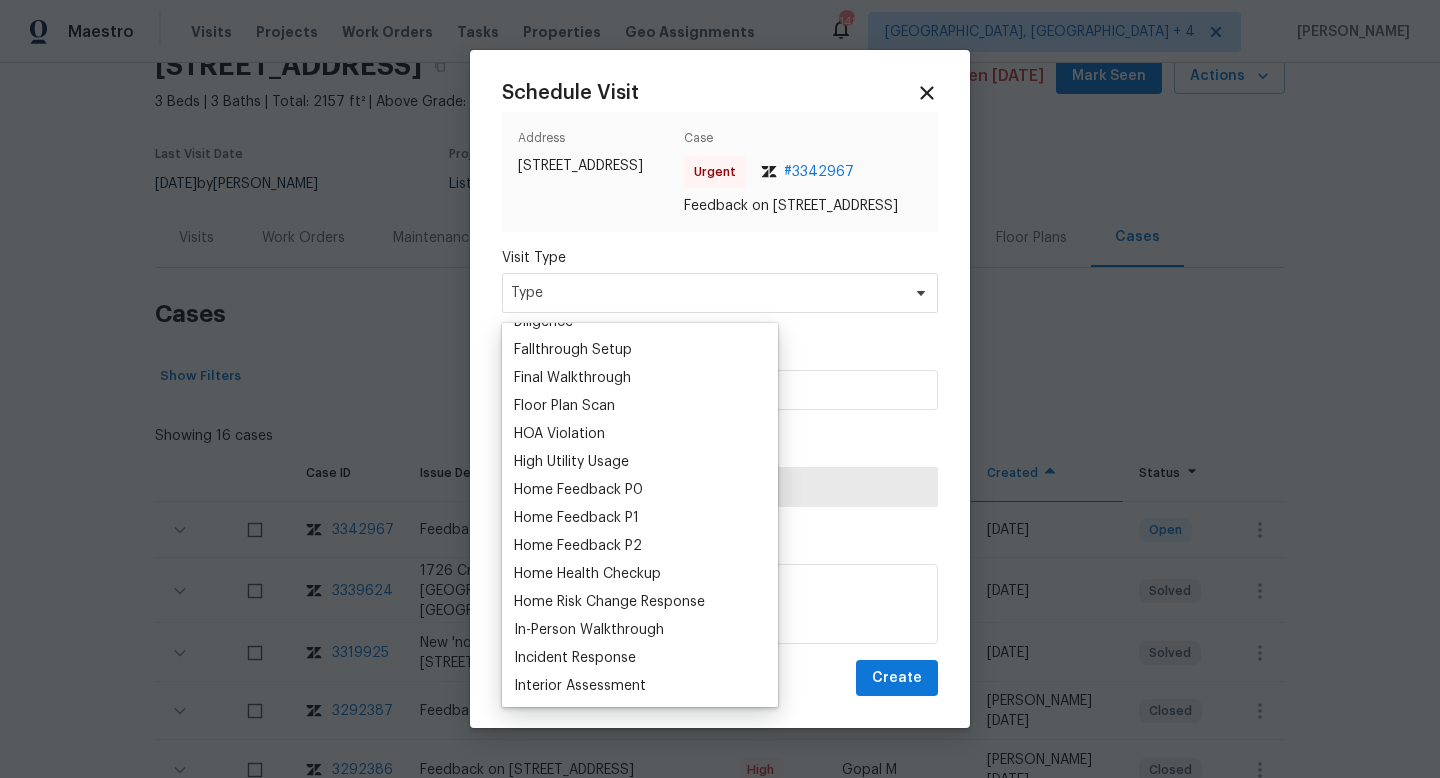 scroll, scrollTop: 539, scrollLeft: 0, axis: vertical 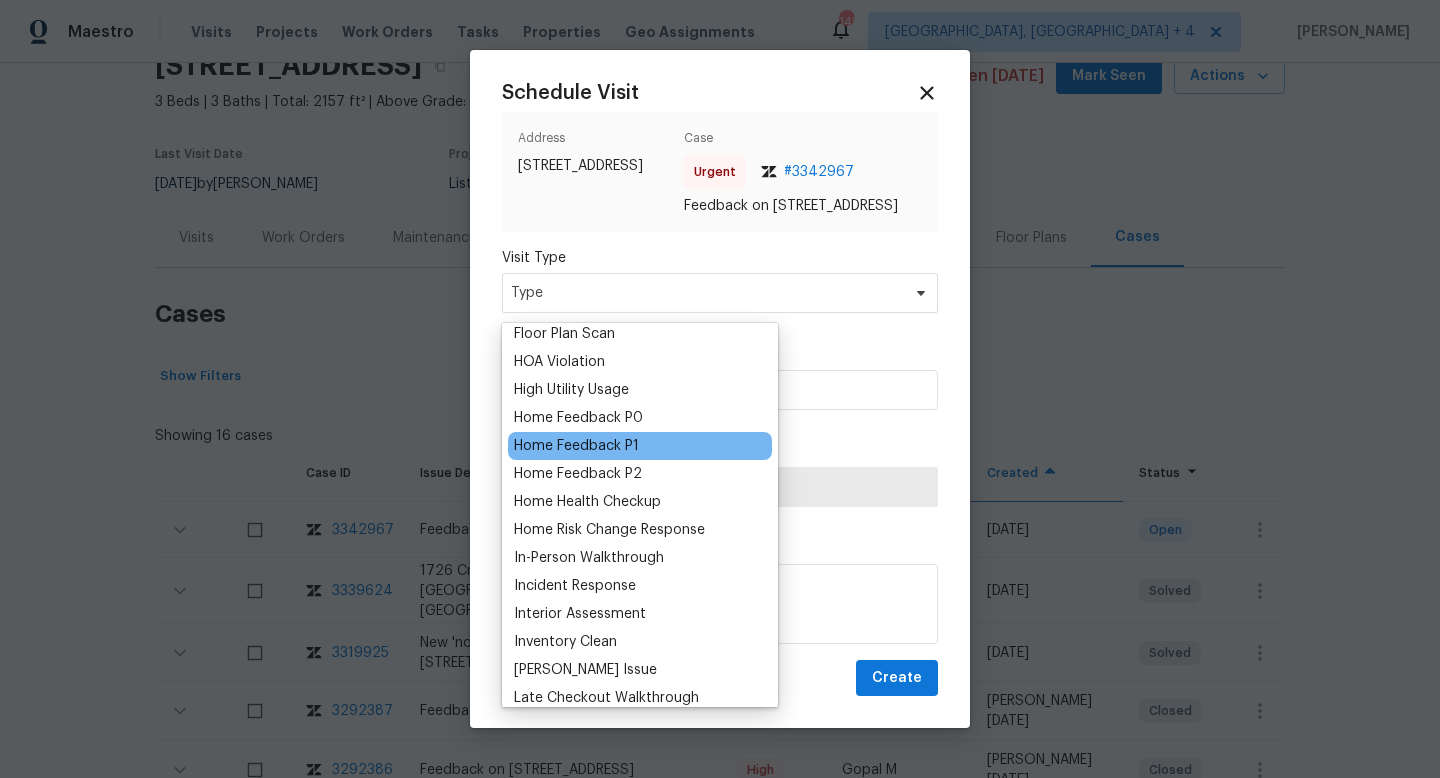 click on "Home Feedback P1" at bounding box center [576, 446] 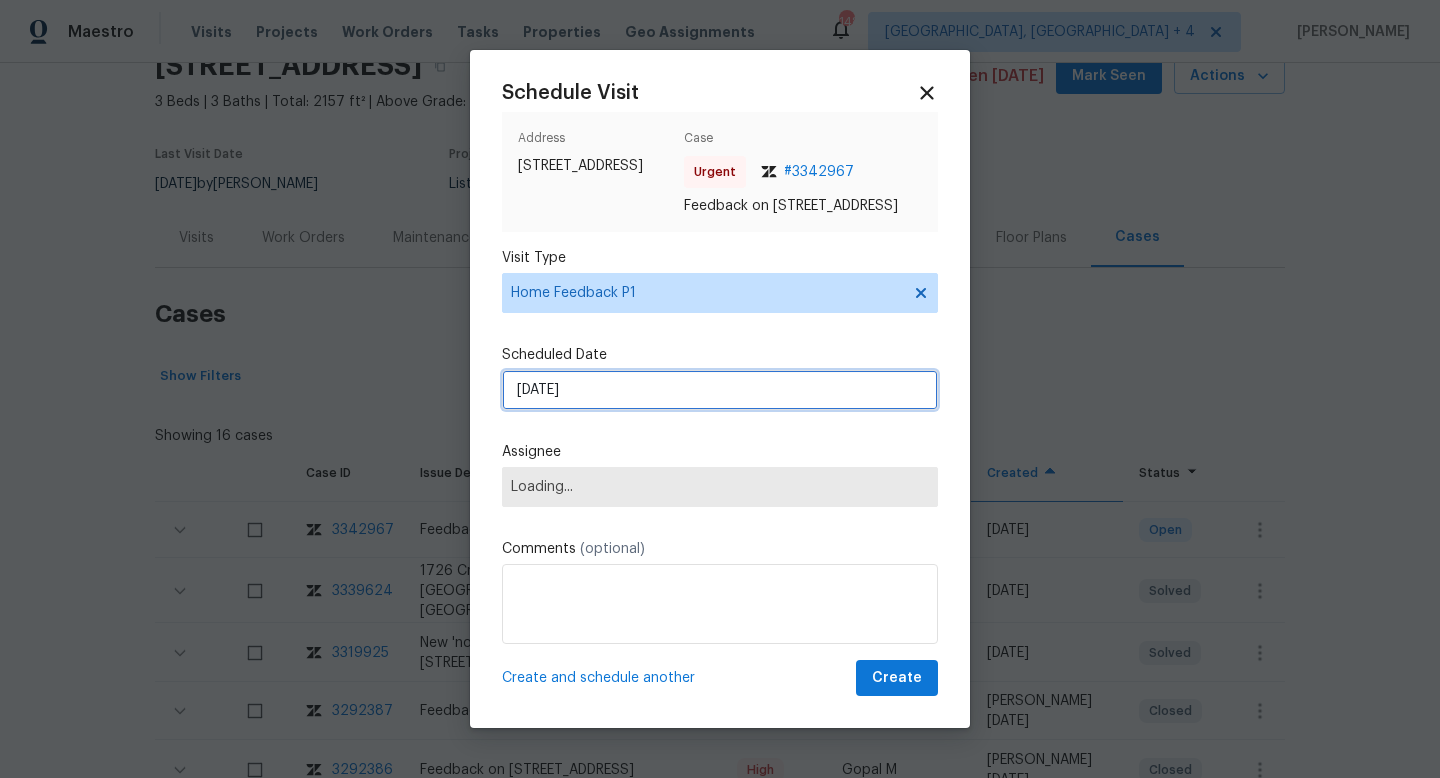 click on "7/18/2025" at bounding box center [720, 390] 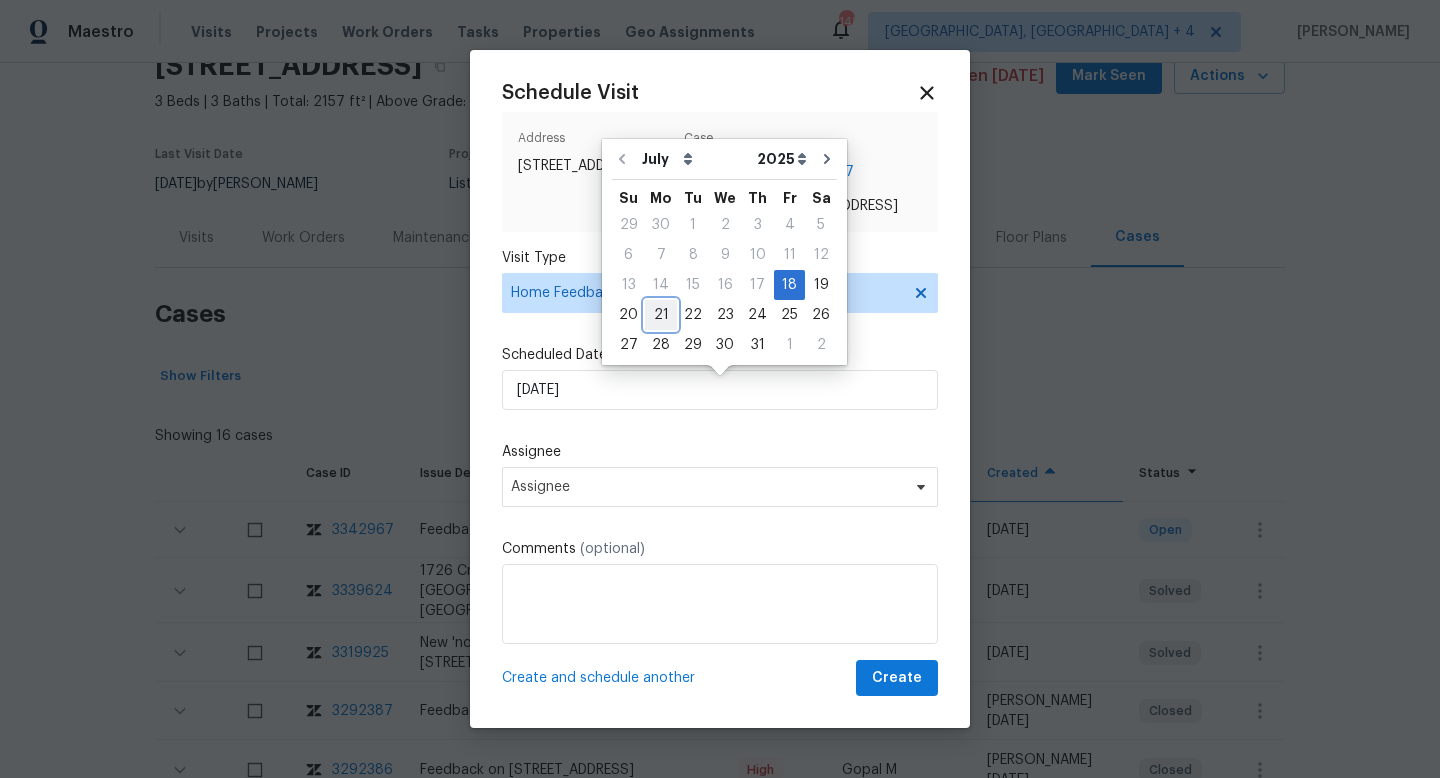 click on "21" at bounding box center (661, 315) 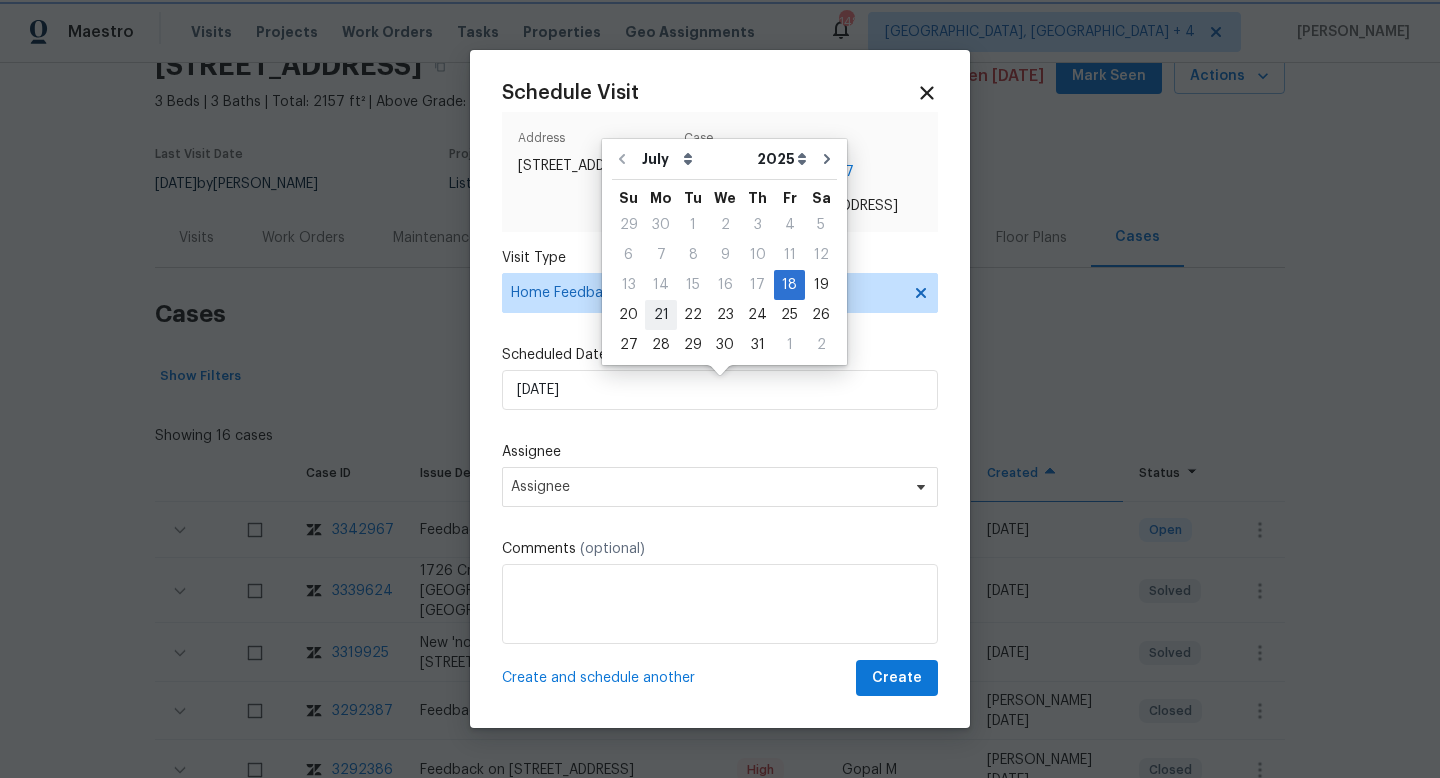 type on "7/21/2025" 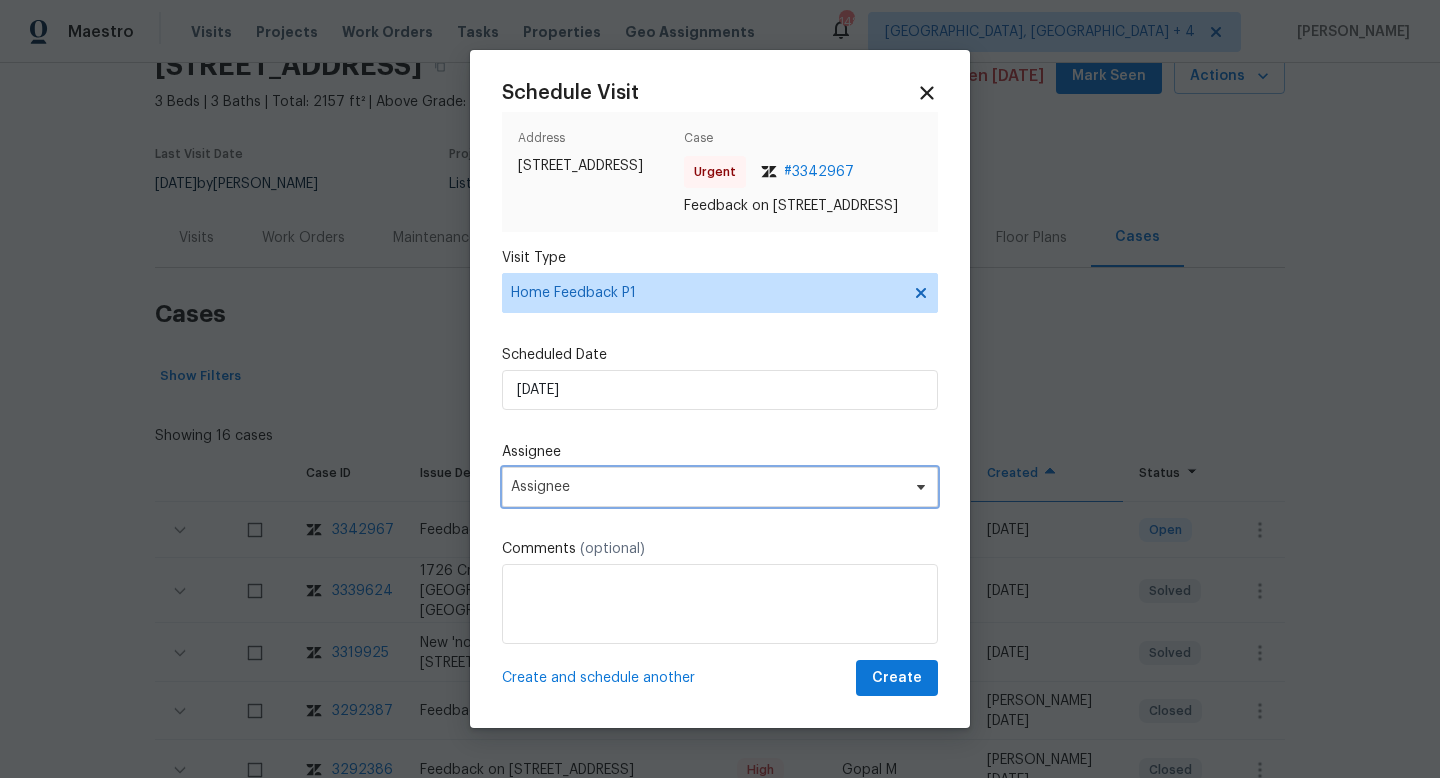 click on "Assignee" at bounding box center (720, 487) 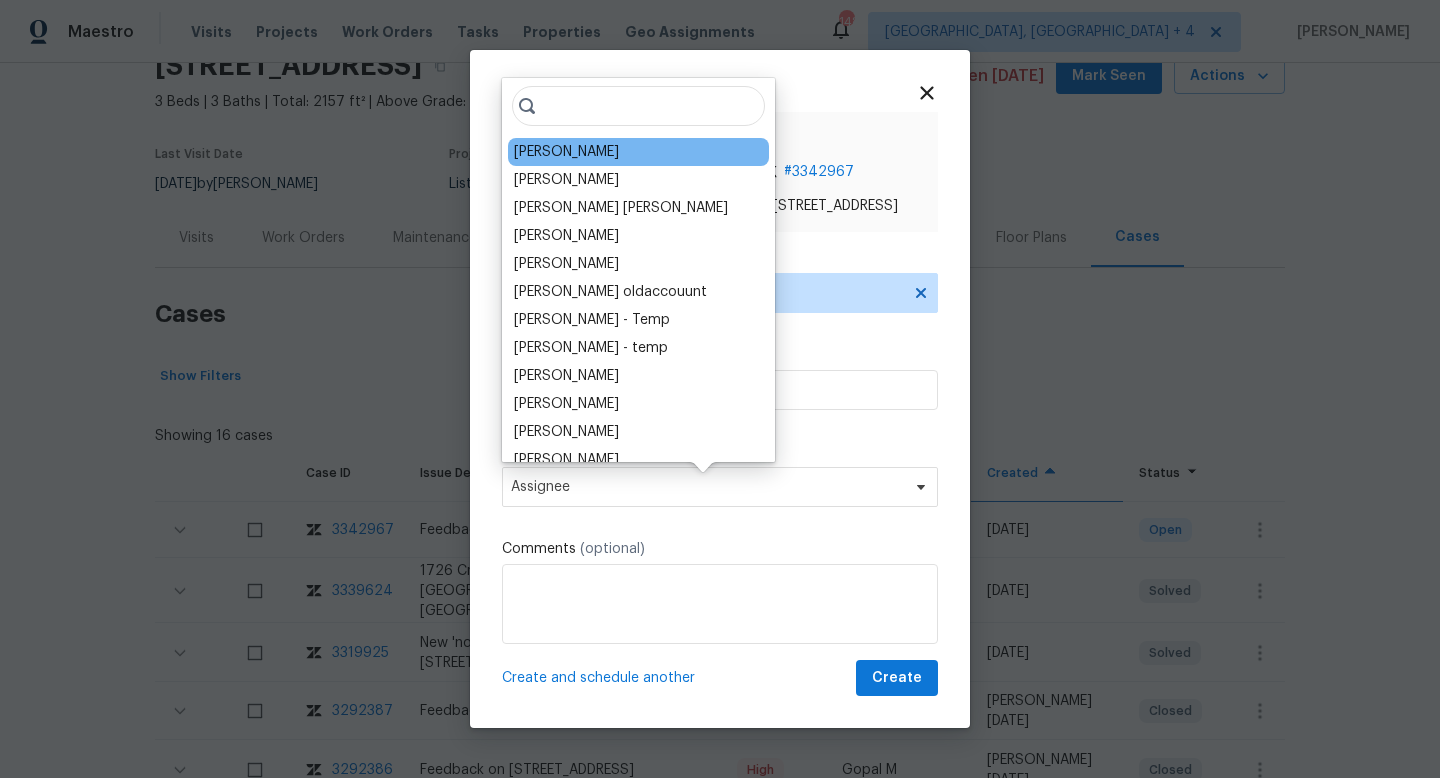 click on "Isaul Martinez" at bounding box center [566, 152] 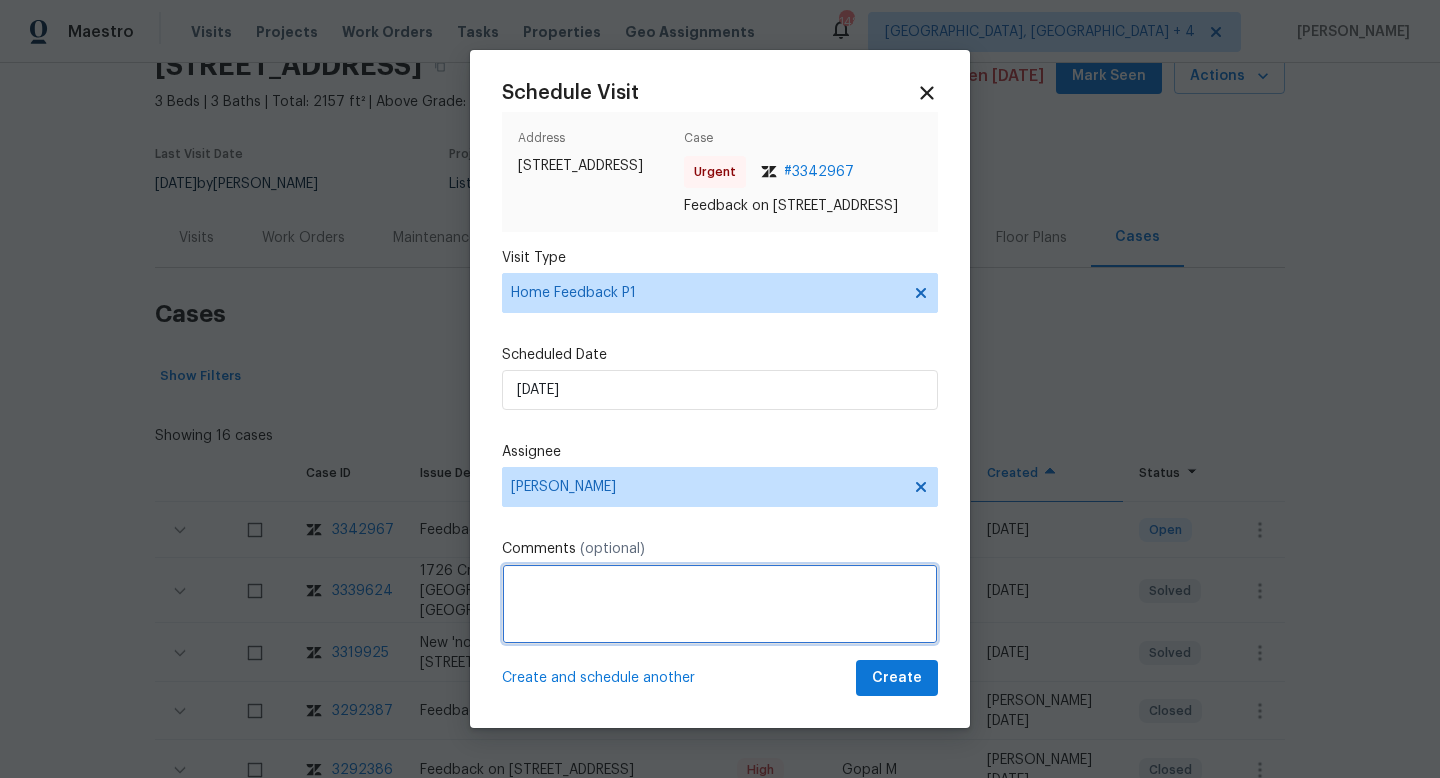 click at bounding box center (720, 604) 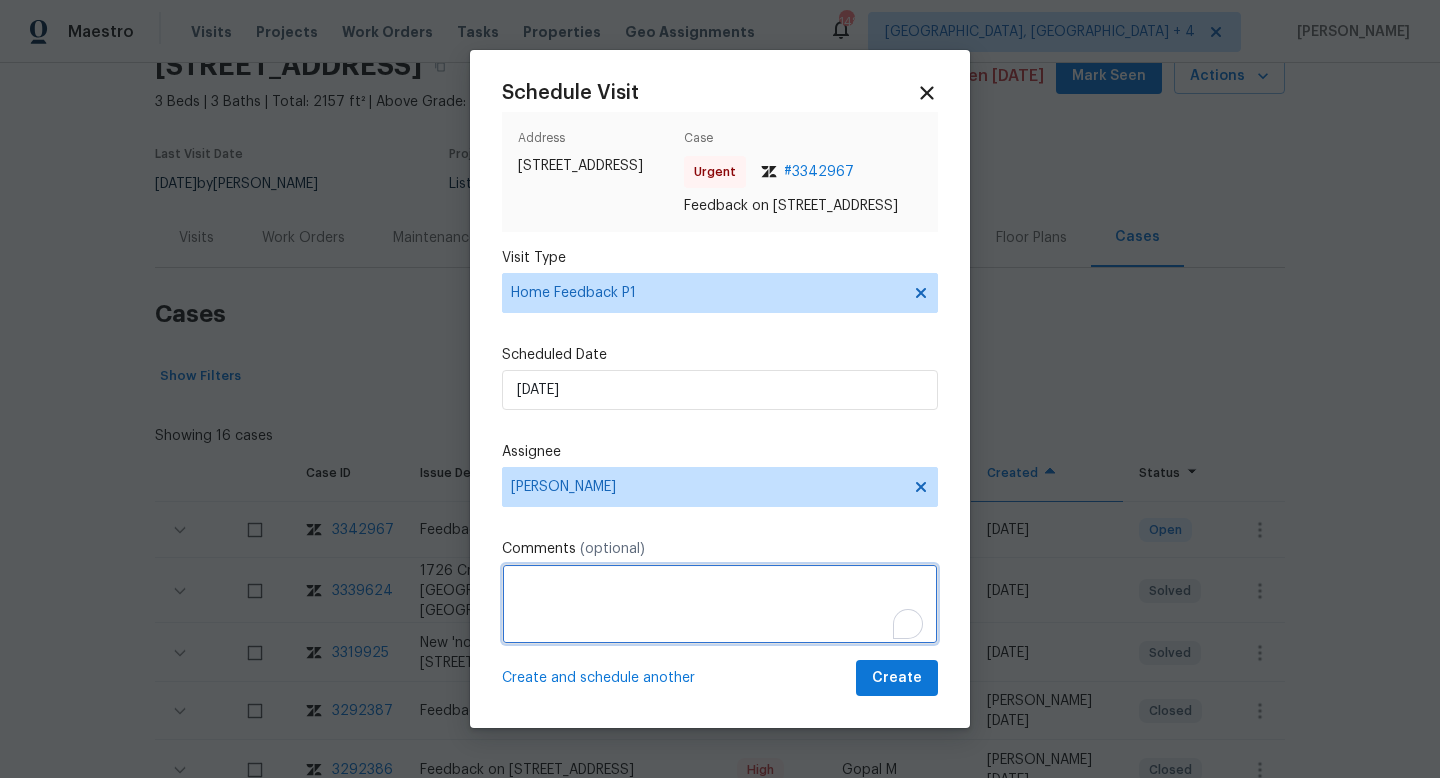 paste on "Feedback Message: Smoker smell. Floors need refinished. Basement in poor condition." 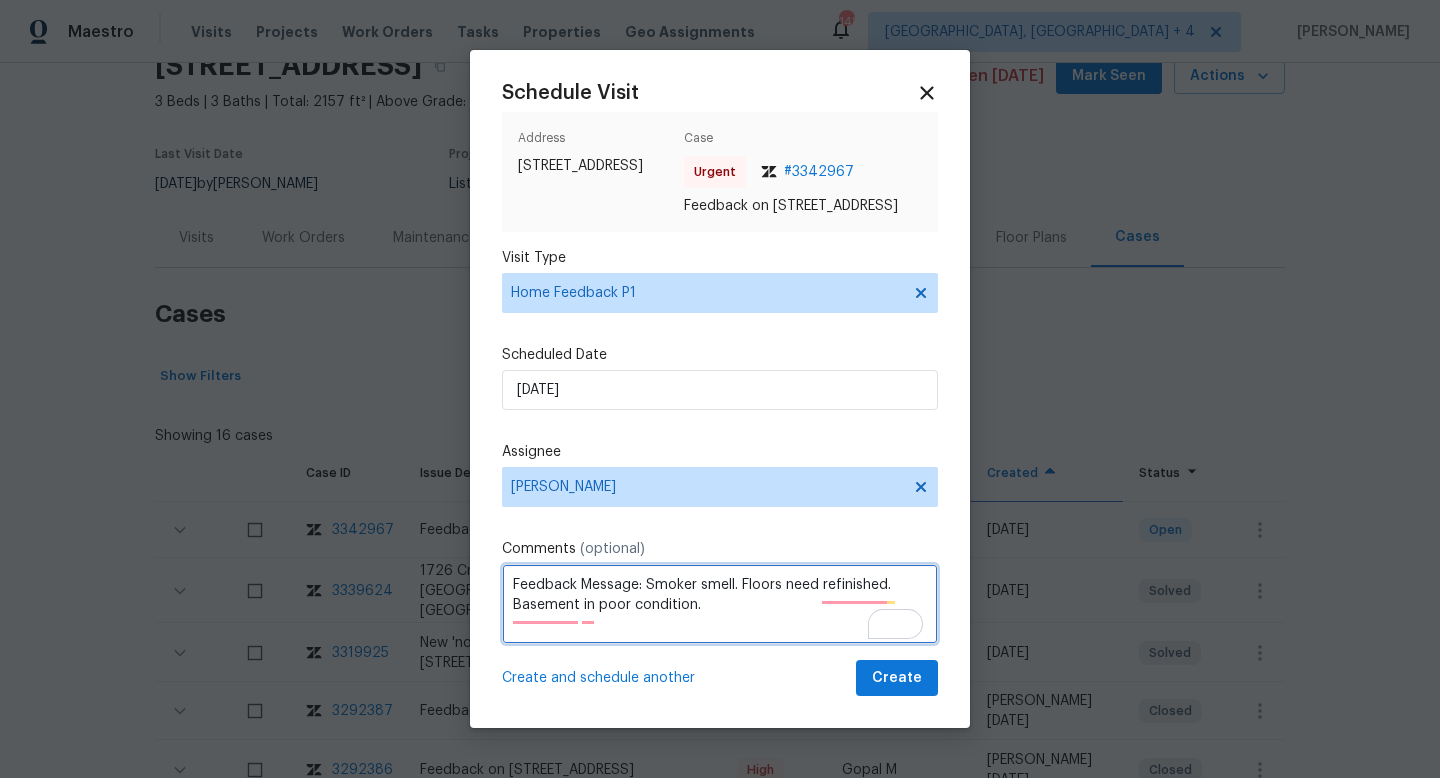 click on "Feedback Message: Smoker smell. Floors need refinished. Basement in poor condition." at bounding box center [720, 604] 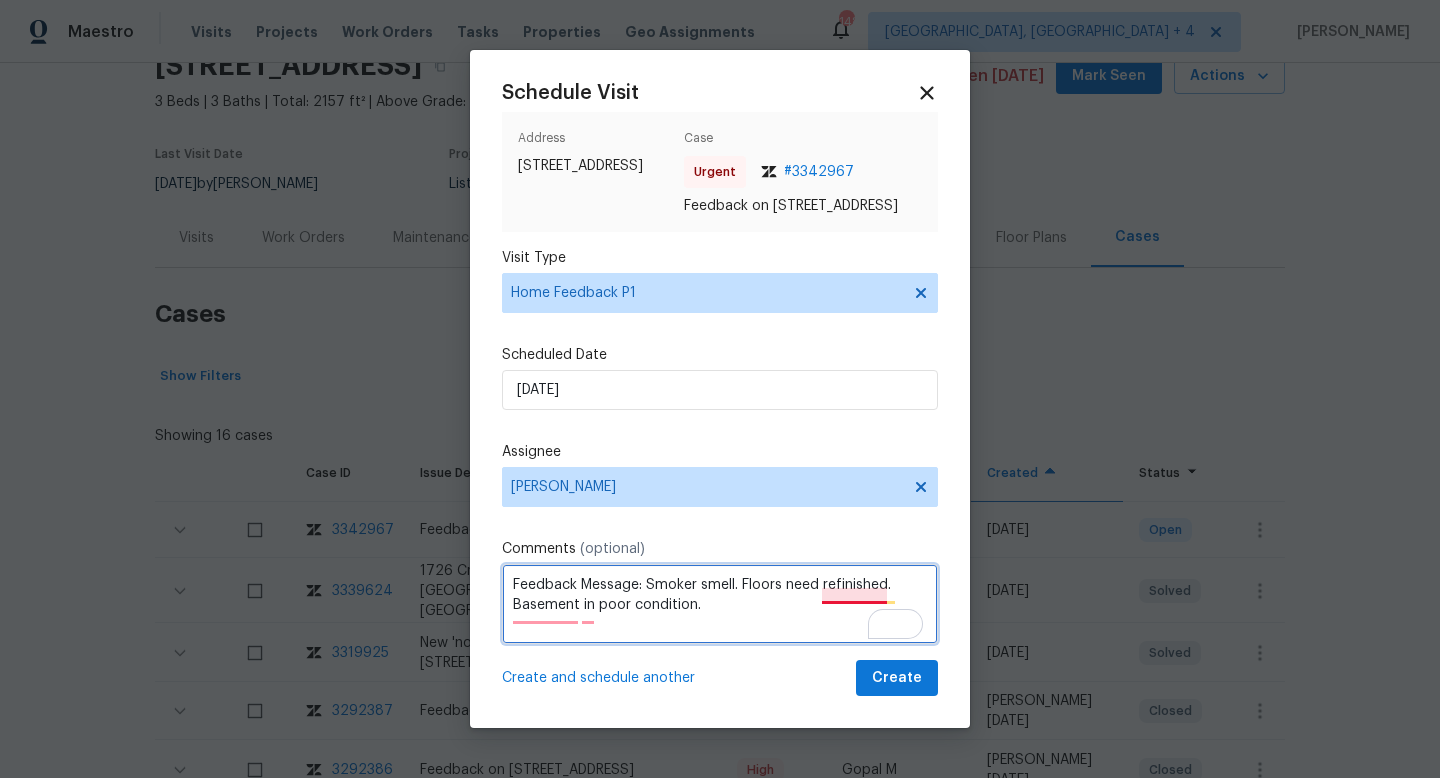 click on "Feedback Message: Smoker smell. Floors need refinished. Basement in poor condition." at bounding box center [720, 604] 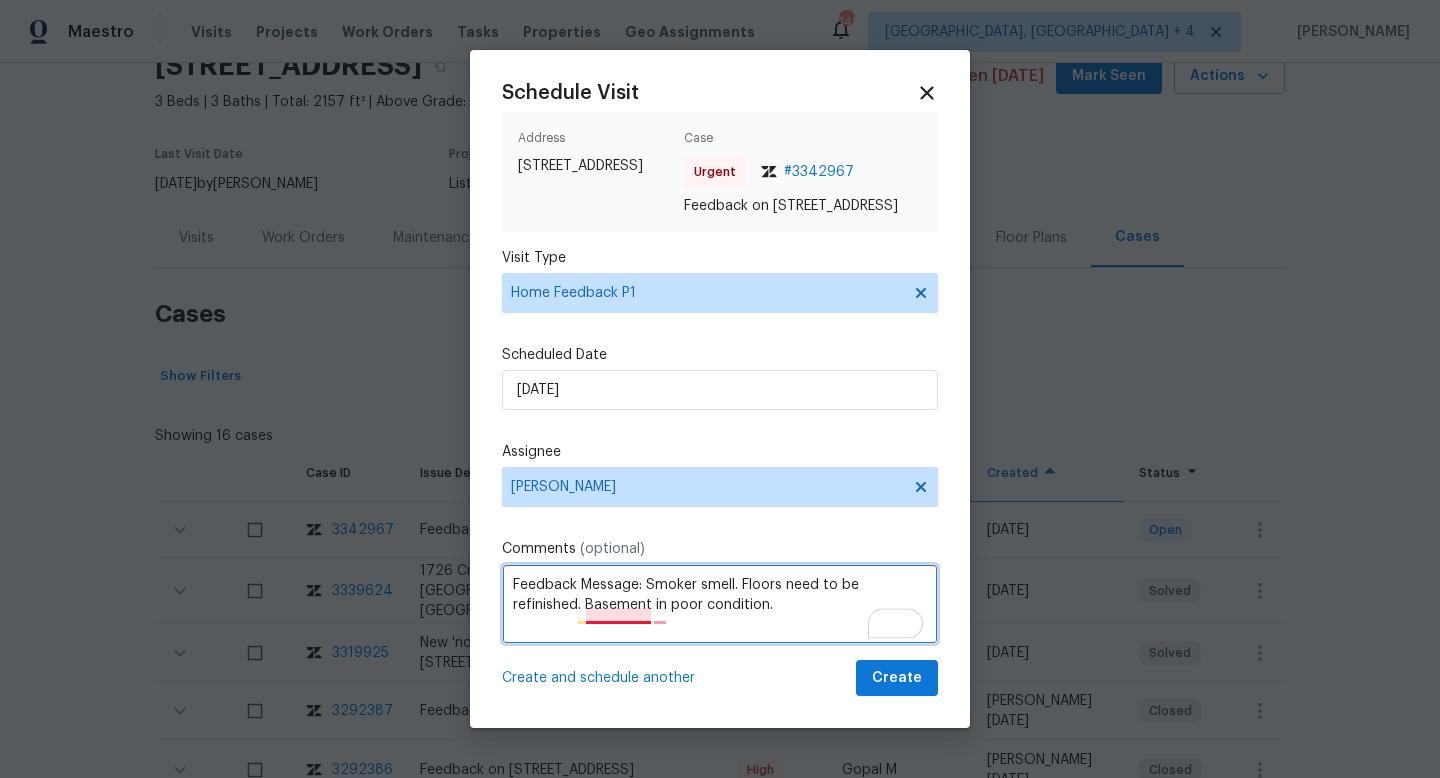 click on "Feedback Message: Smoker smell. Floors need to be refinished. Basement in poor condition." at bounding box center (720, 604) 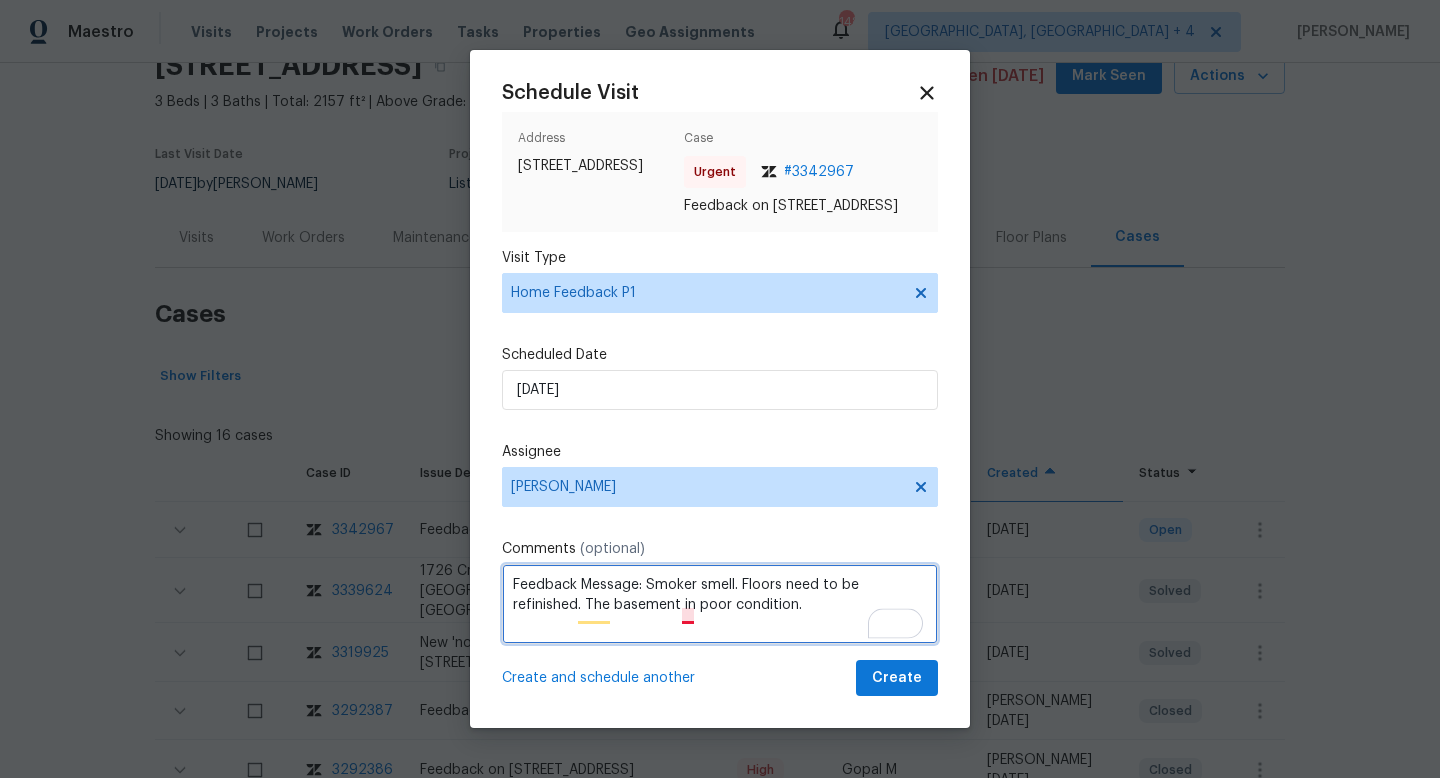 click on "Feedback Message: Smoker smell. Floors need to be refinished. The basement in poor condition." at bounding box center [720, 604] 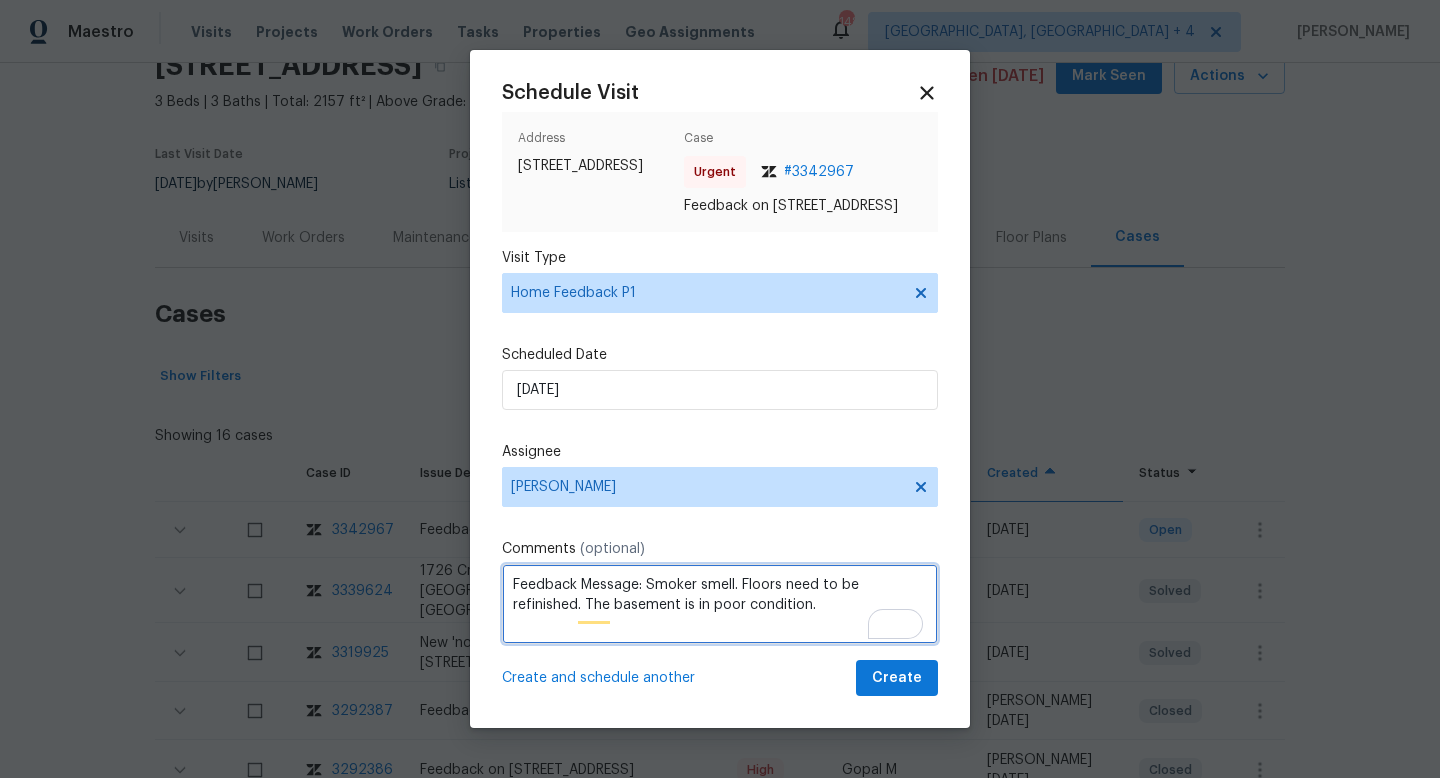 type on "Feedback Message: Smoker smell. Floors need to be refinished. The basement is in poor condition." 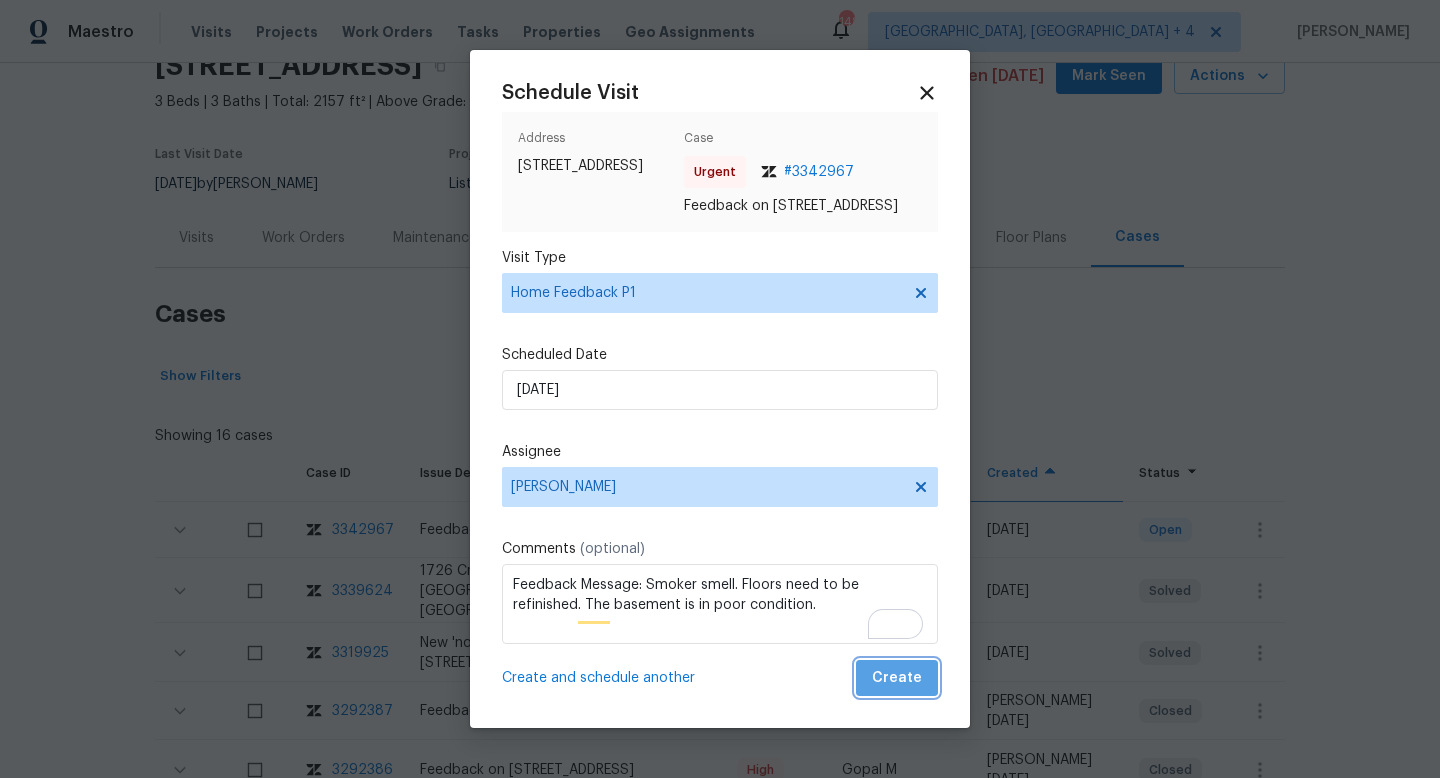 click on "Create" at bounding box center (897, 678) 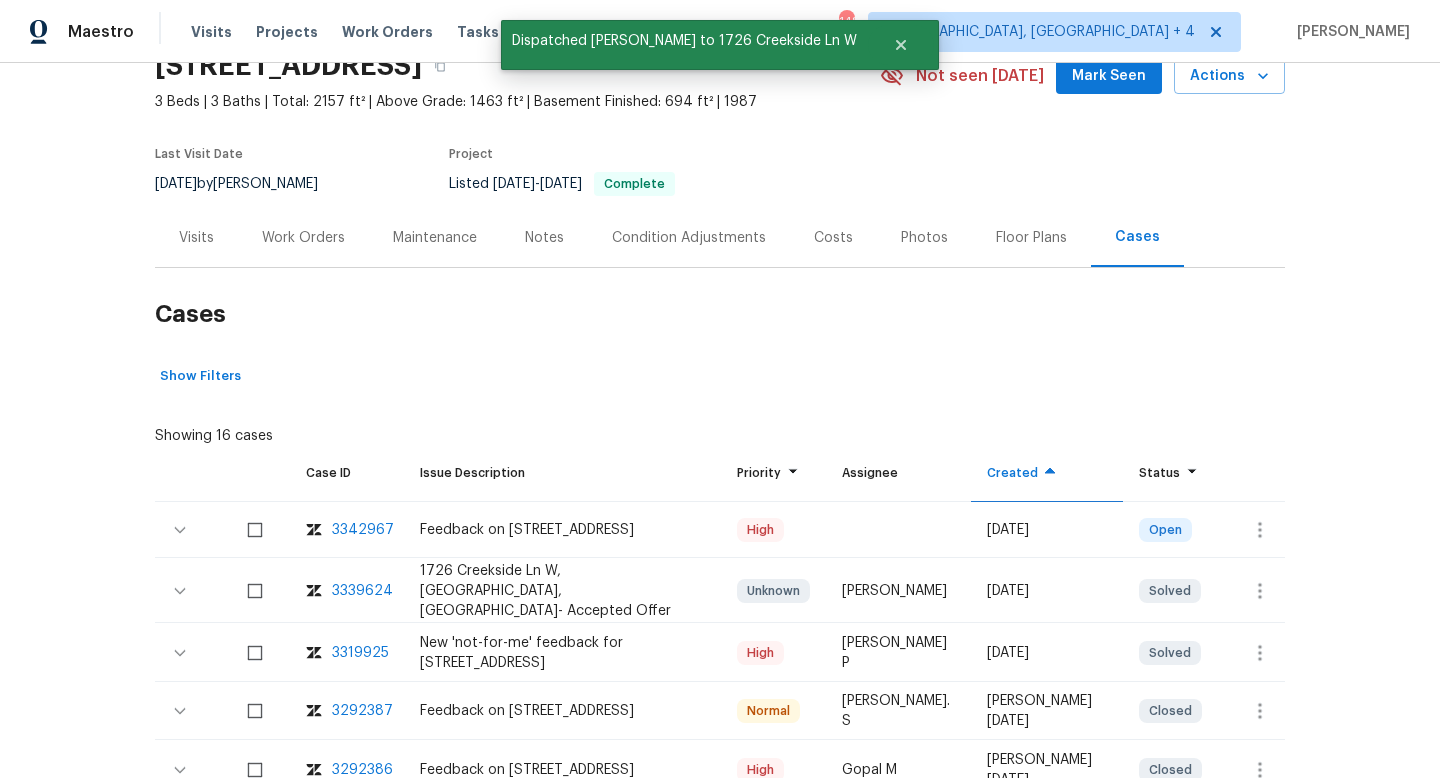 click on "Visits" at bounding box center (196, 237) 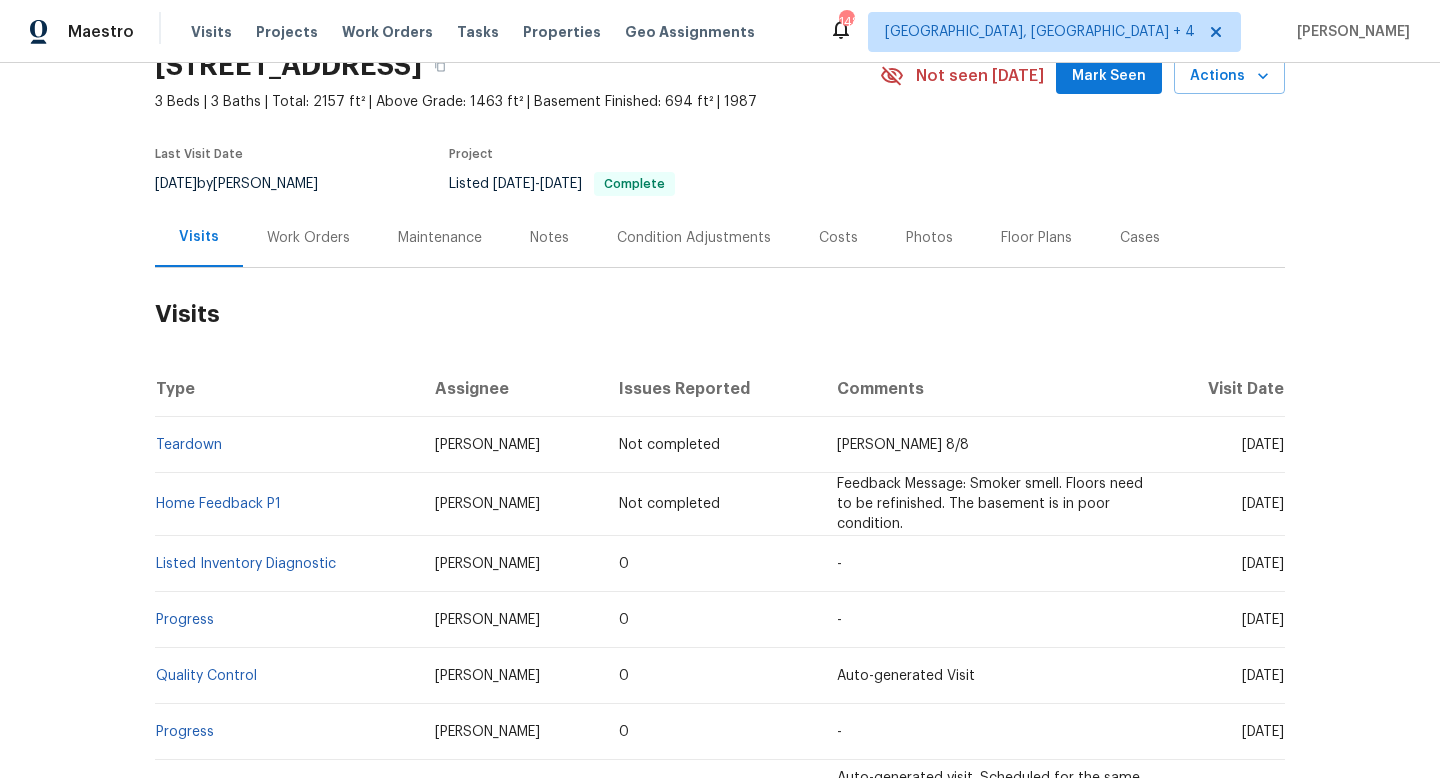 scroll, scrollTop: 146, scrollLeft: 0, axis: vertical 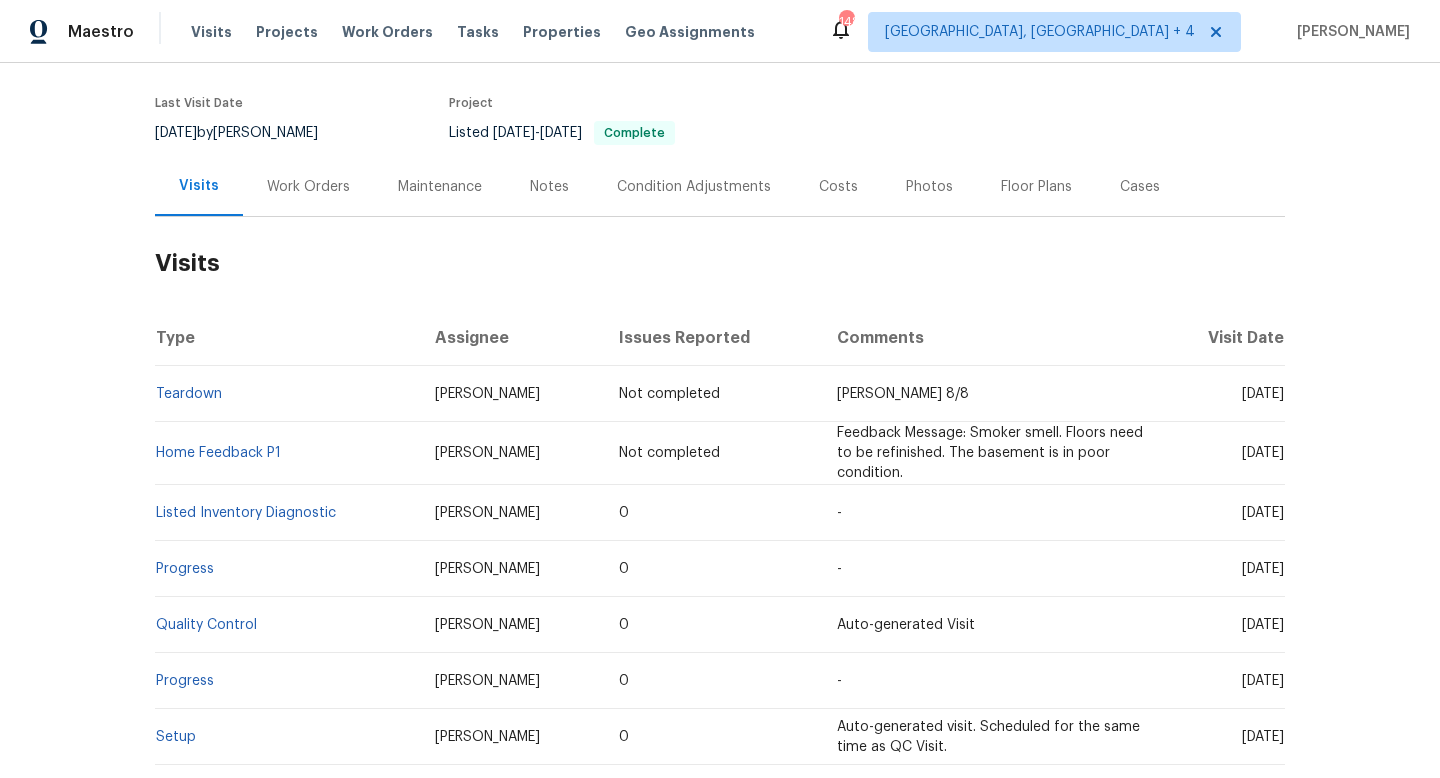 click on "Comments" at bounding box center [990, 338] 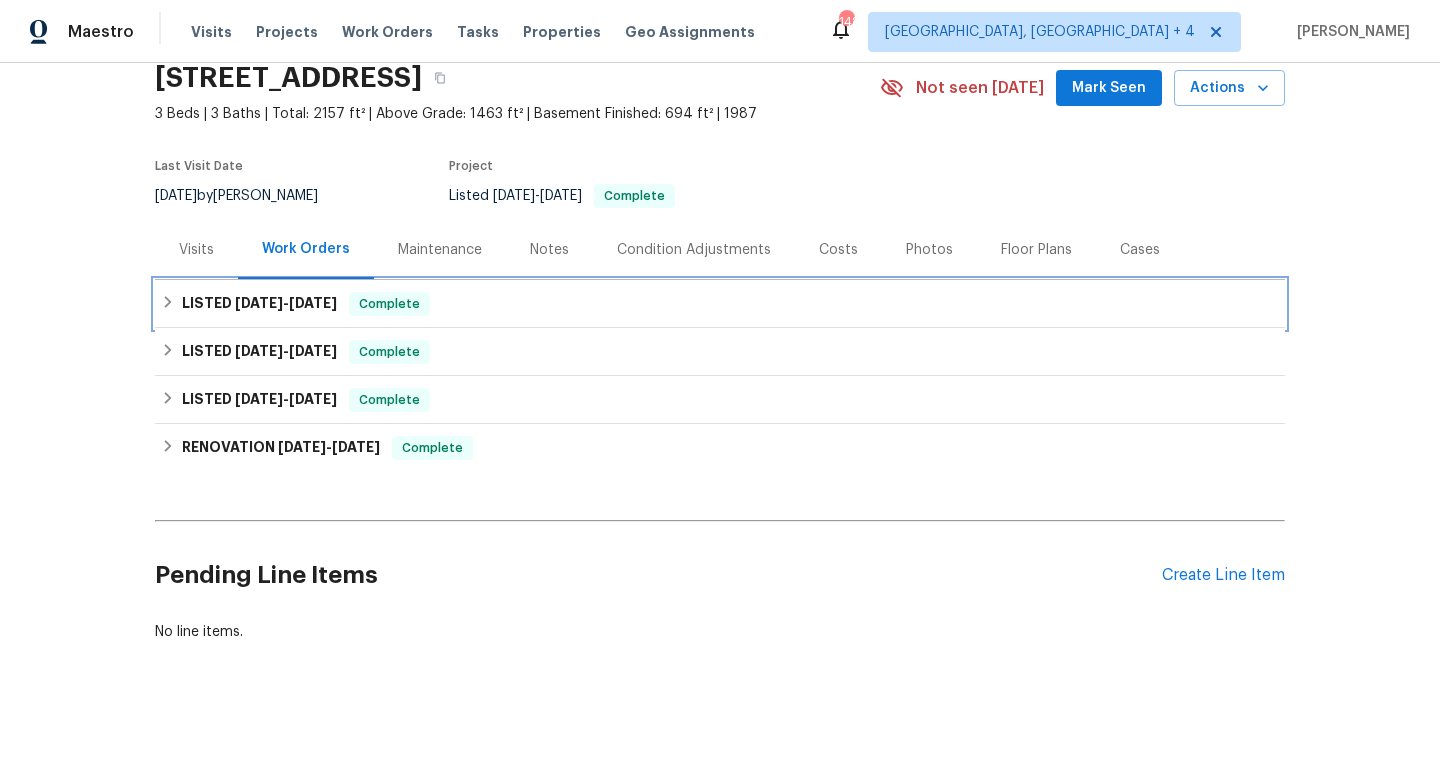 click on "7/15/25" at bounding box center (313, 303) 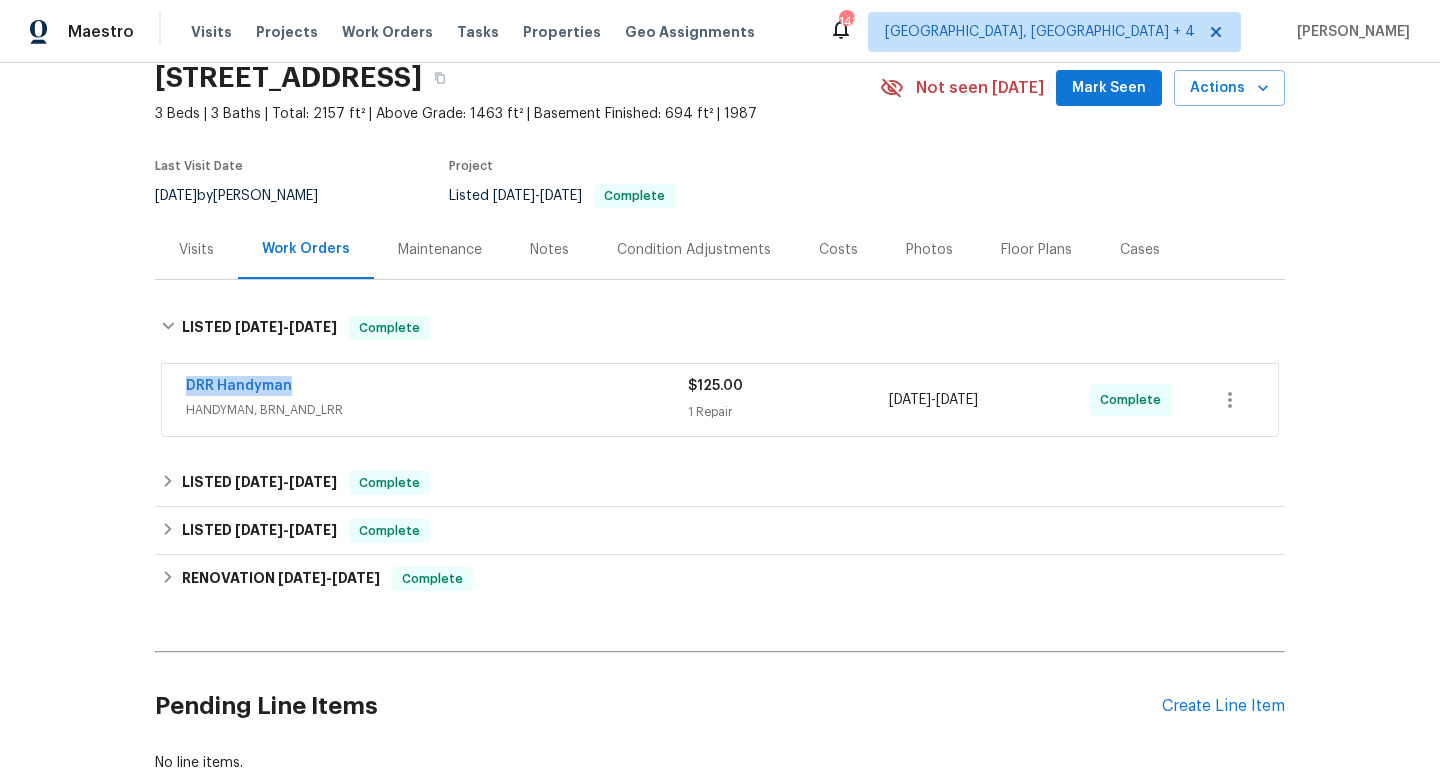 drag, startPoint x: 304, startPoint y: 386, endPoint x: 105, endPoint y: 384, distance: 199.01006 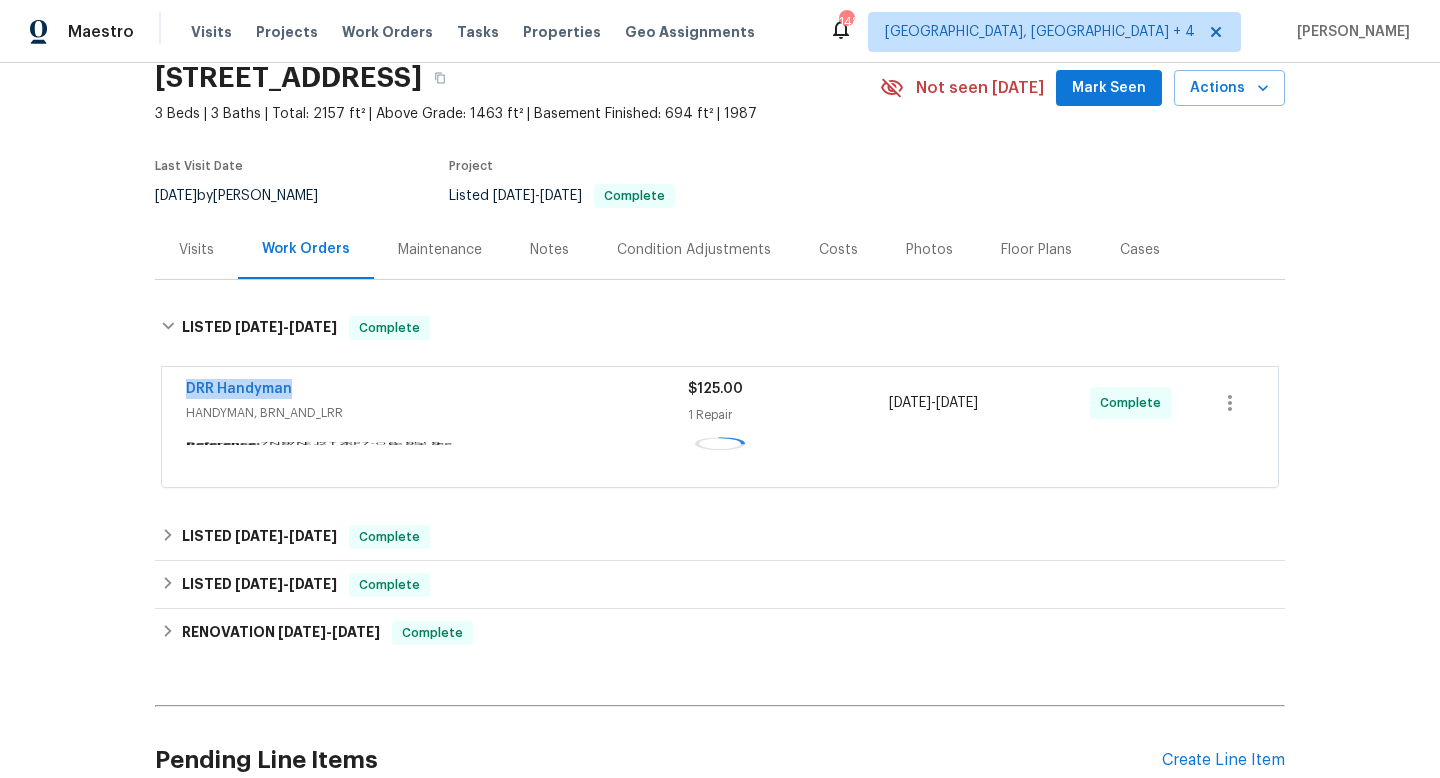 copy on "1 Repair 7/11/2025  -  7/15/2025" 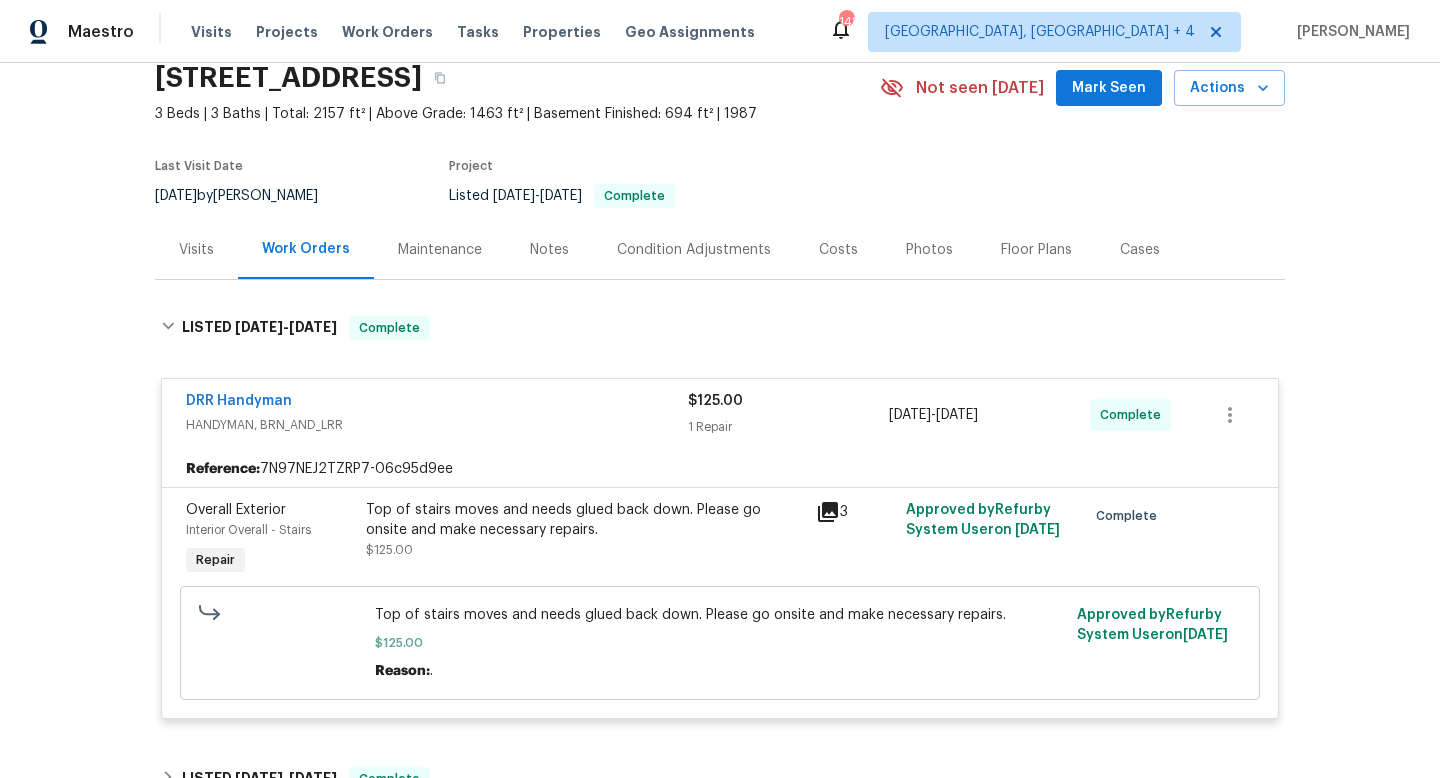 click on "Visits" at bounding box center [196, 250] 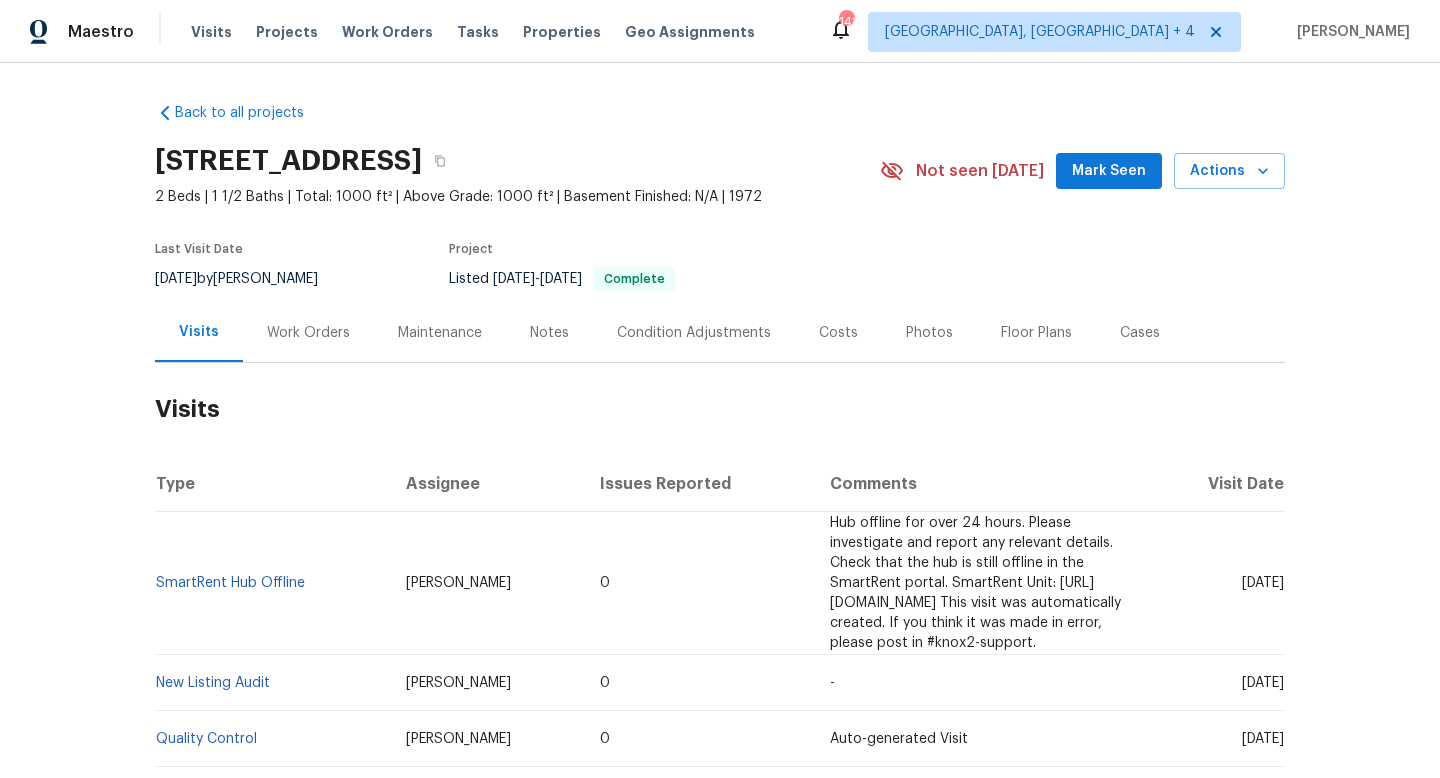 scroll, scrollTop: 0, scrollLeft: 0, axis: both 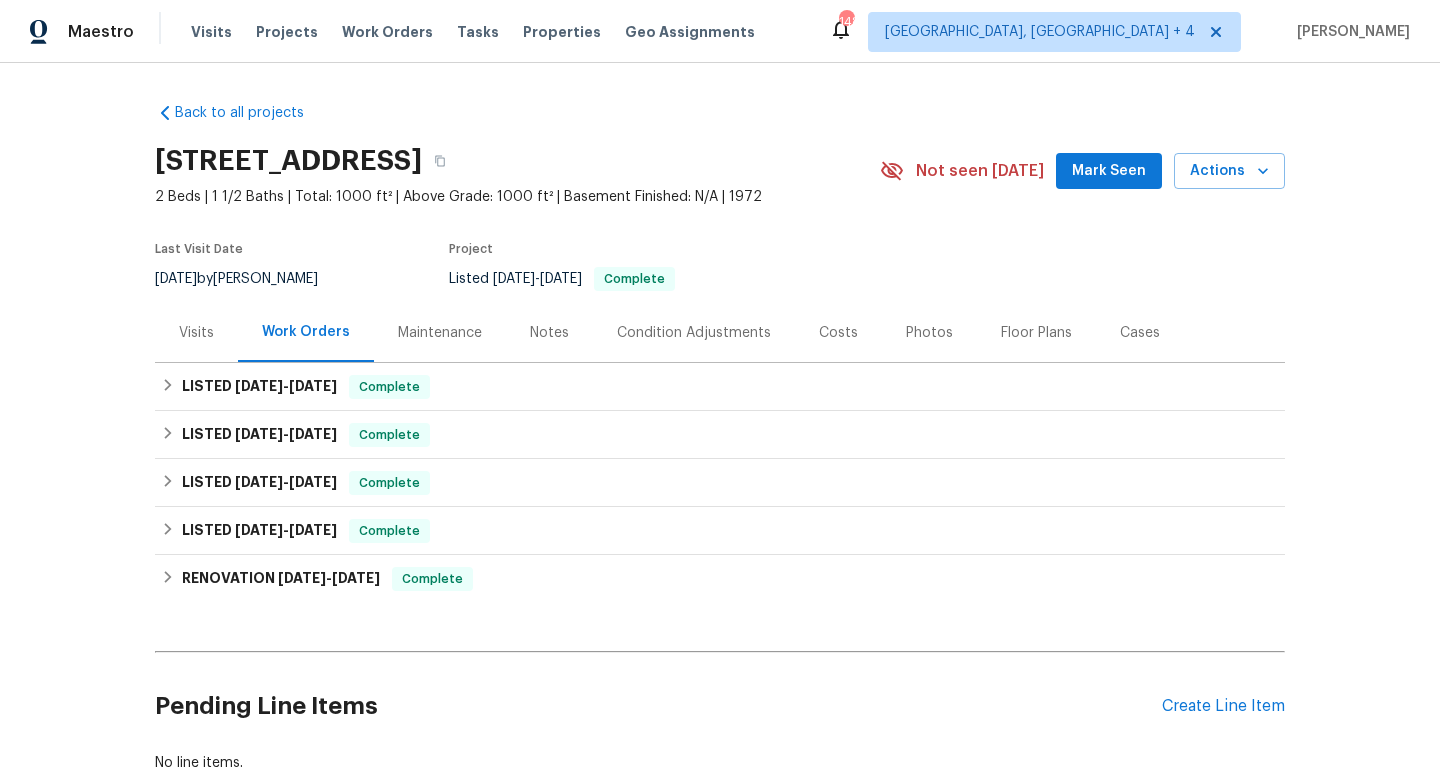 click on "Visits" at bounding box center [196, 333] 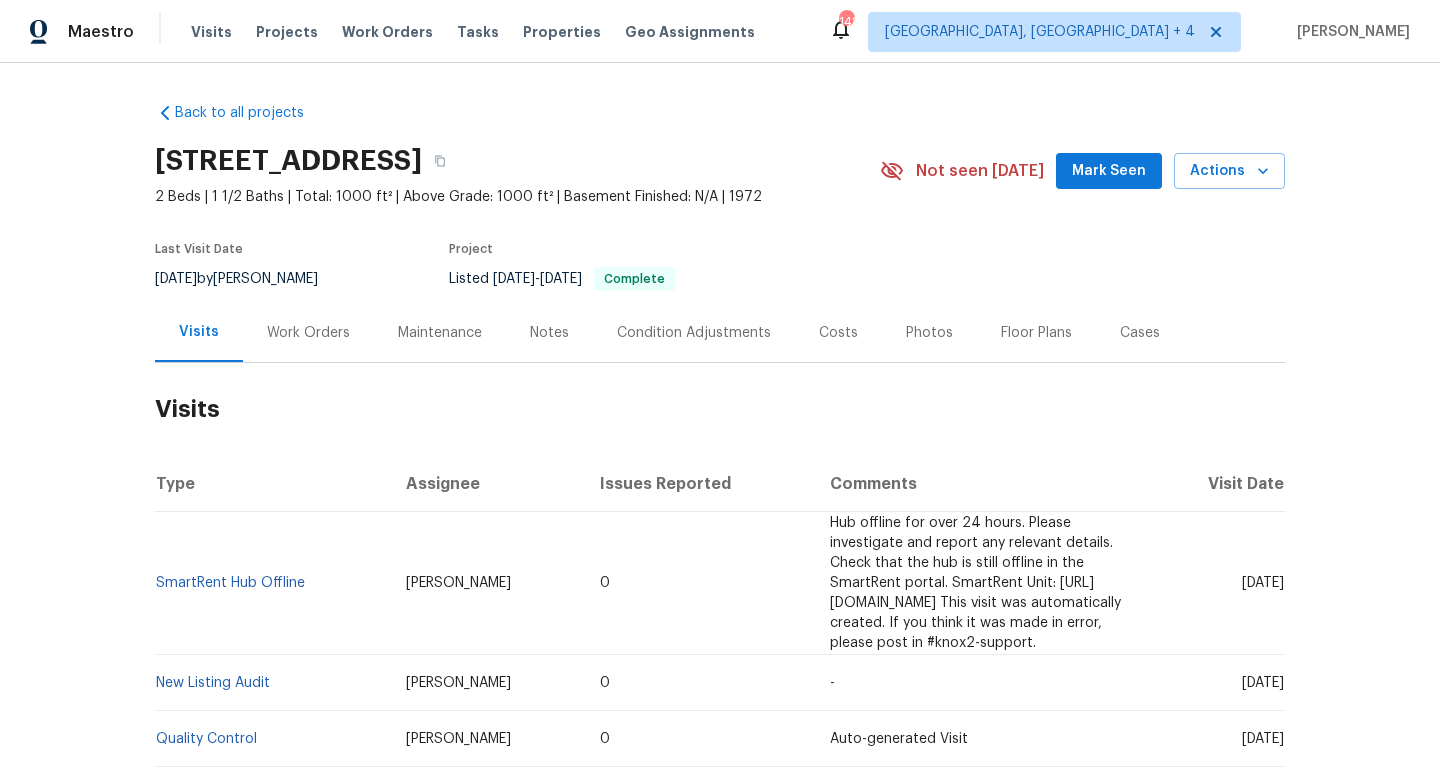 drag, startPoint x: 1207, startPoint y: 572, endPoint x: 1285, endPoint y: 579, distance: 78.31347 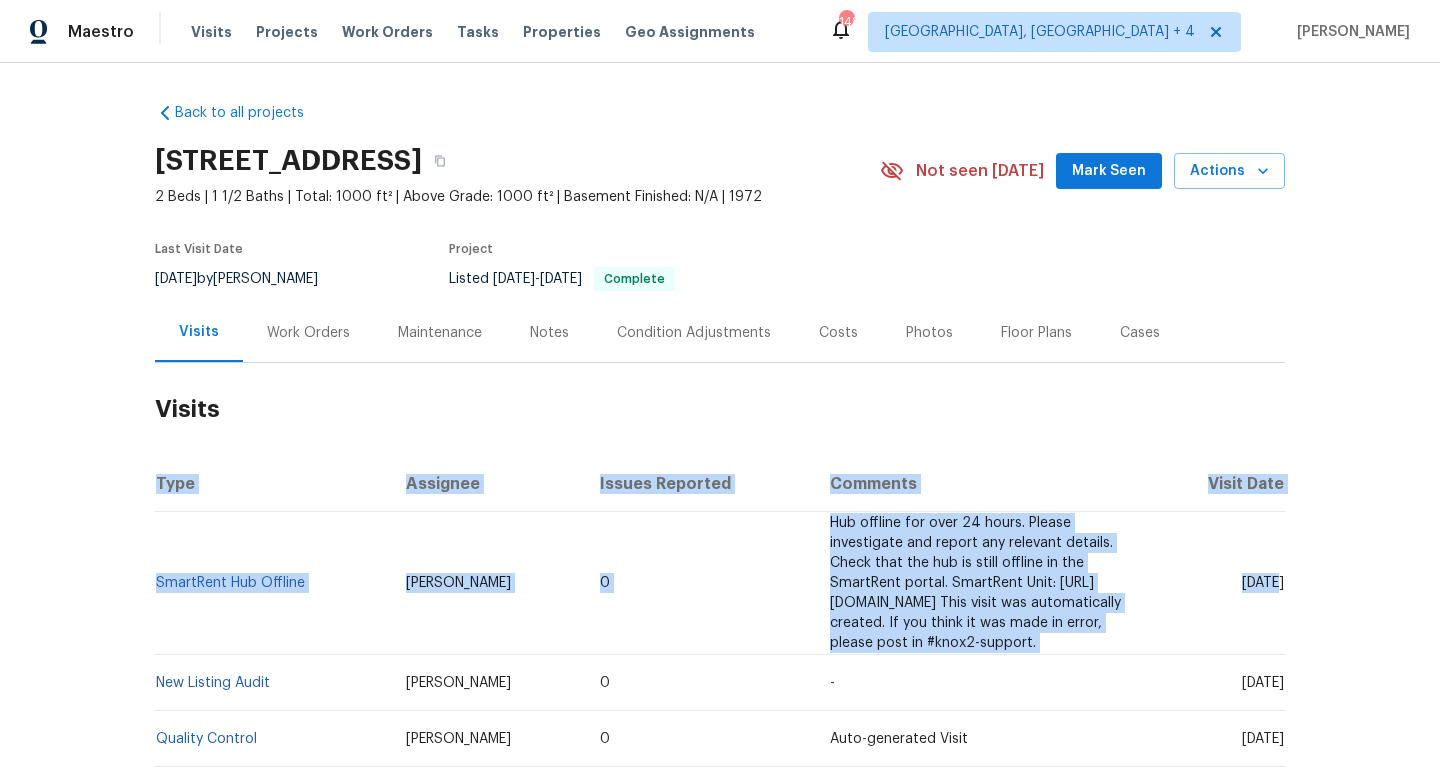 copy on "Type Assignee Issues Reported Comments Visit Date SmartRent Hub Offline [PERSON_NAME] 0 Hub offline for over 24 hours.
Please investigate and report any relevant details.
Check that the hub is still offline in the SmartRent portal.
SmartRent Unit: [URL][DOMAIN_NAME]
This visit was automatically created. If you think it was made in error, please post in #knox2-support. Sat," 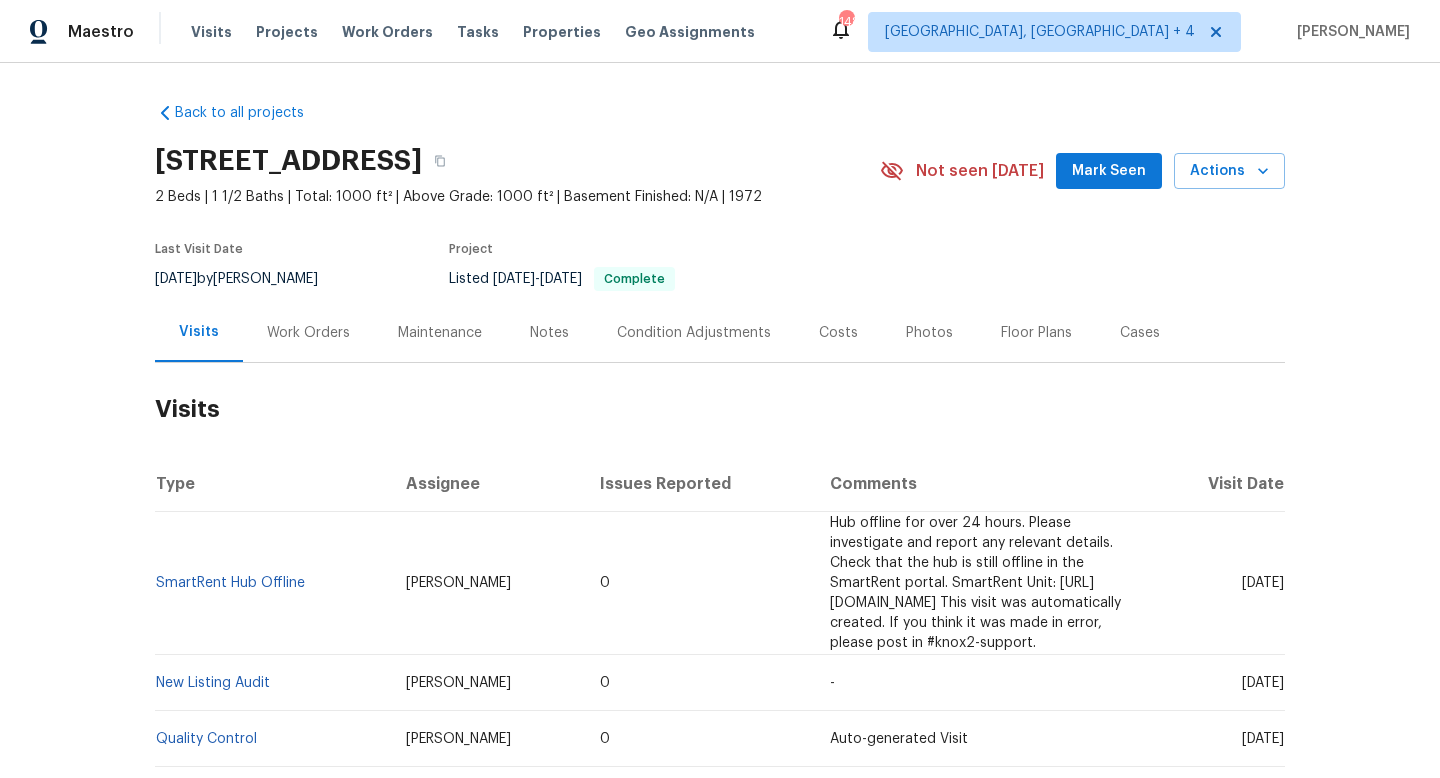 click on "[DATE]" at bounding box center (1219, 583) 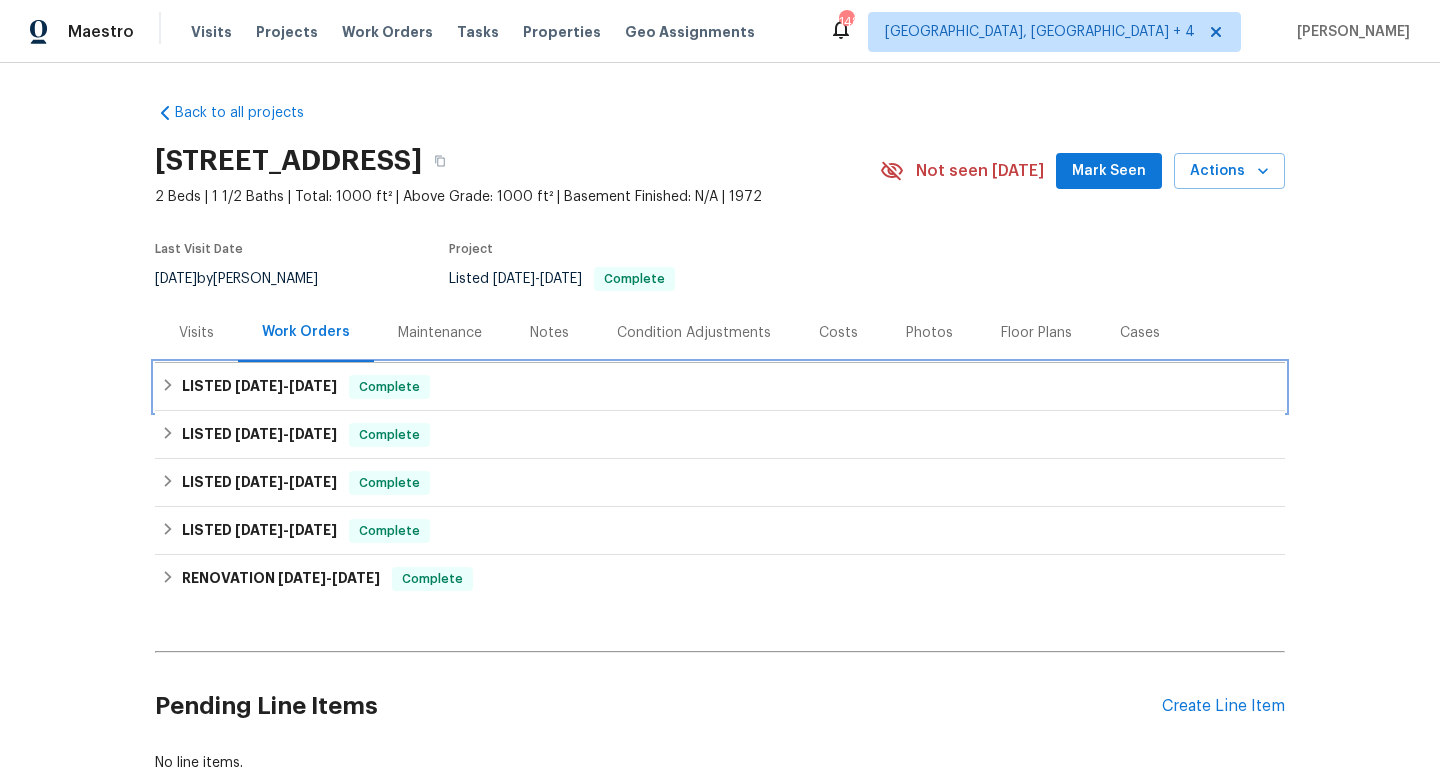 click on "LISTED   [DATE]  -  [DATE] Complete" at bounding box center [720, 387] 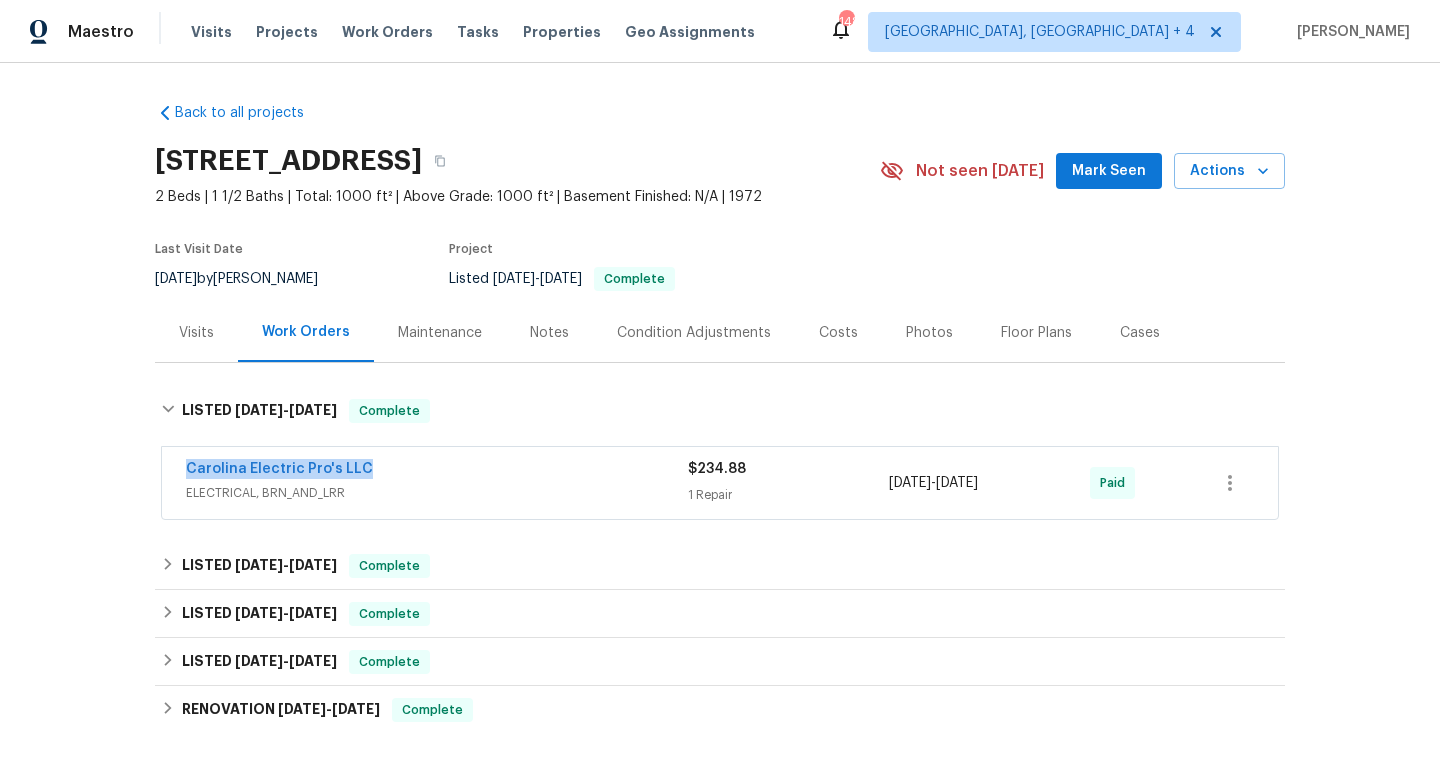 drag, startPoint x: 397, startPoint y: 457, endPoint x: 169, endPoint y: 477, distance: 228.87552 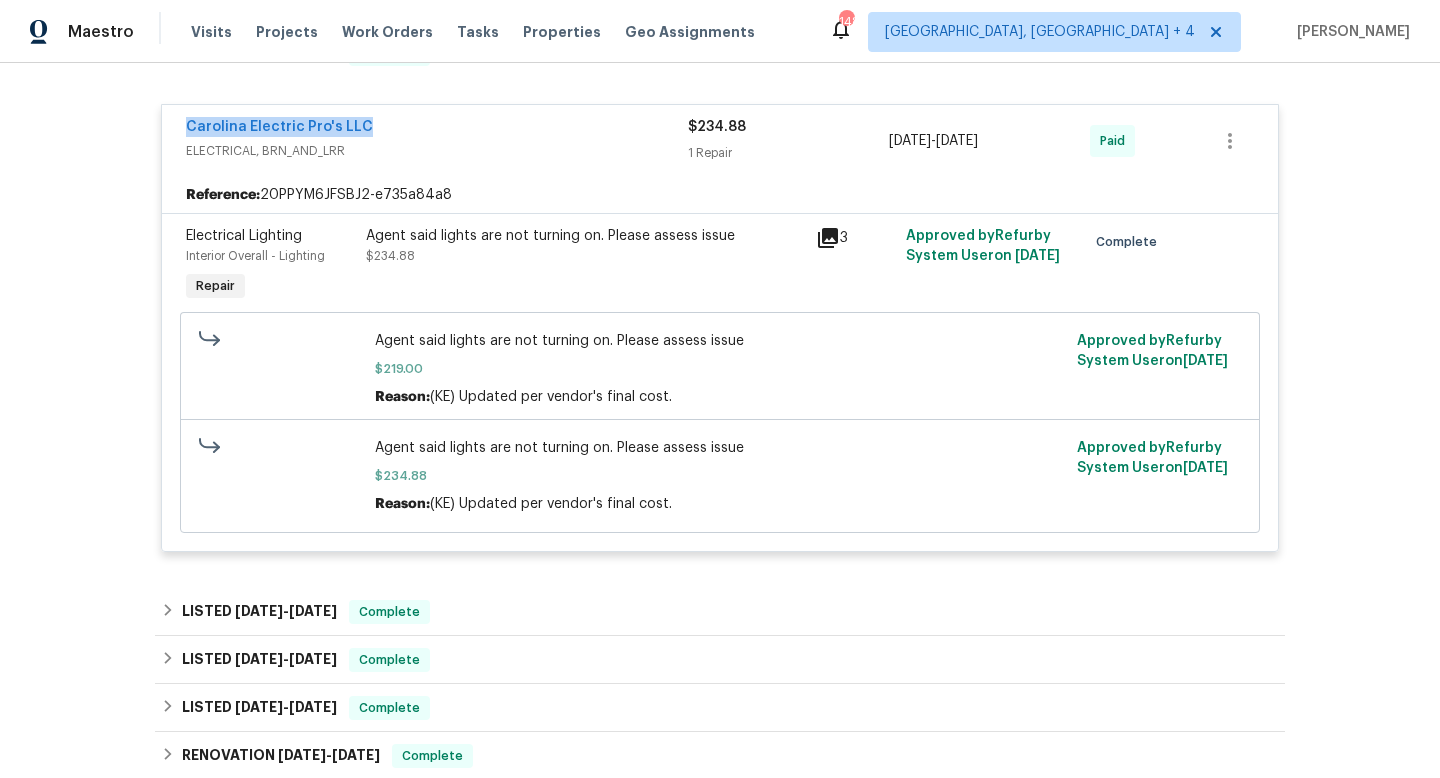scroll, scrollTop: 264, scrollLeft: 0, axis: vertical 